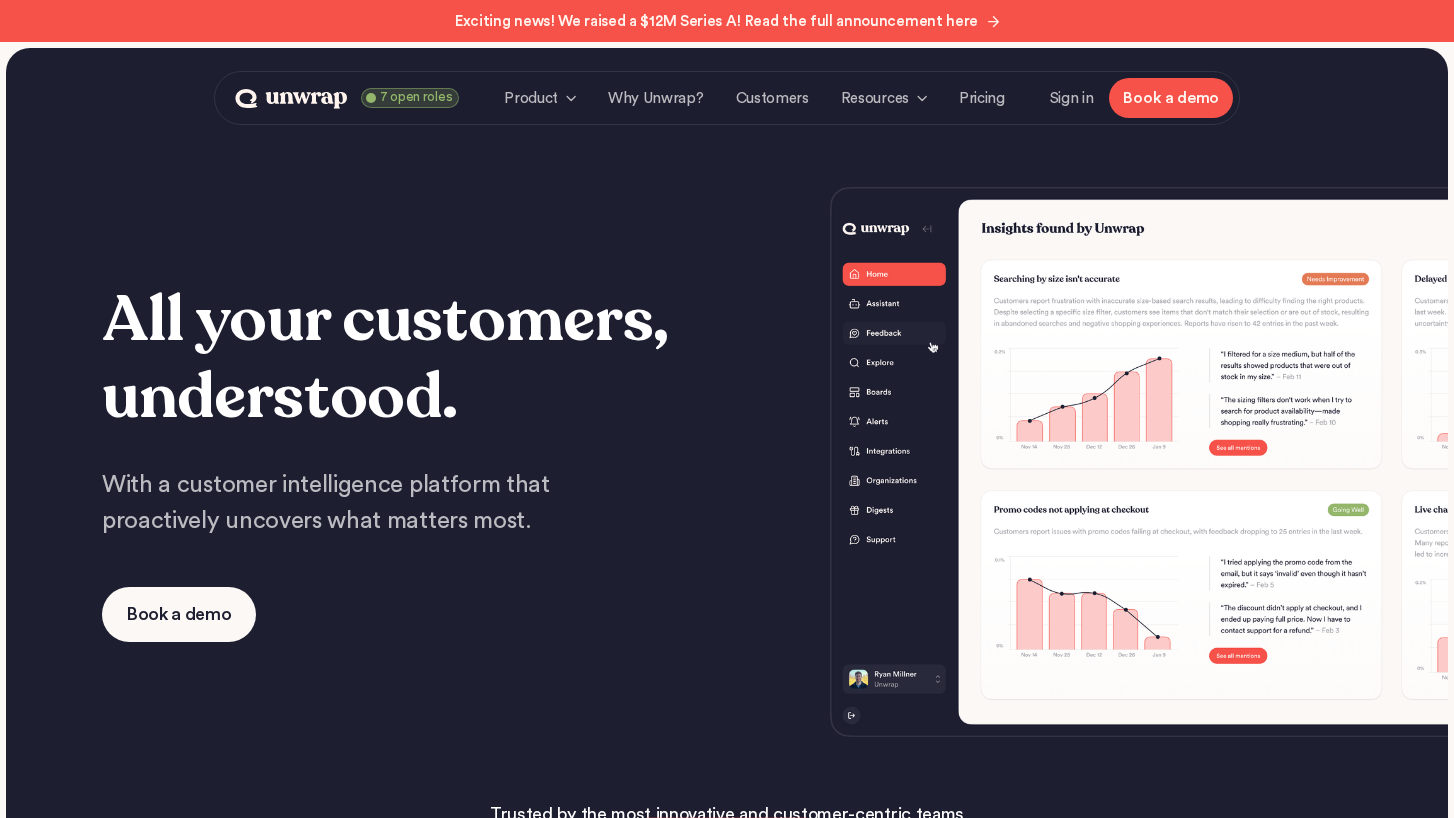 scroll, scrollTop: 0, scrollLeft: 0, axis: both 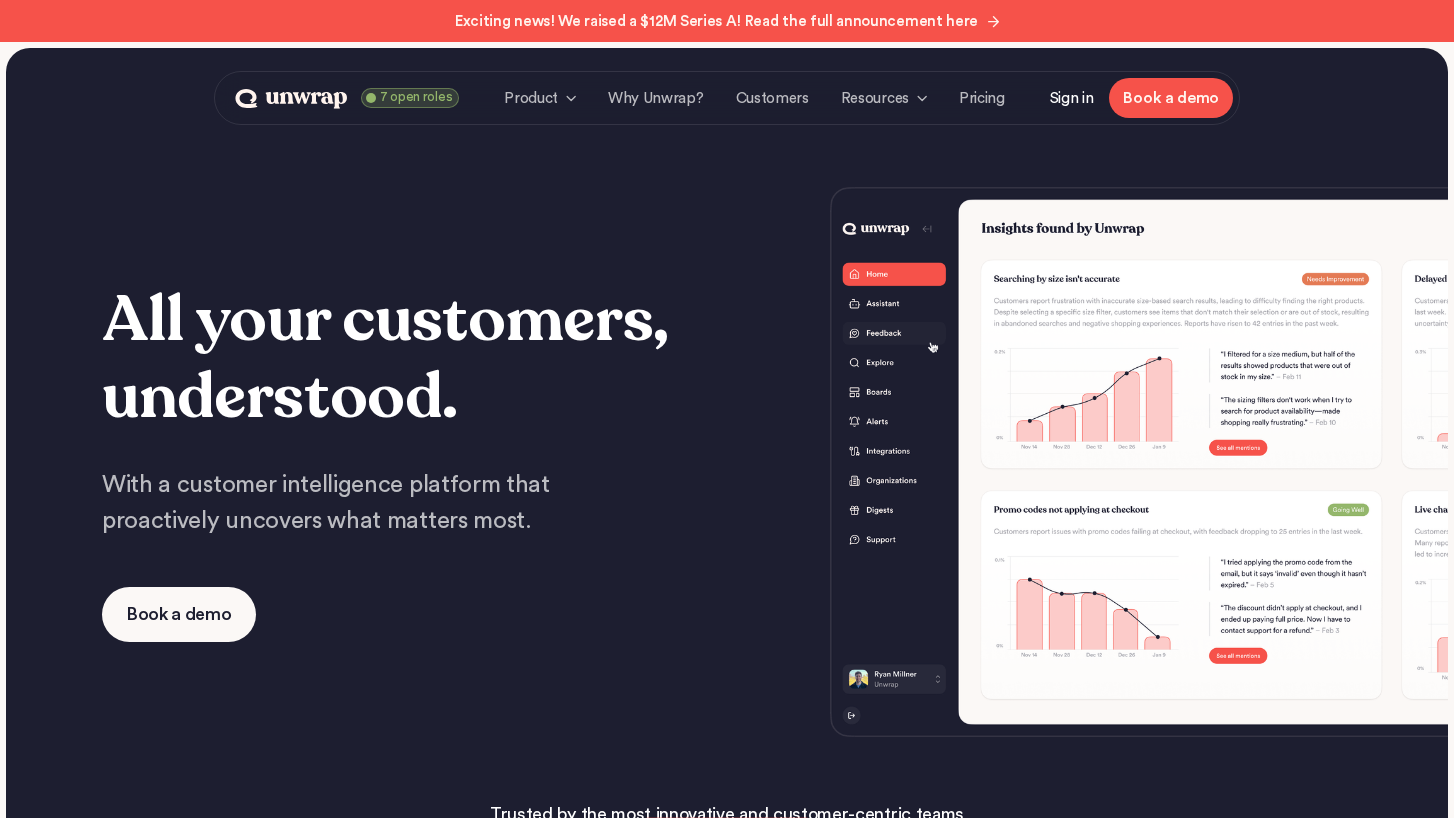 click on "Sign in" at bounding box center (1072, 98) 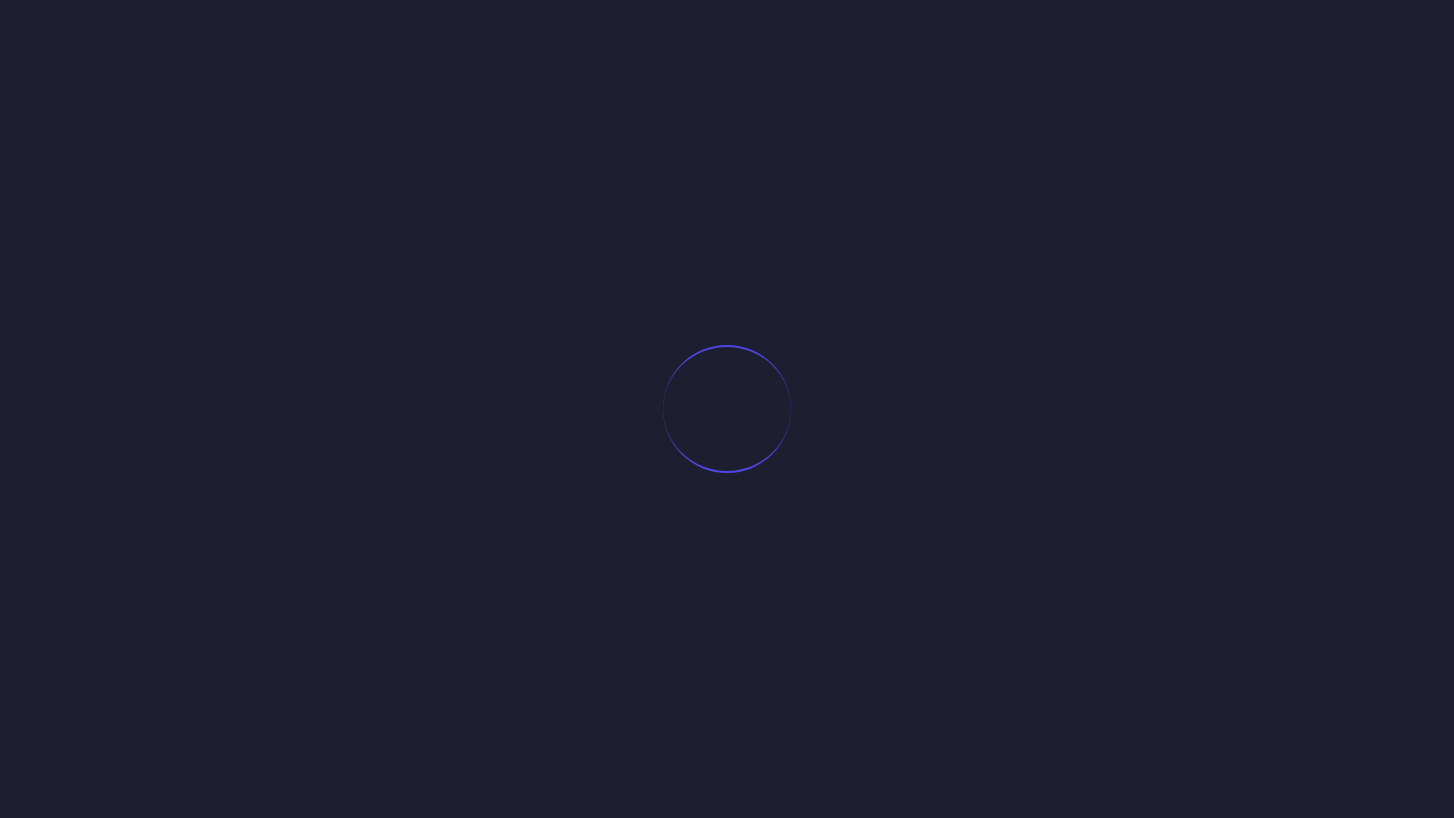 scroll, scrollTop: 0, scrollLeft: 0, axis: both 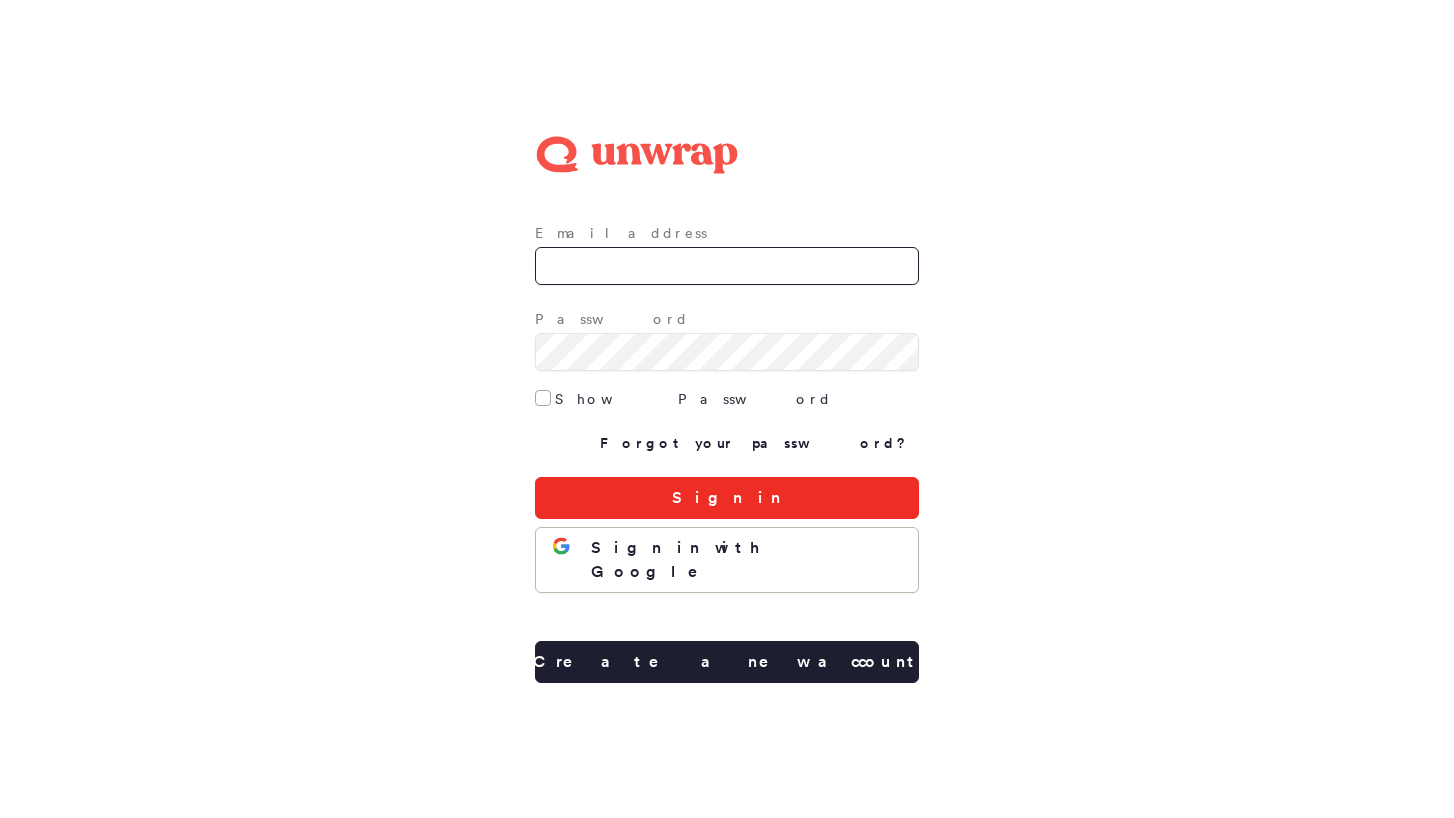 type on "**********" 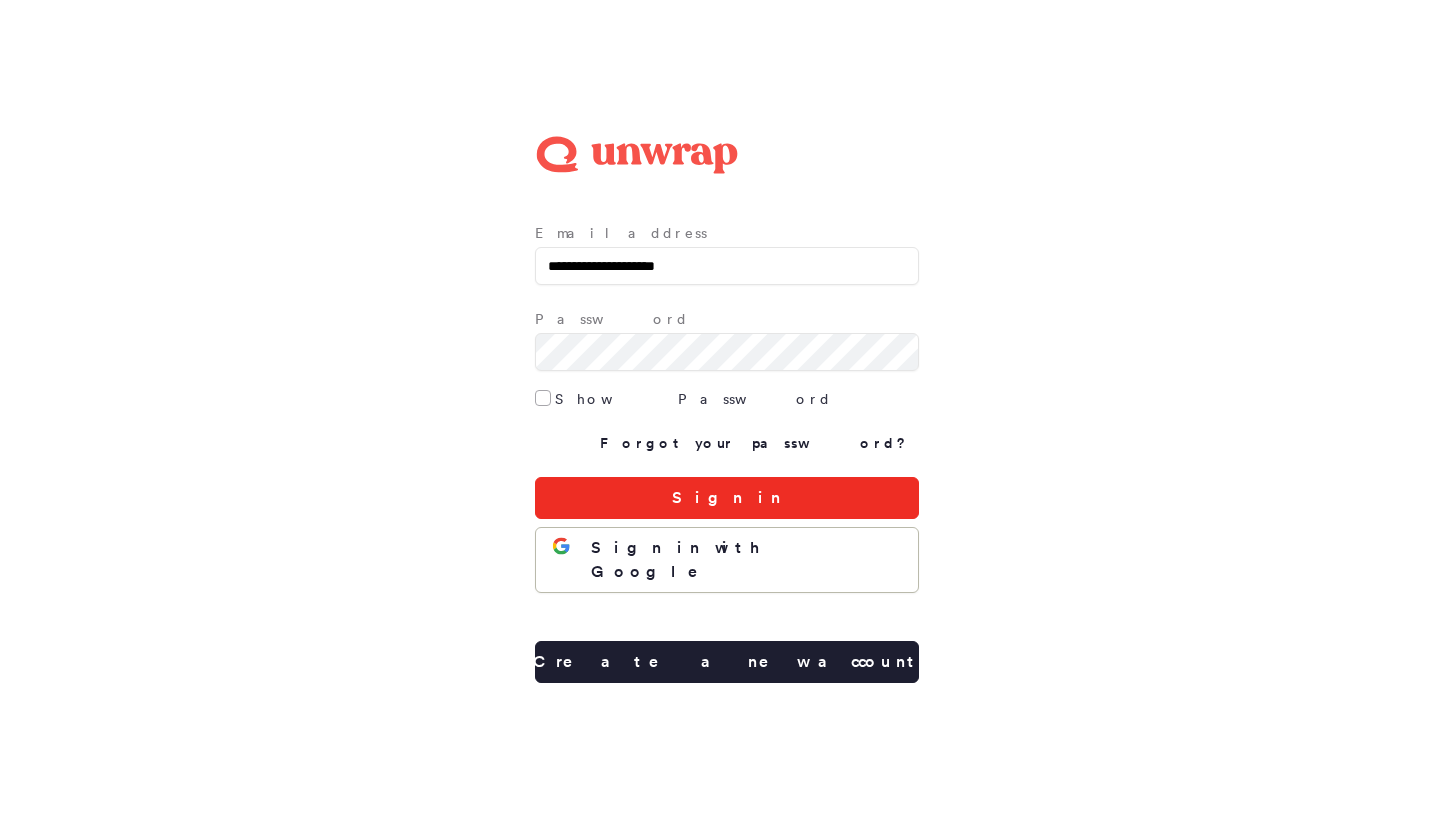 click on "Sign in" at bounding box center (727, 498) 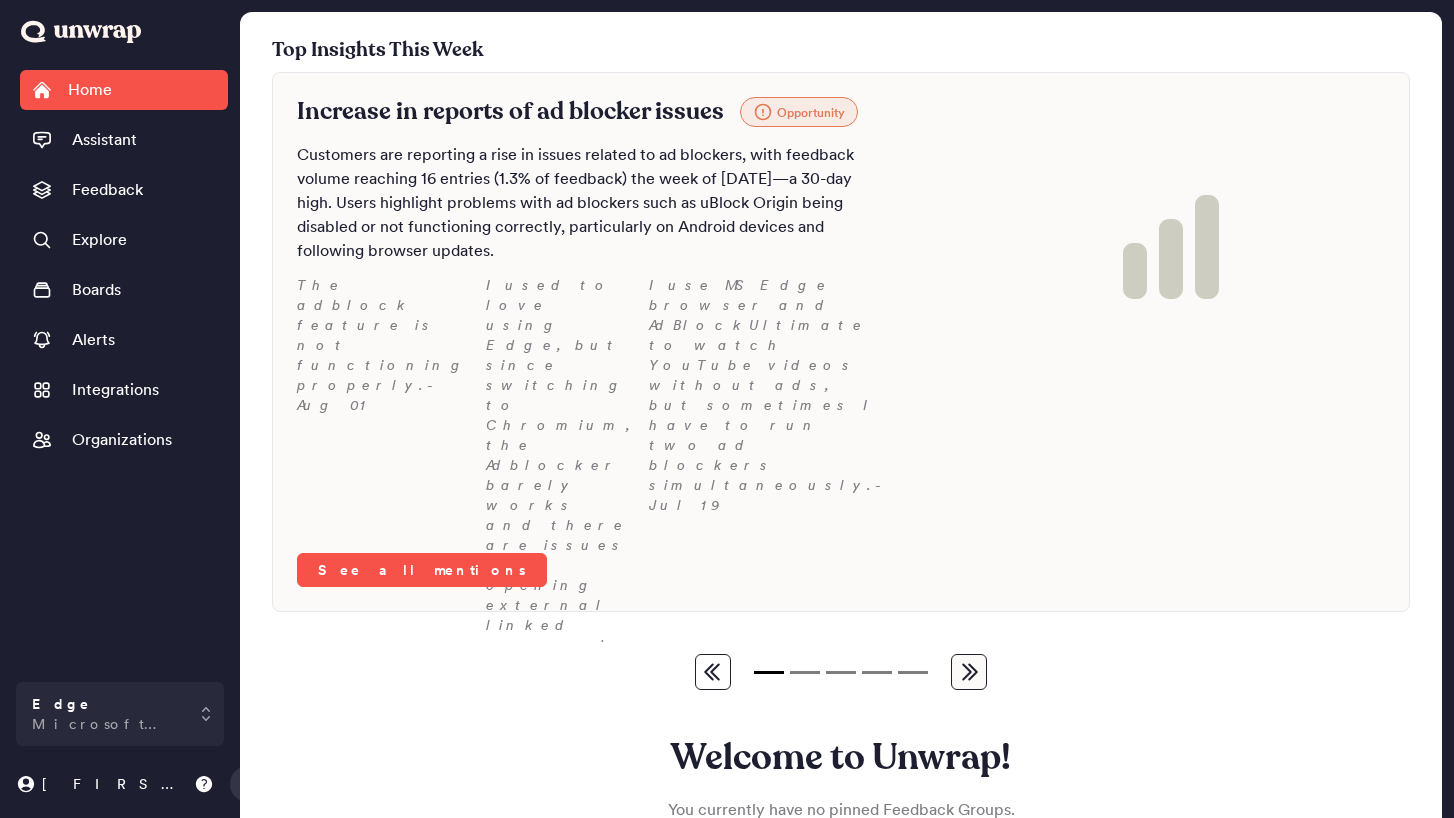 scroll, scrollTop: 0, scrollLeft: 0, axis: both 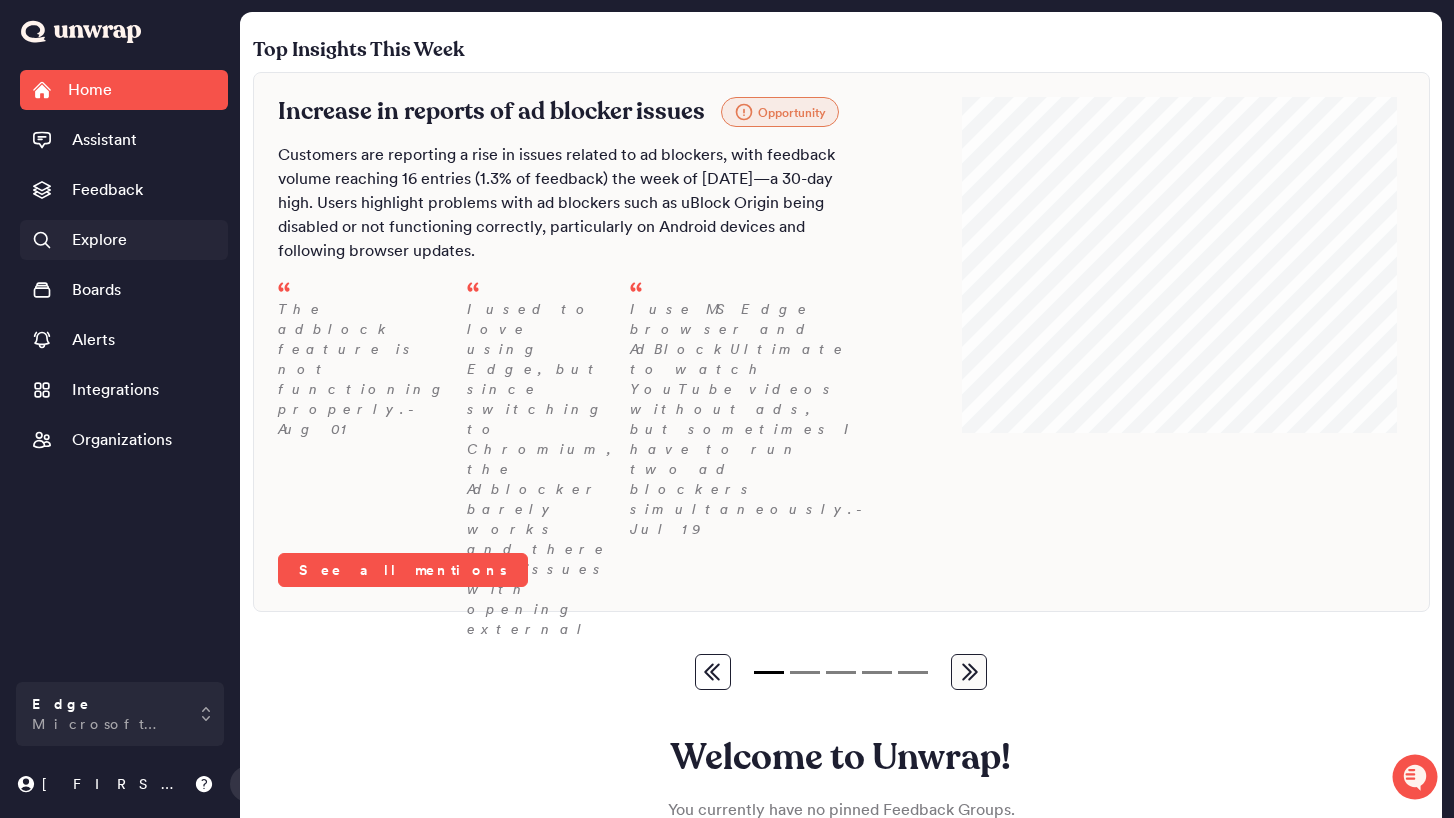 click on "Explore" at bounding box center (99, 240) 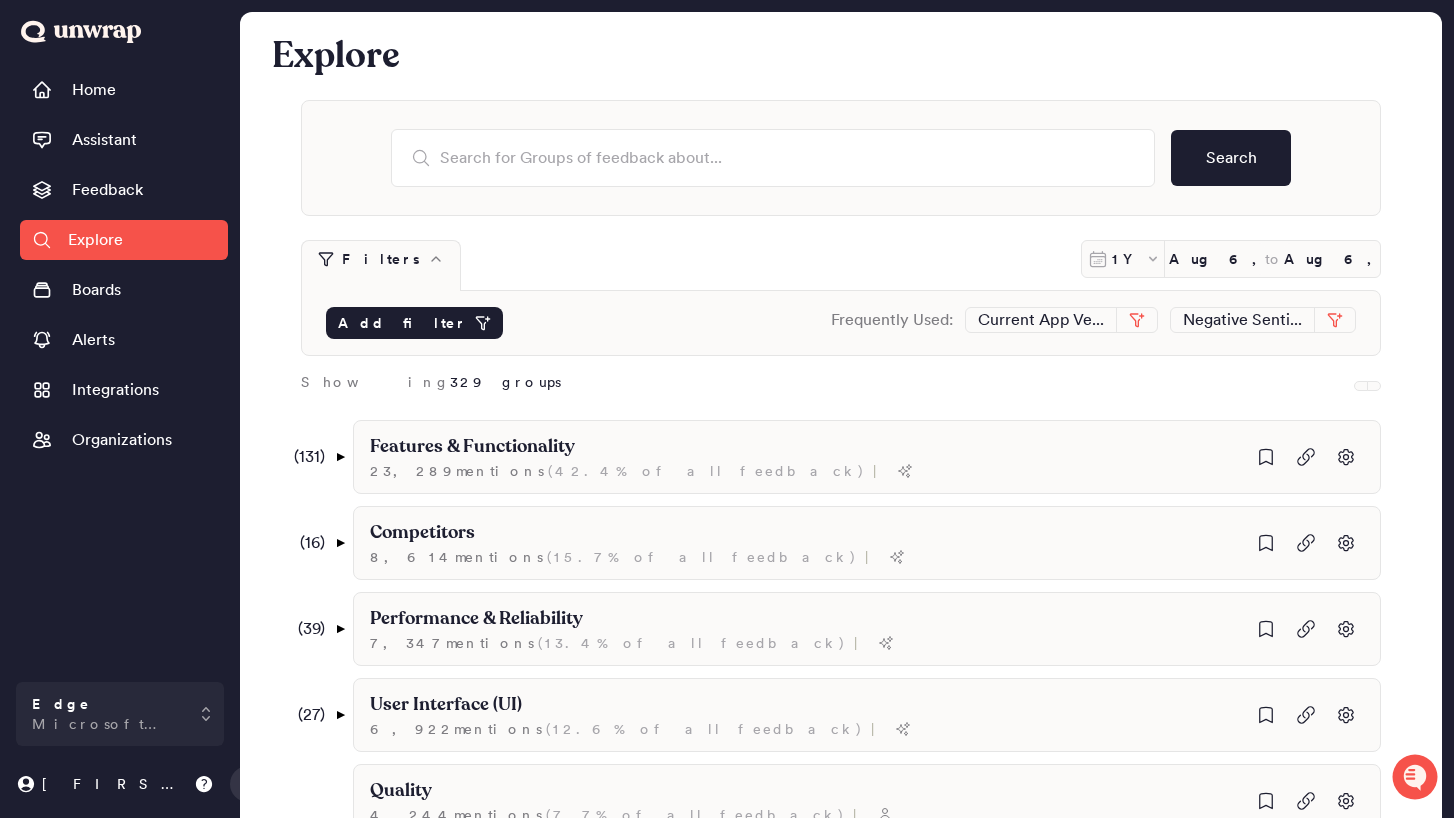 click on "Add filter" at bounding box center [402, 323] 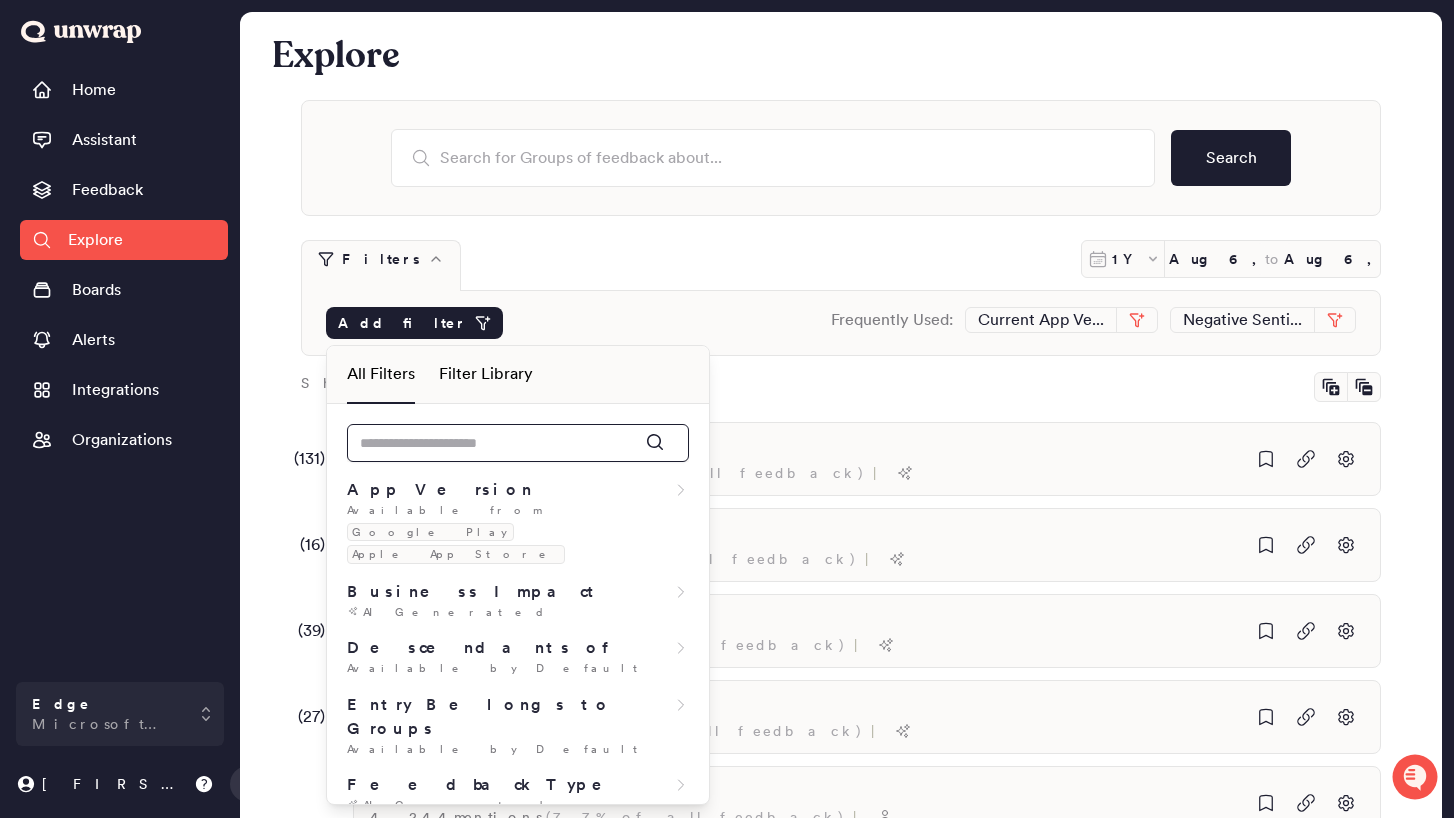 click at bounding box center [518, 443] 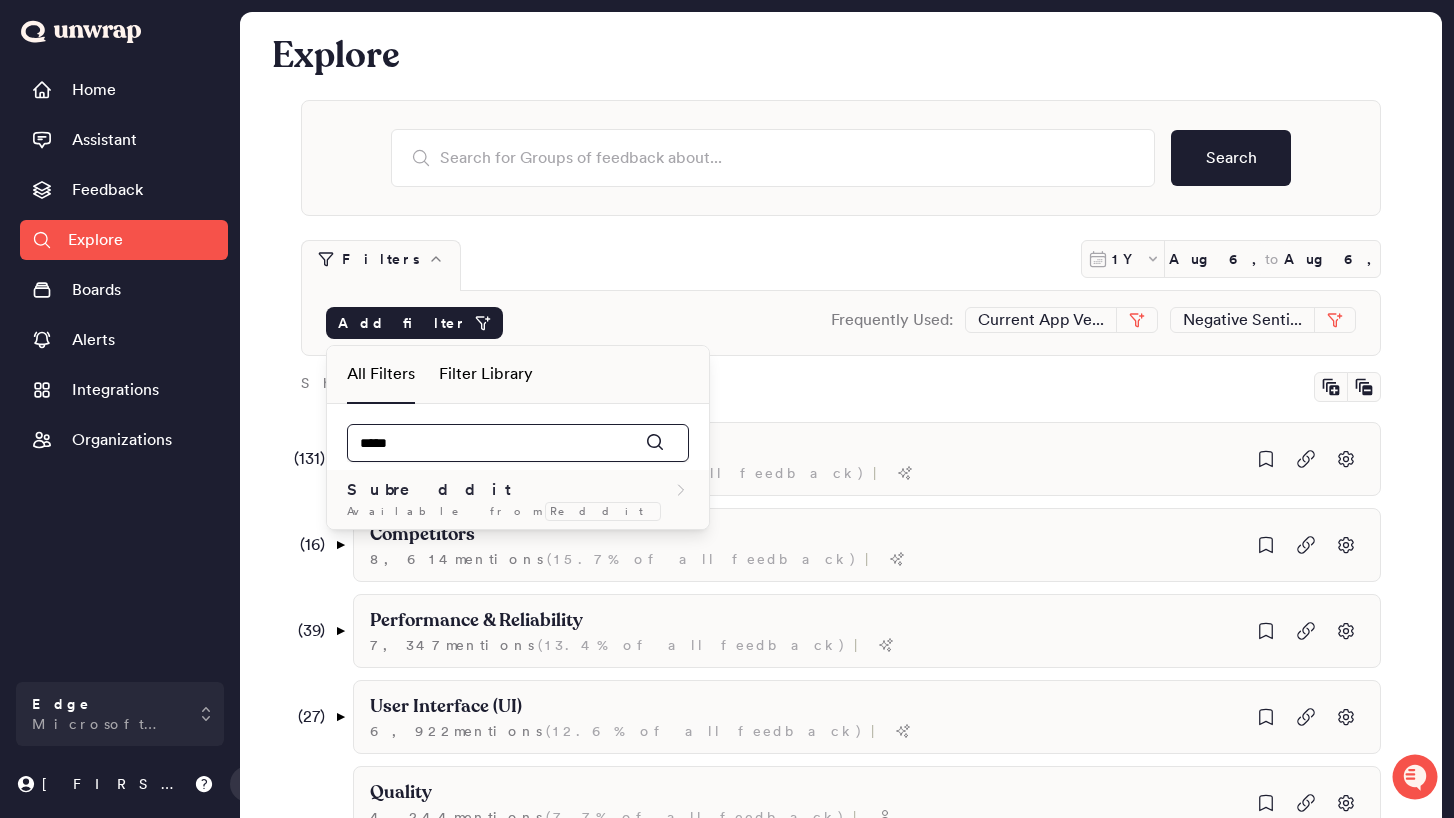 type on "*****" 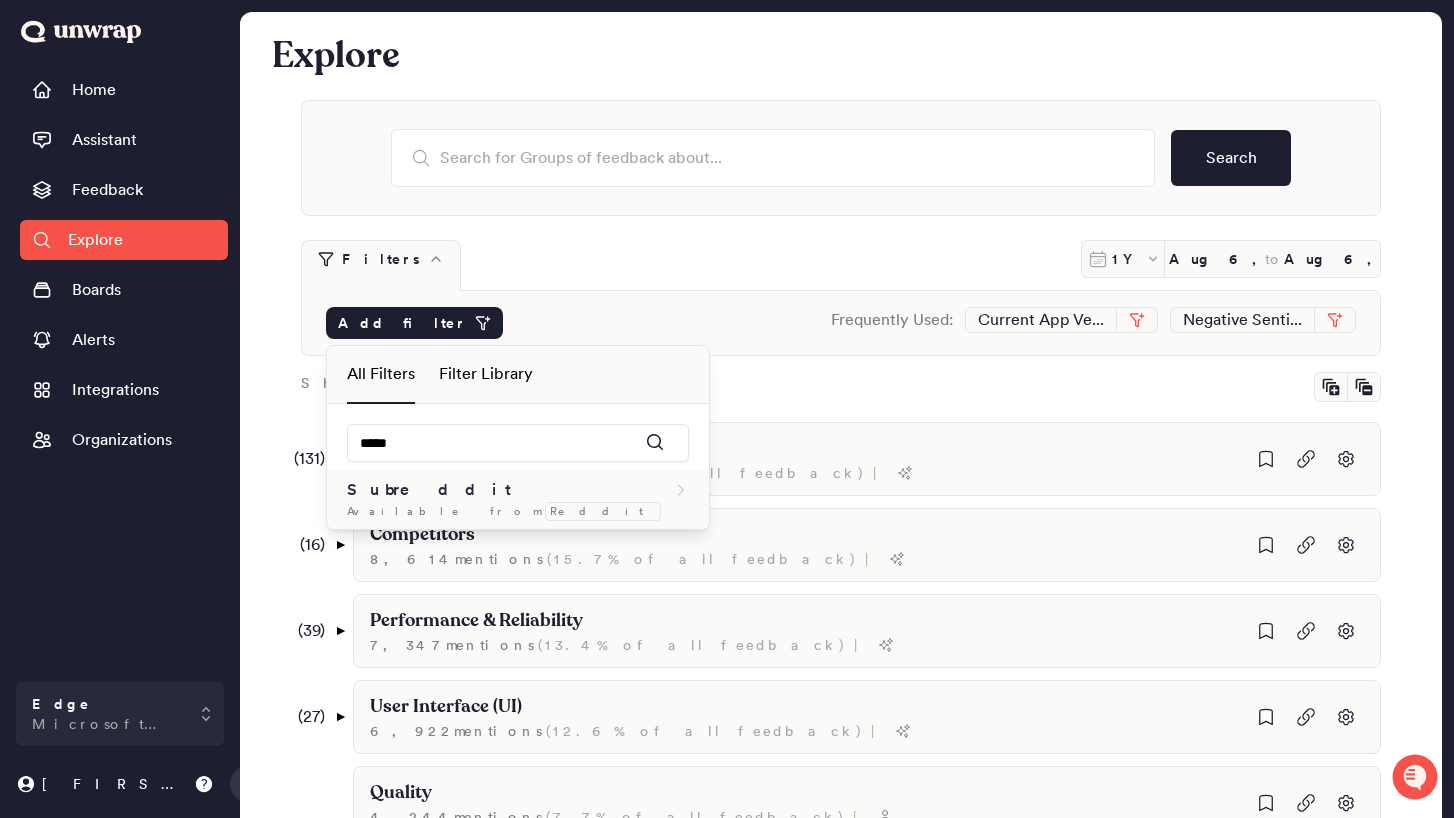 click on "Subreddit" at bounding box center (433, 490) 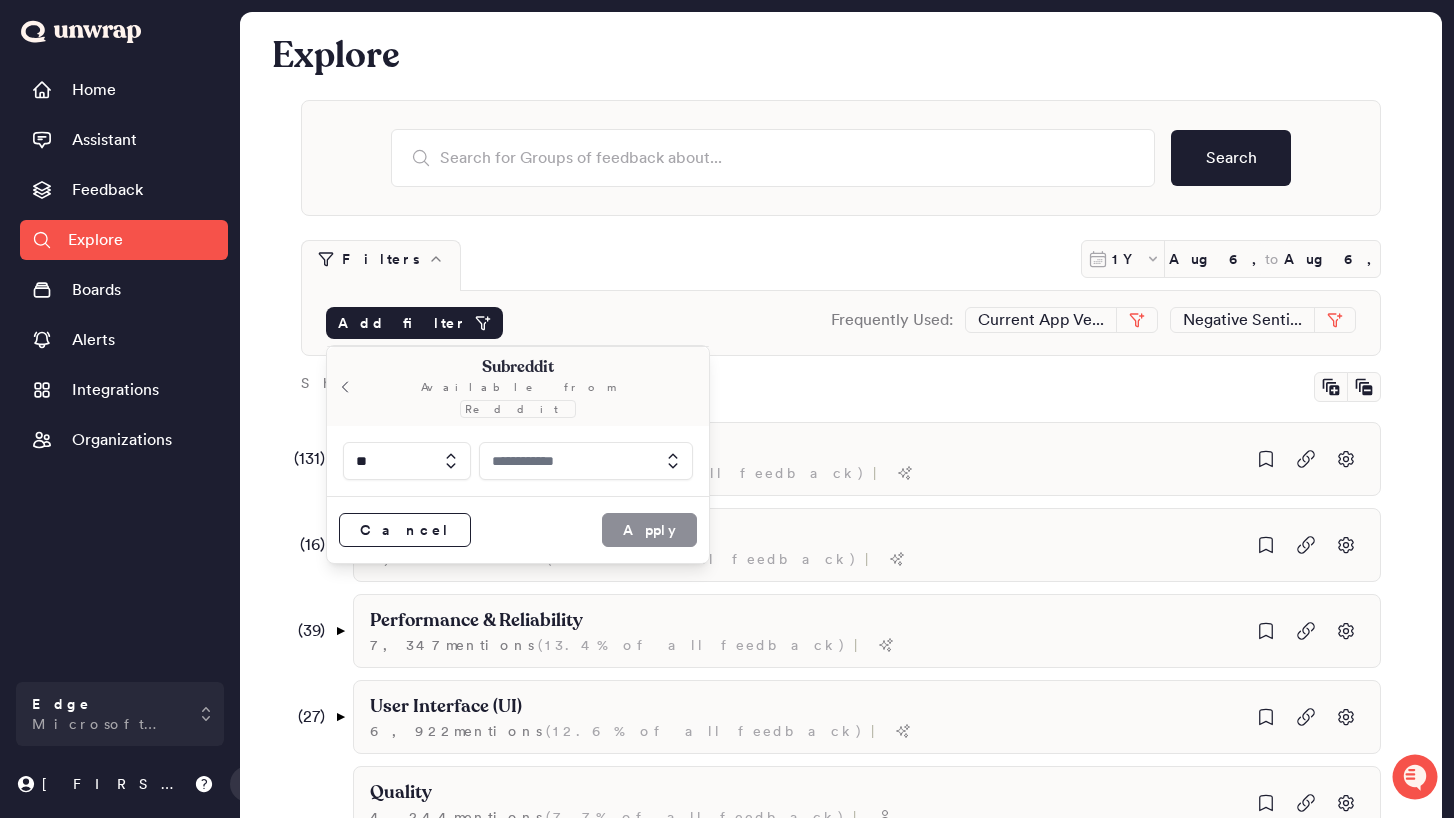 click at bounding box center [586, 461] 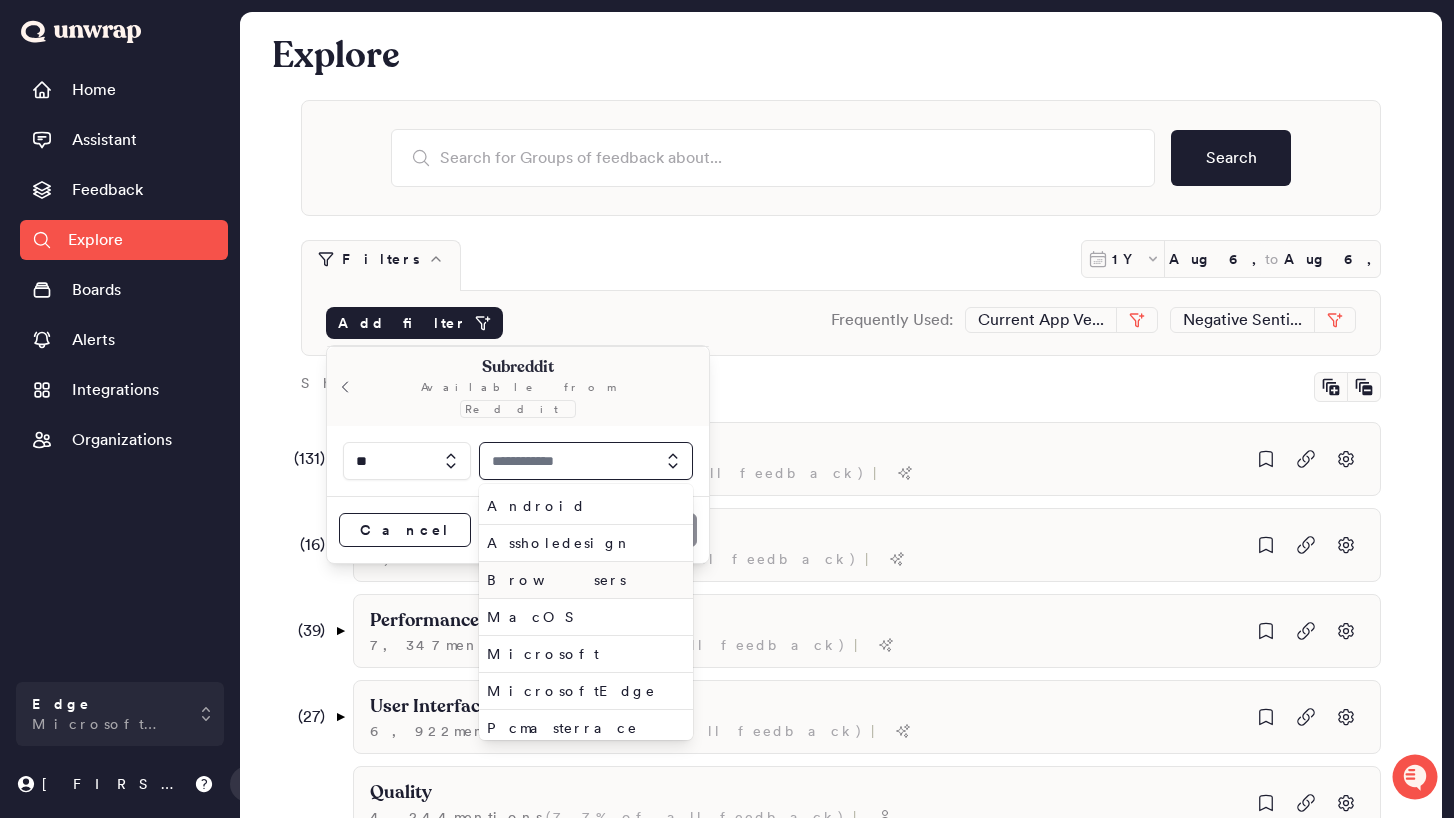 scroll, scrollTop: 121, scrollLeft: 0, axis: vertical 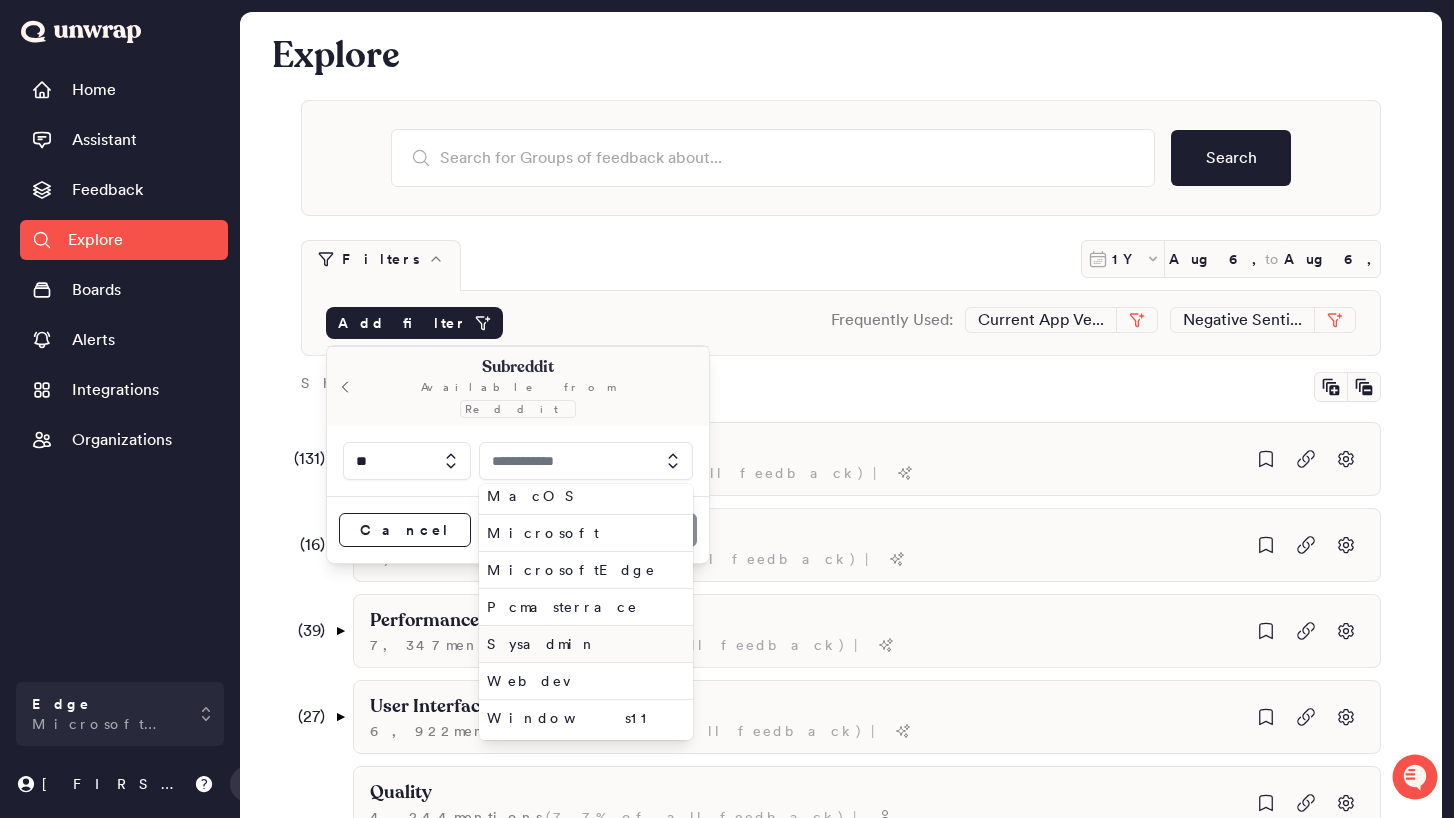 click on "Sysadmin" at bounding box center [582, 644] 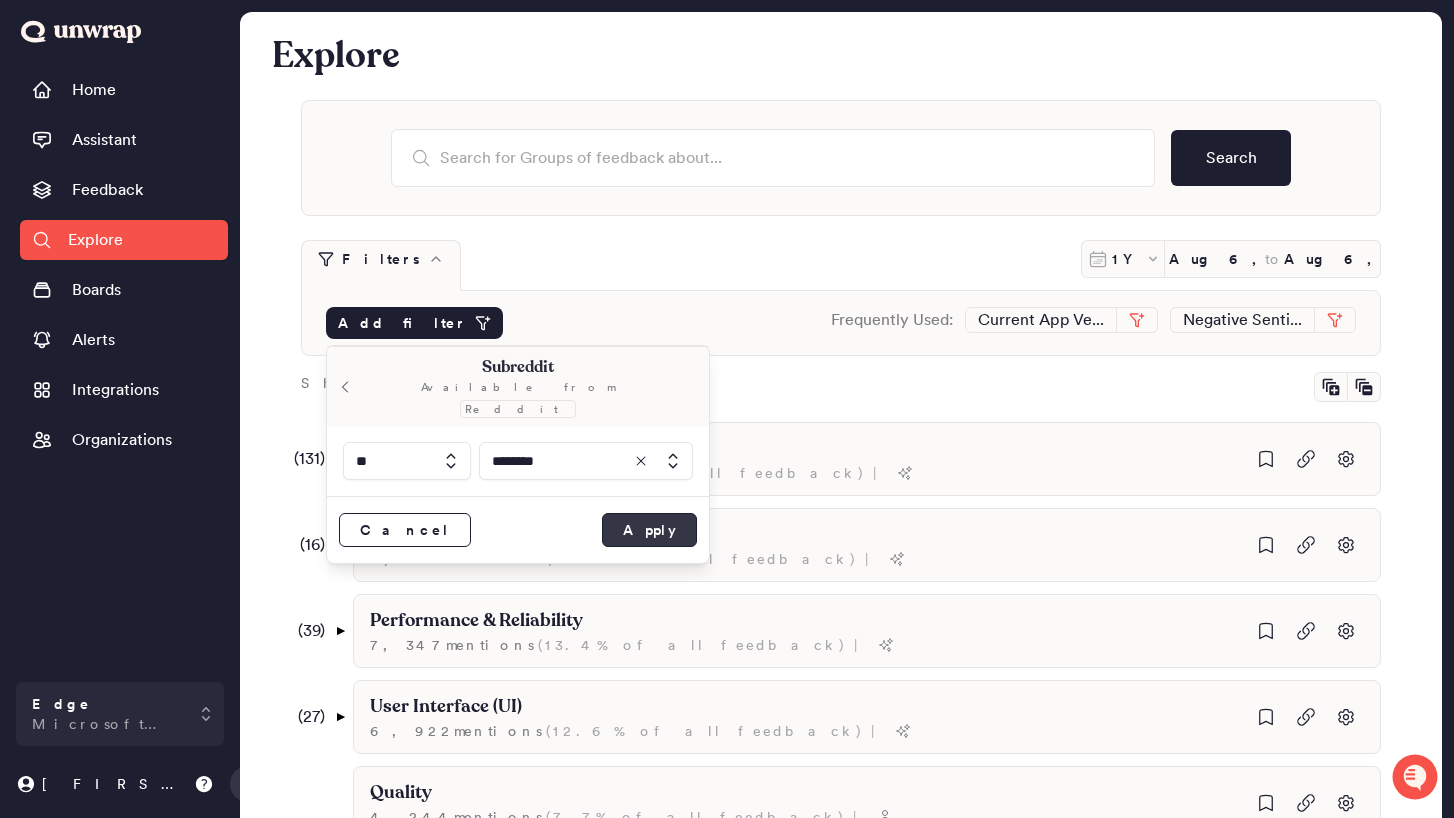 click on "Apply" at bounding box center [649, 530] 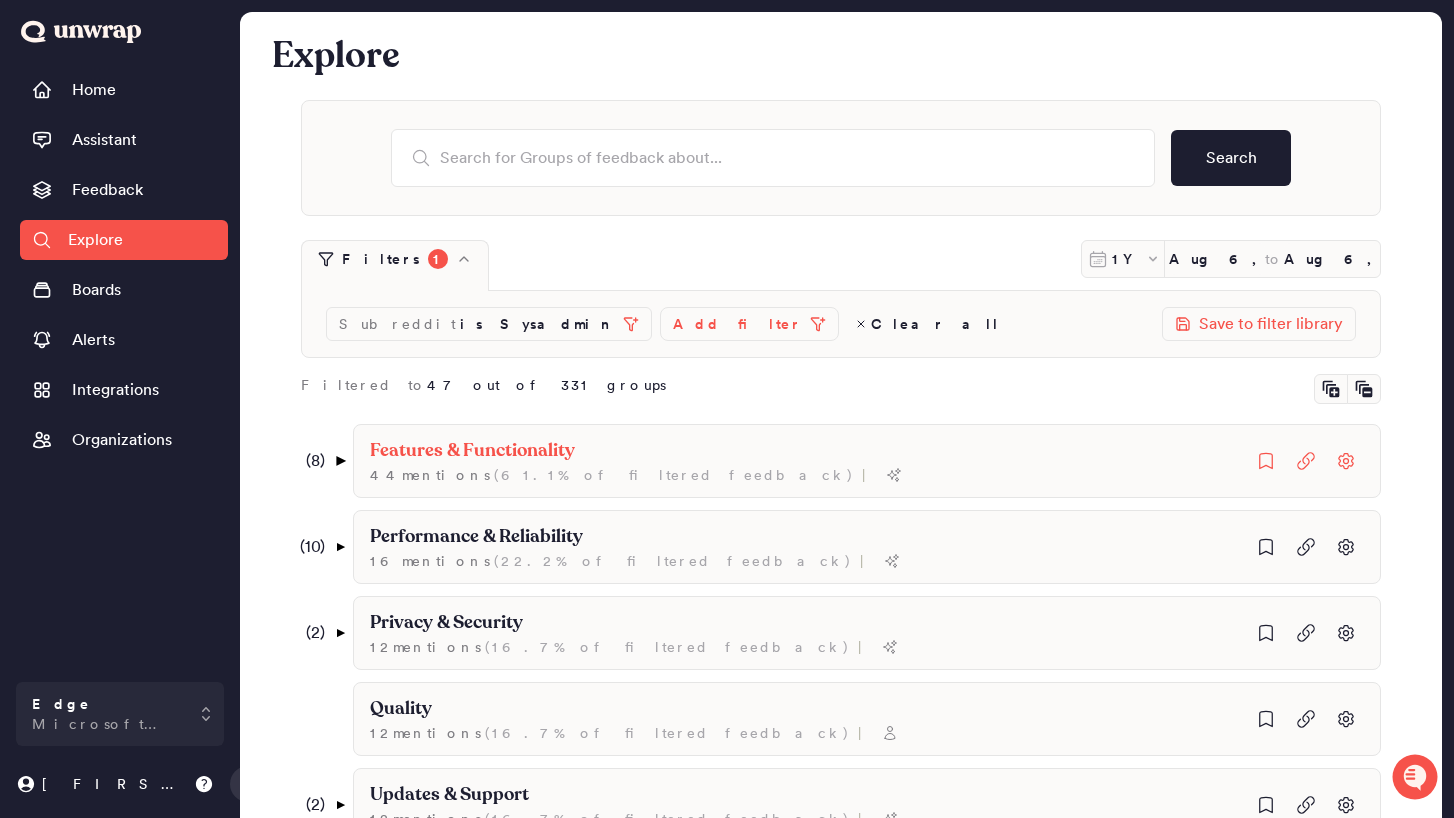 click on "▼" at bounding box center [340, 461] 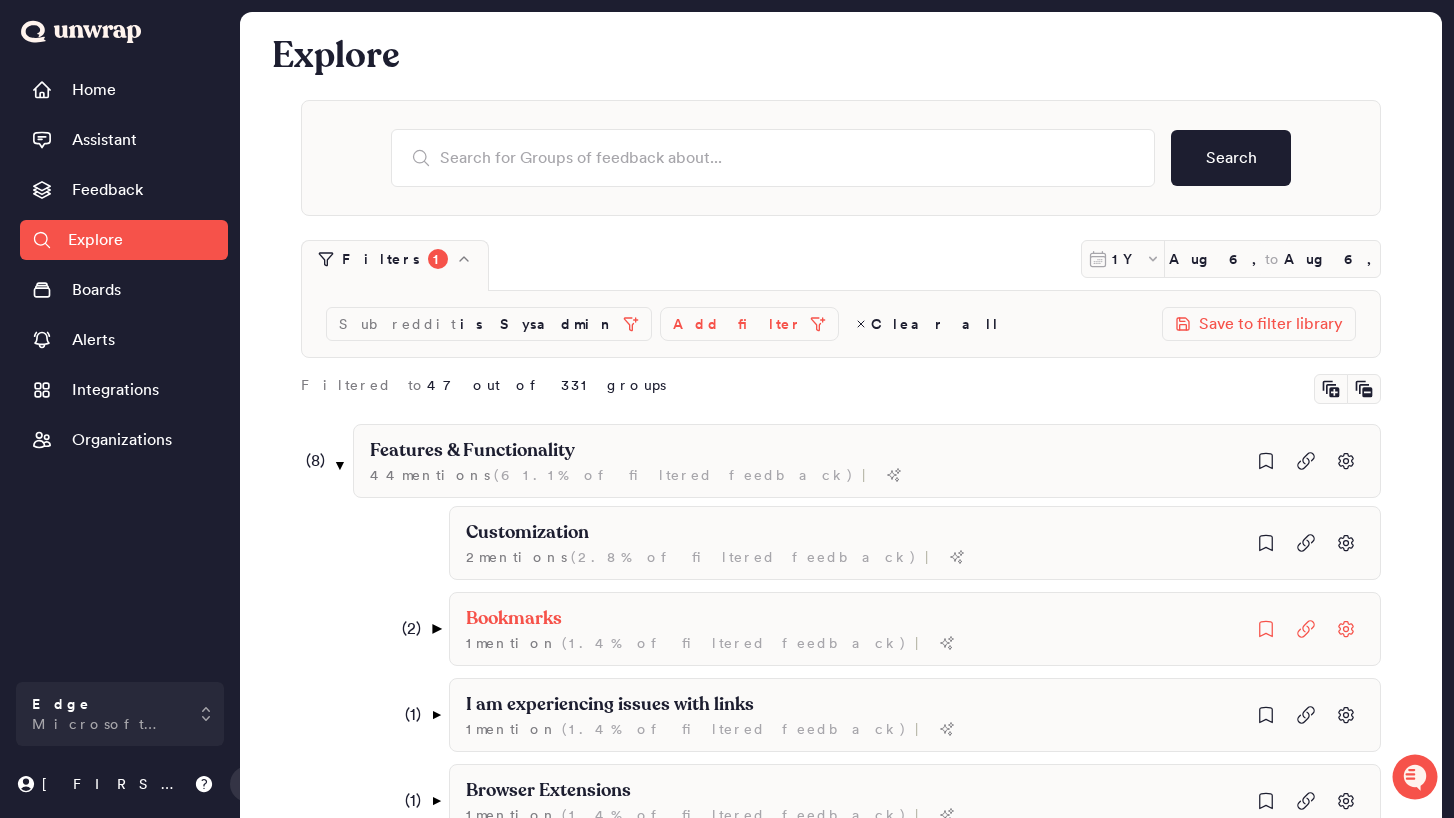 click on "▼" at bounding box center (436, 629) 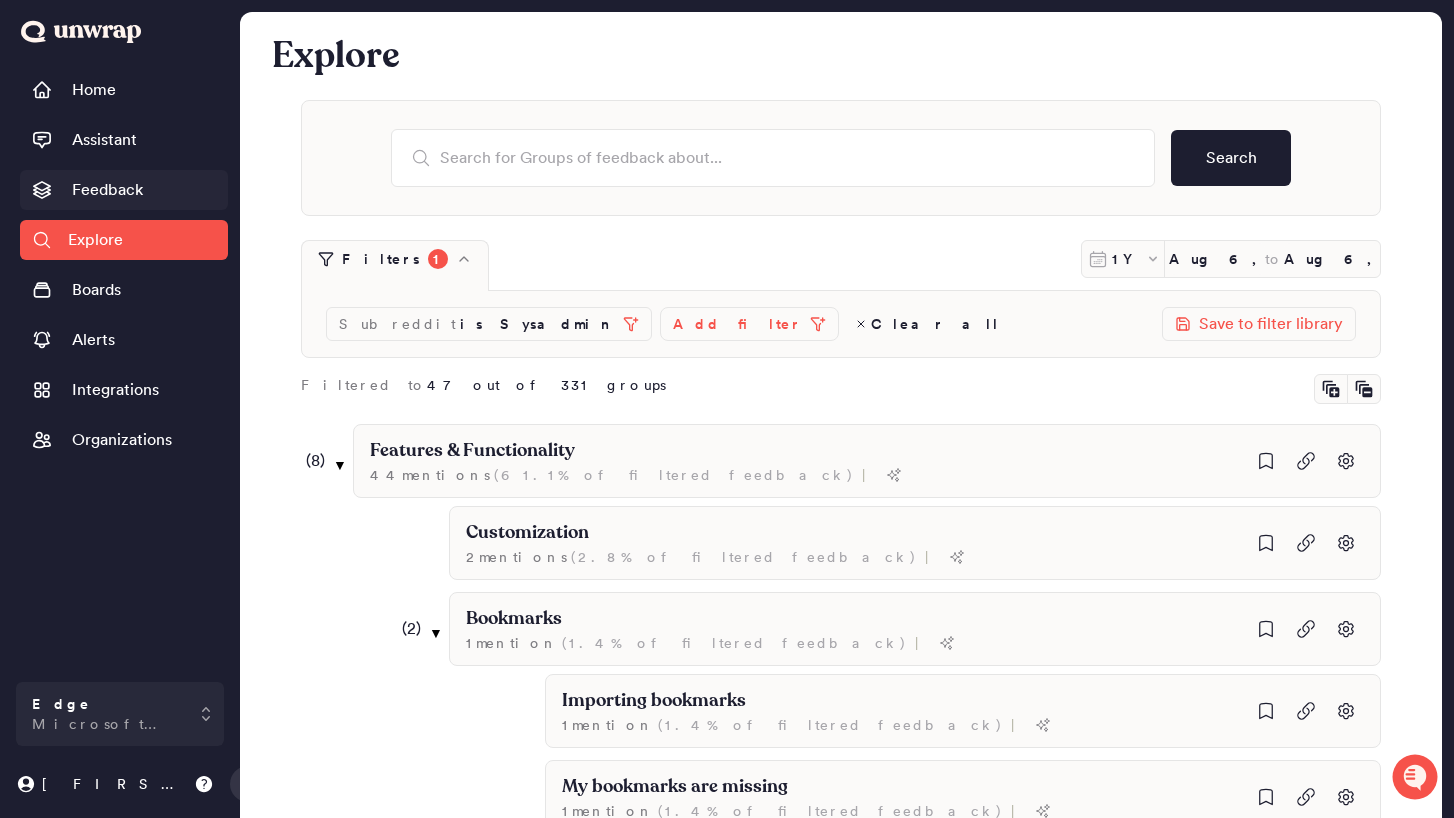 click on "Feedback" at bounding box center (107, 190) 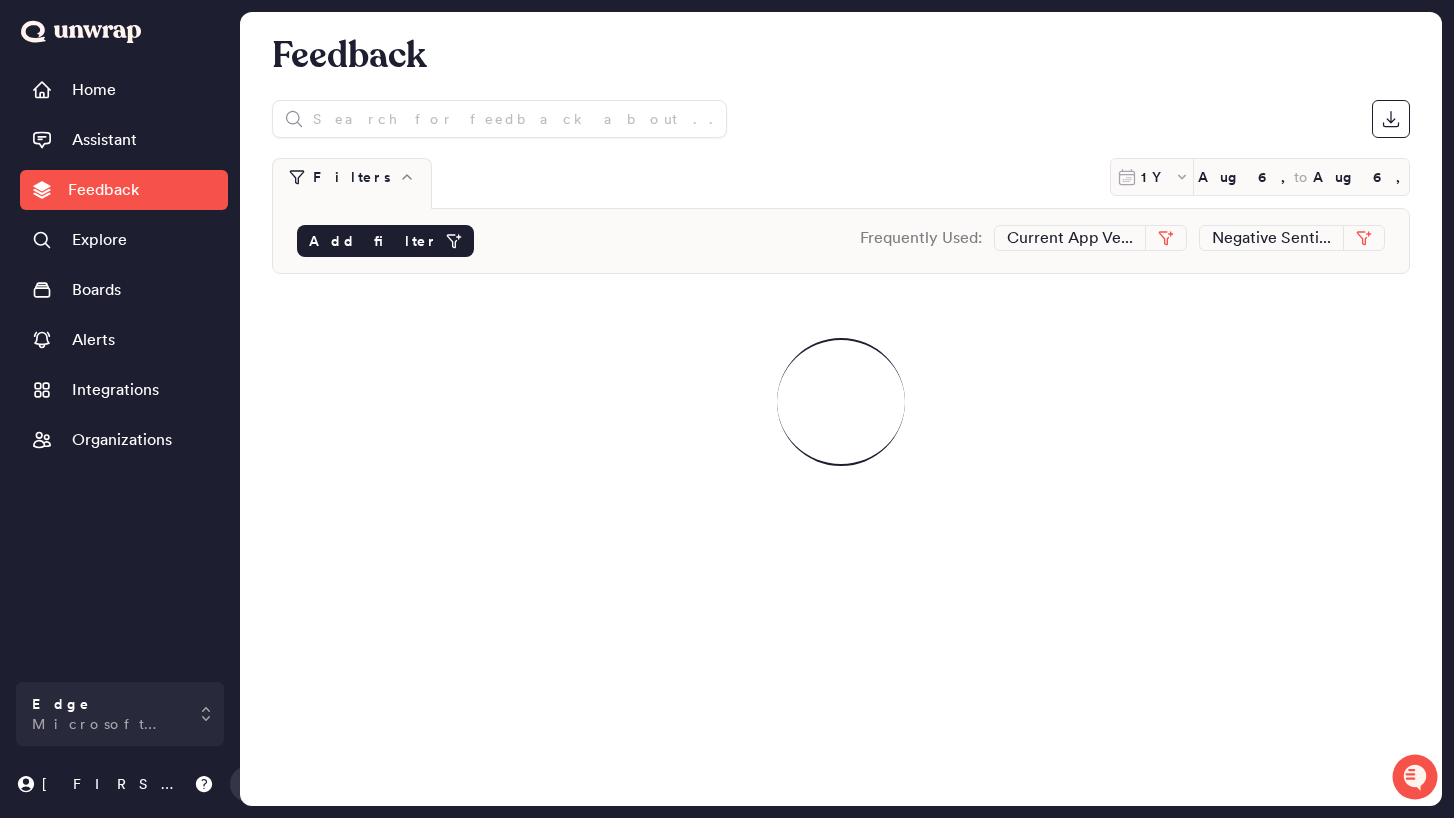 click on "Add filter" at bounding box center (373, 241) 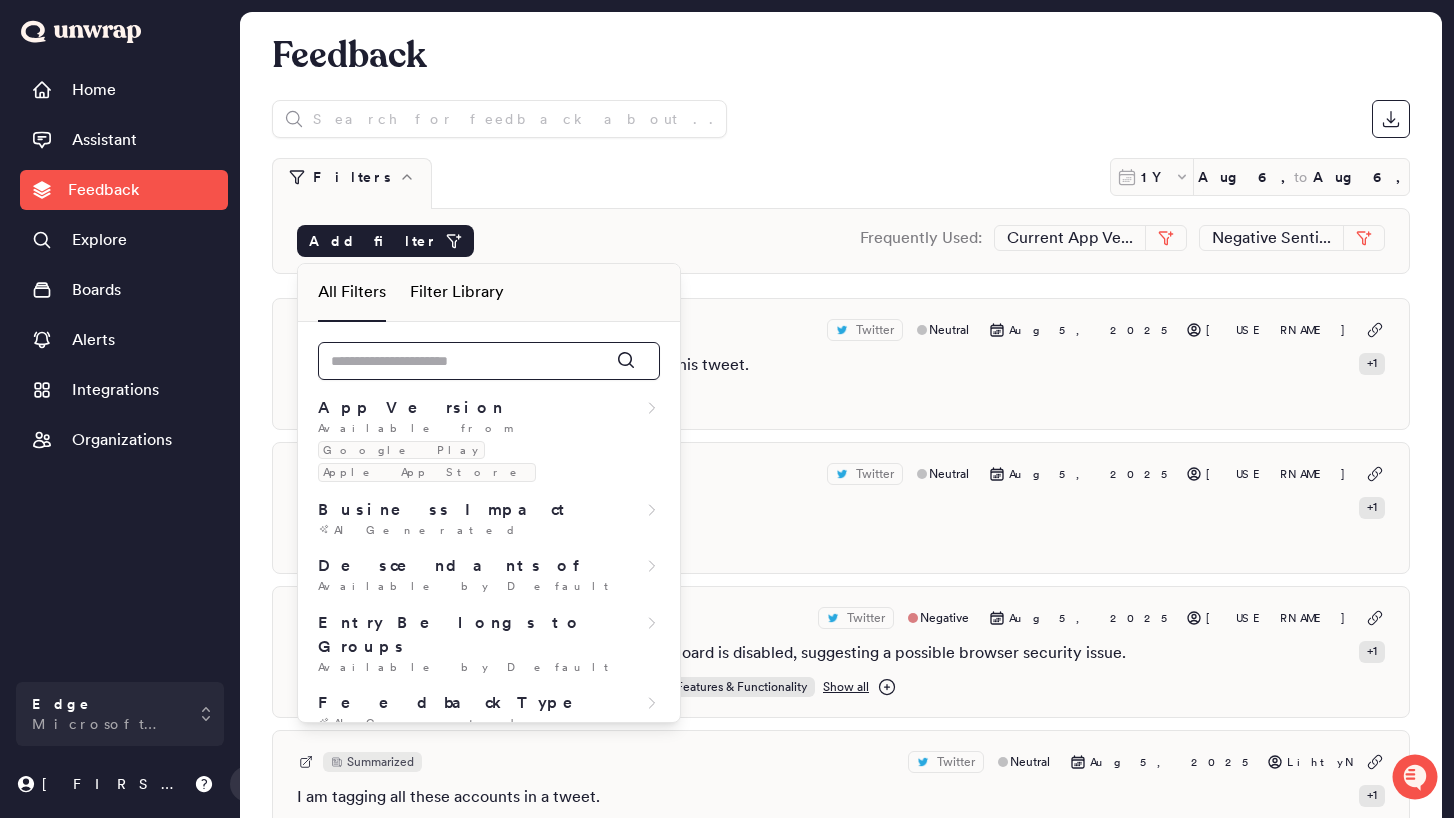 click at bounding box center [489, 361] 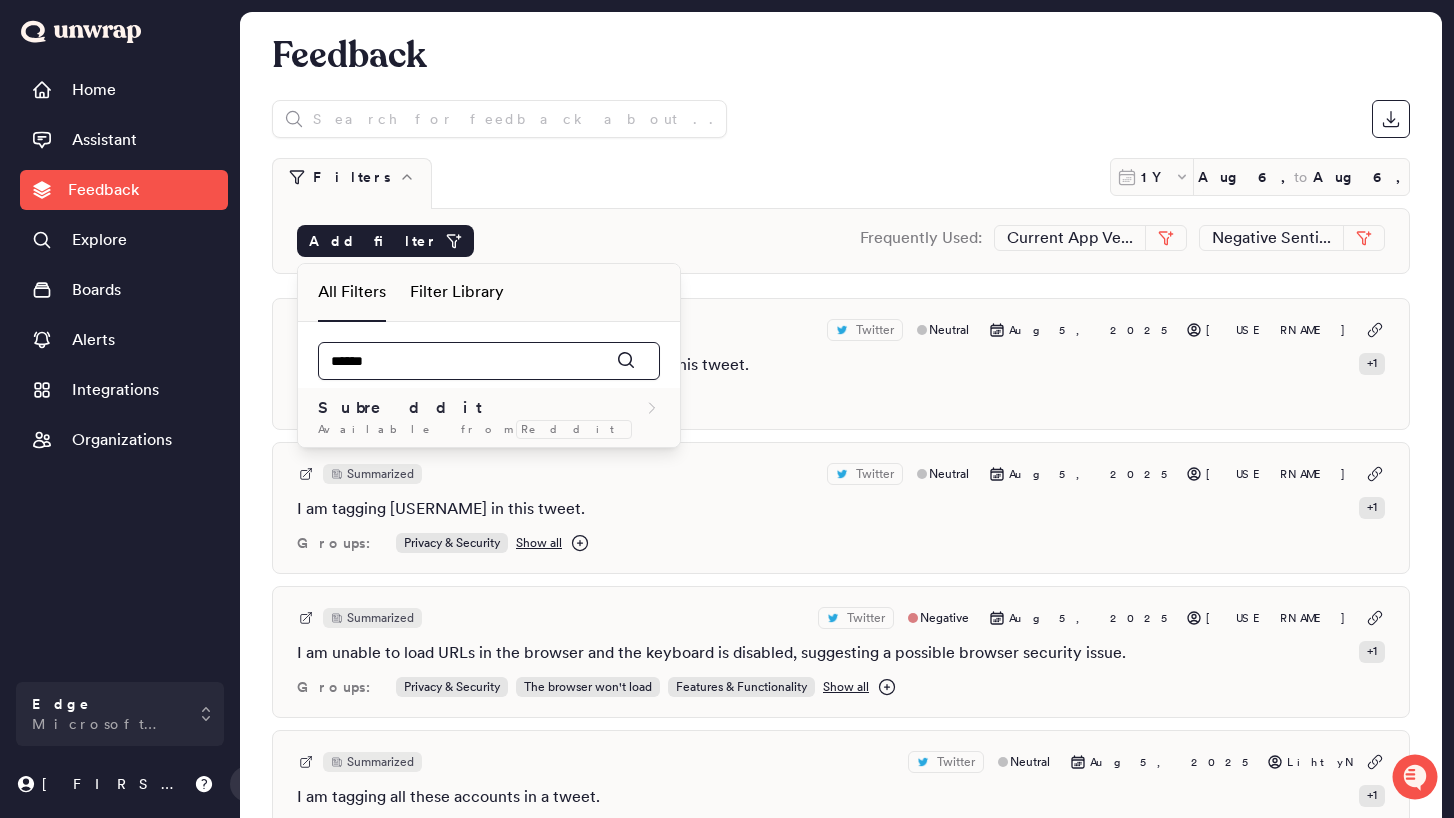 type on "******" 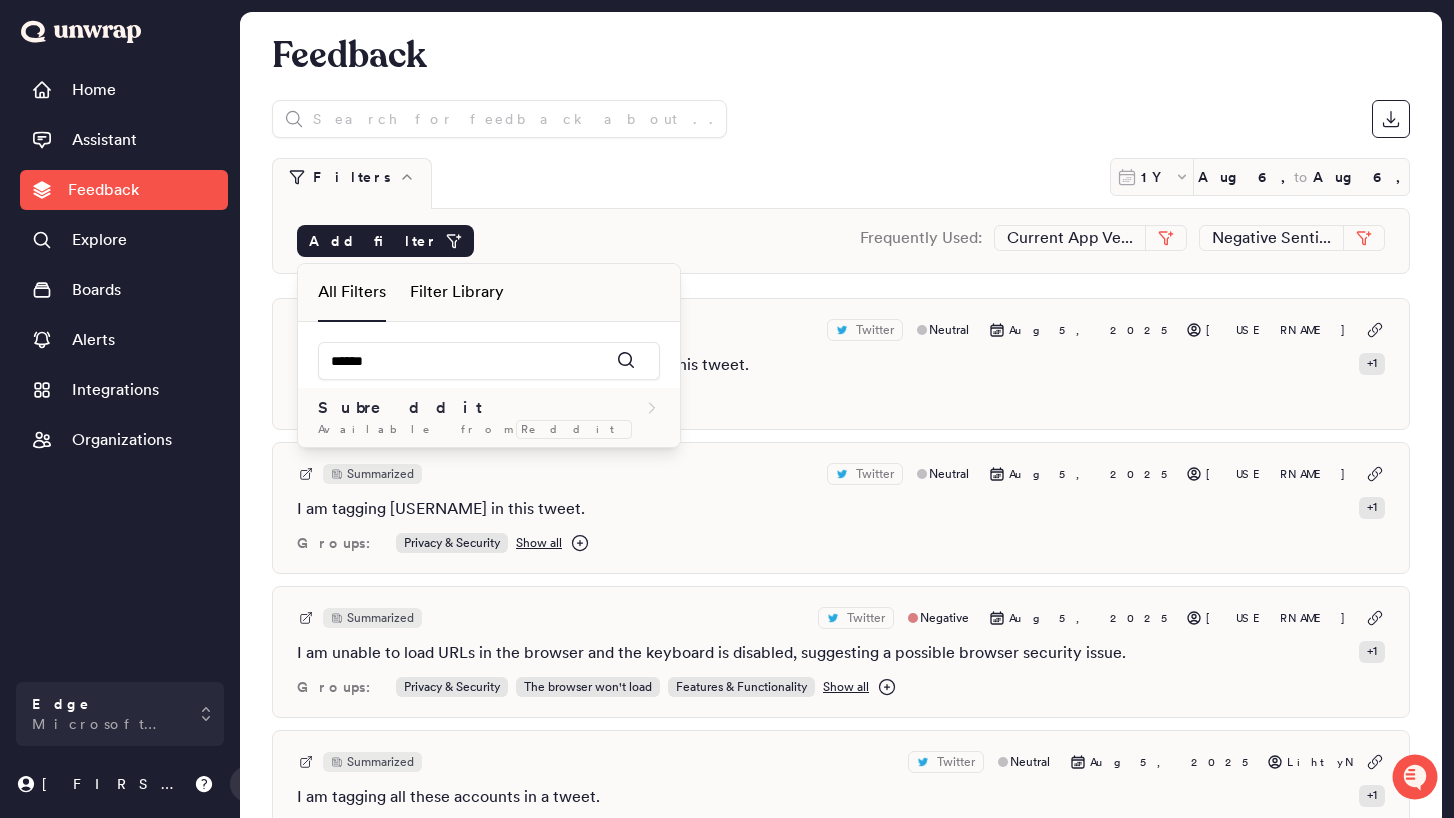 click on "Subreddit" at bounding box center (489, 408) 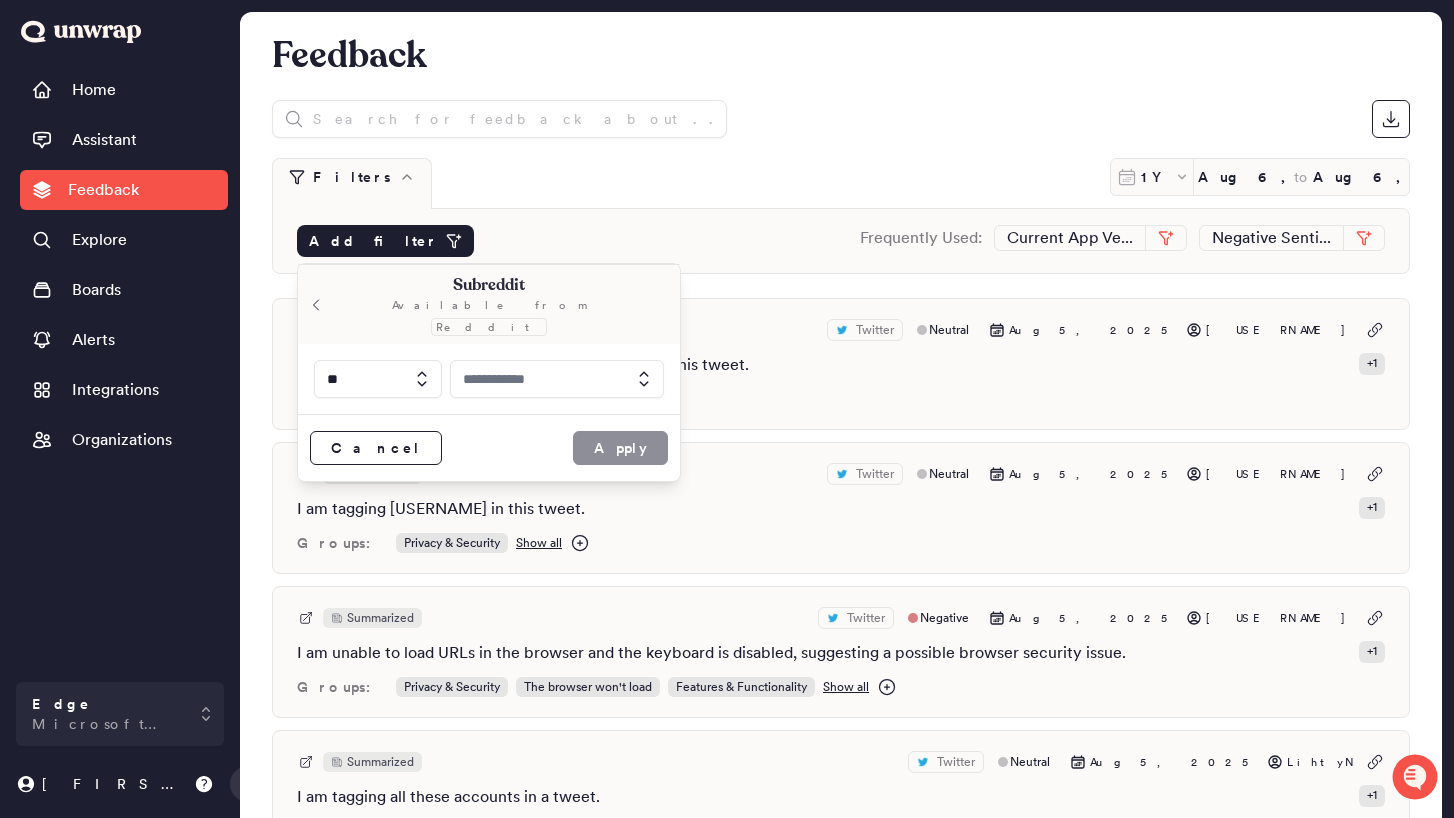 click at bounding box center (557, 379) 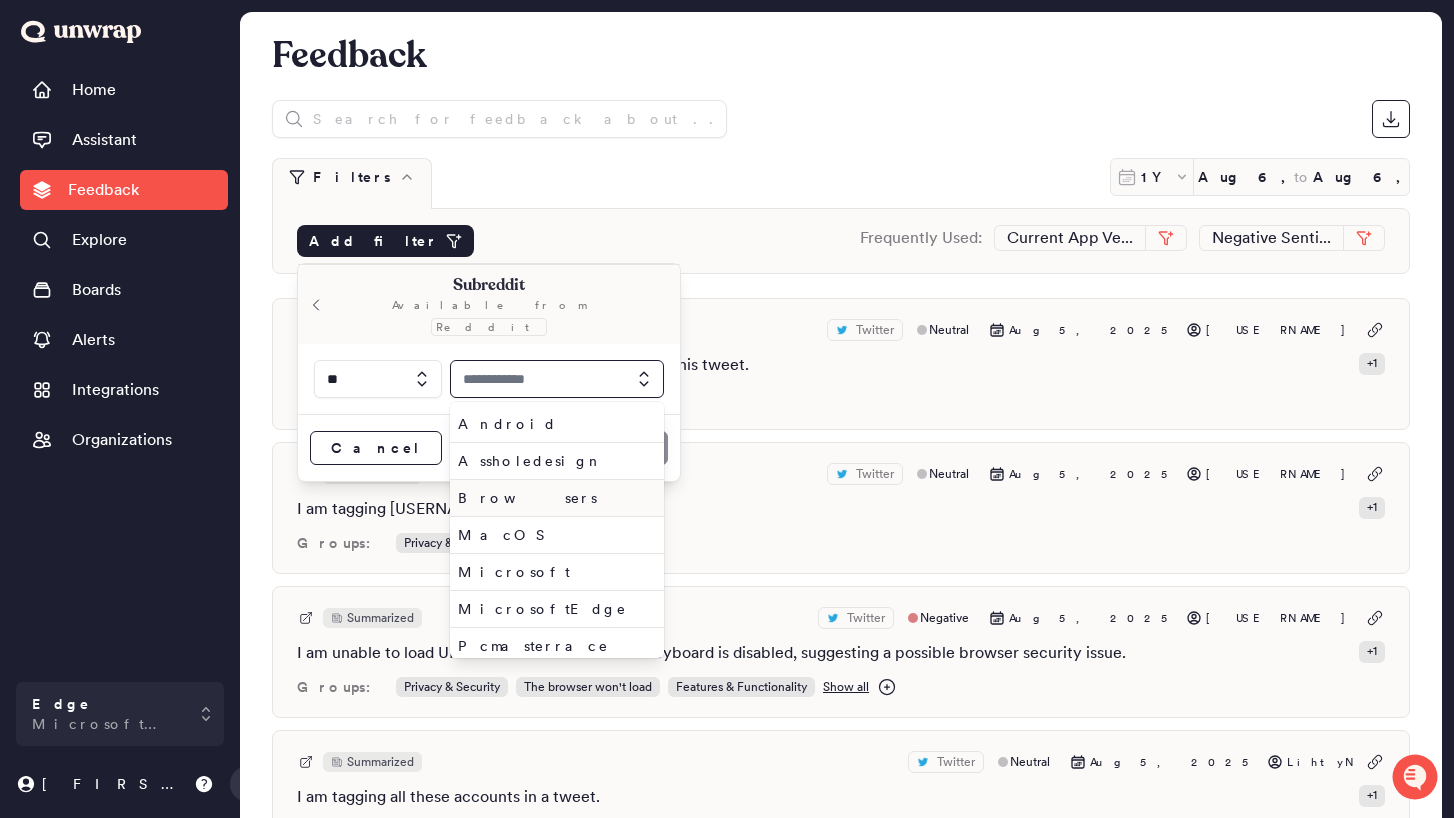 scroll, scrollTop: 121, scrollLeft: 0, axis: vertical 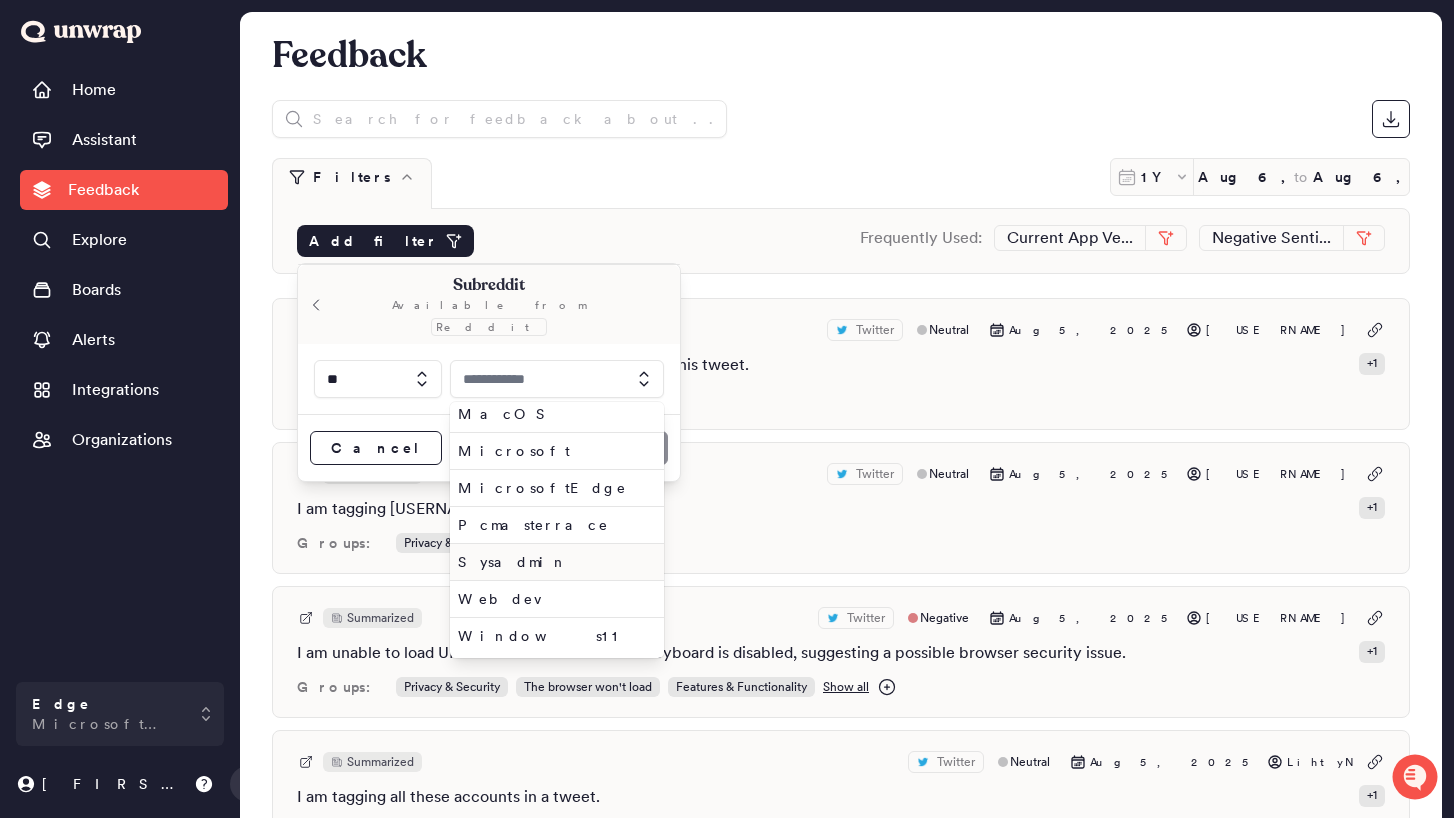 click on "Sysadmin" at bounding box center [553, 562] 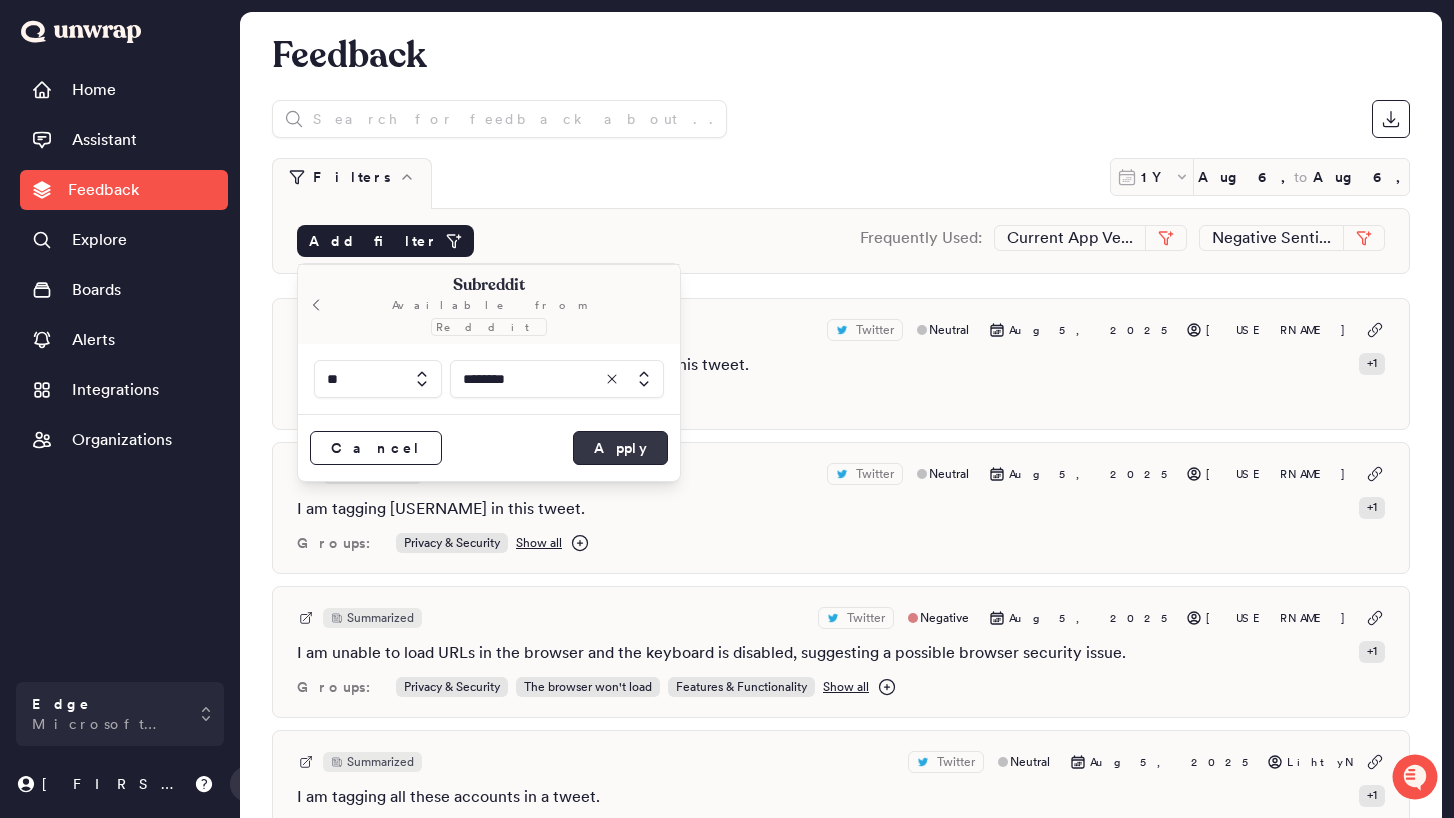 click on "Apply" at bounding box center (620, 448) 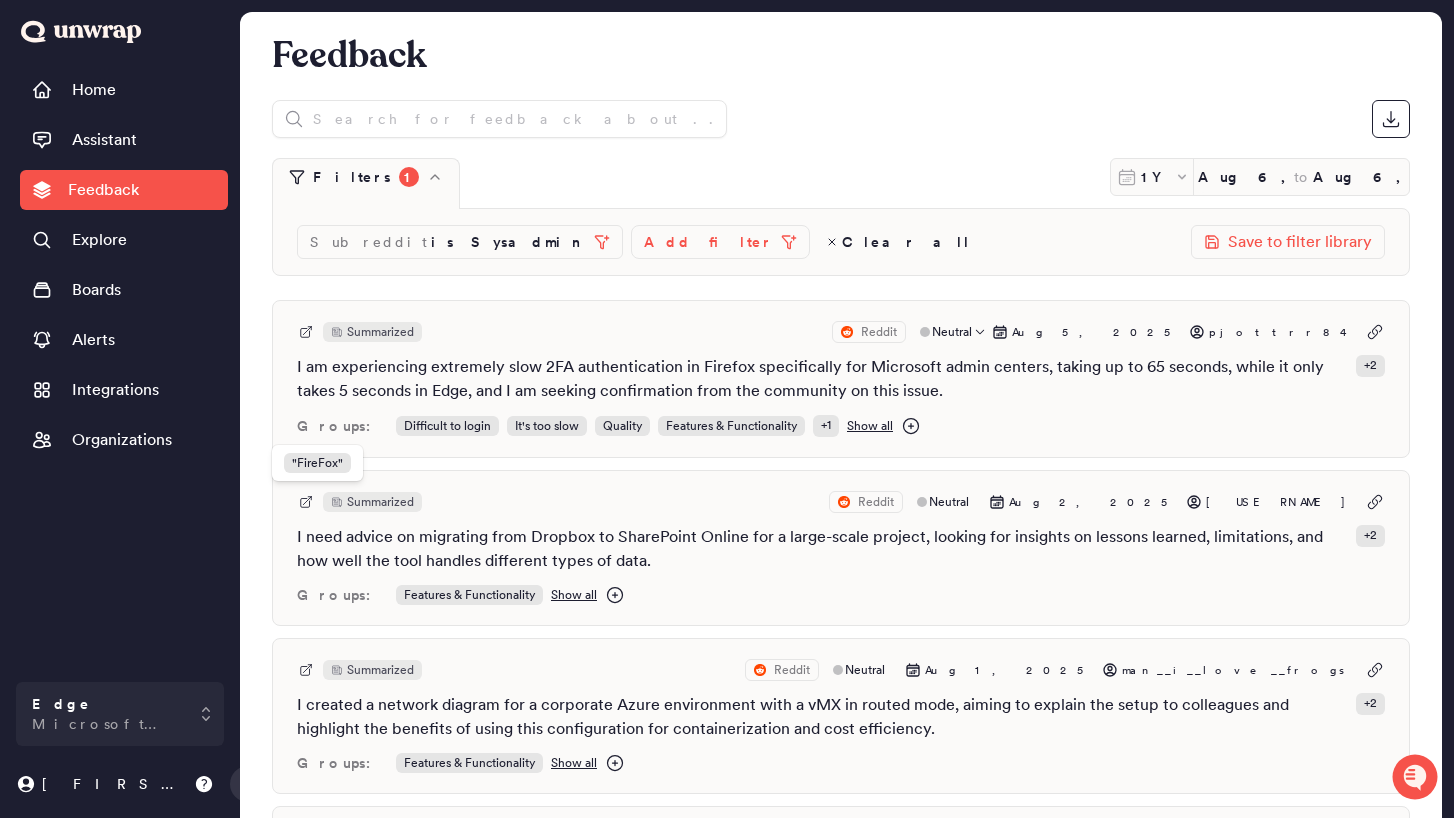 click on "+ 1" at bounding box center (826, 425) 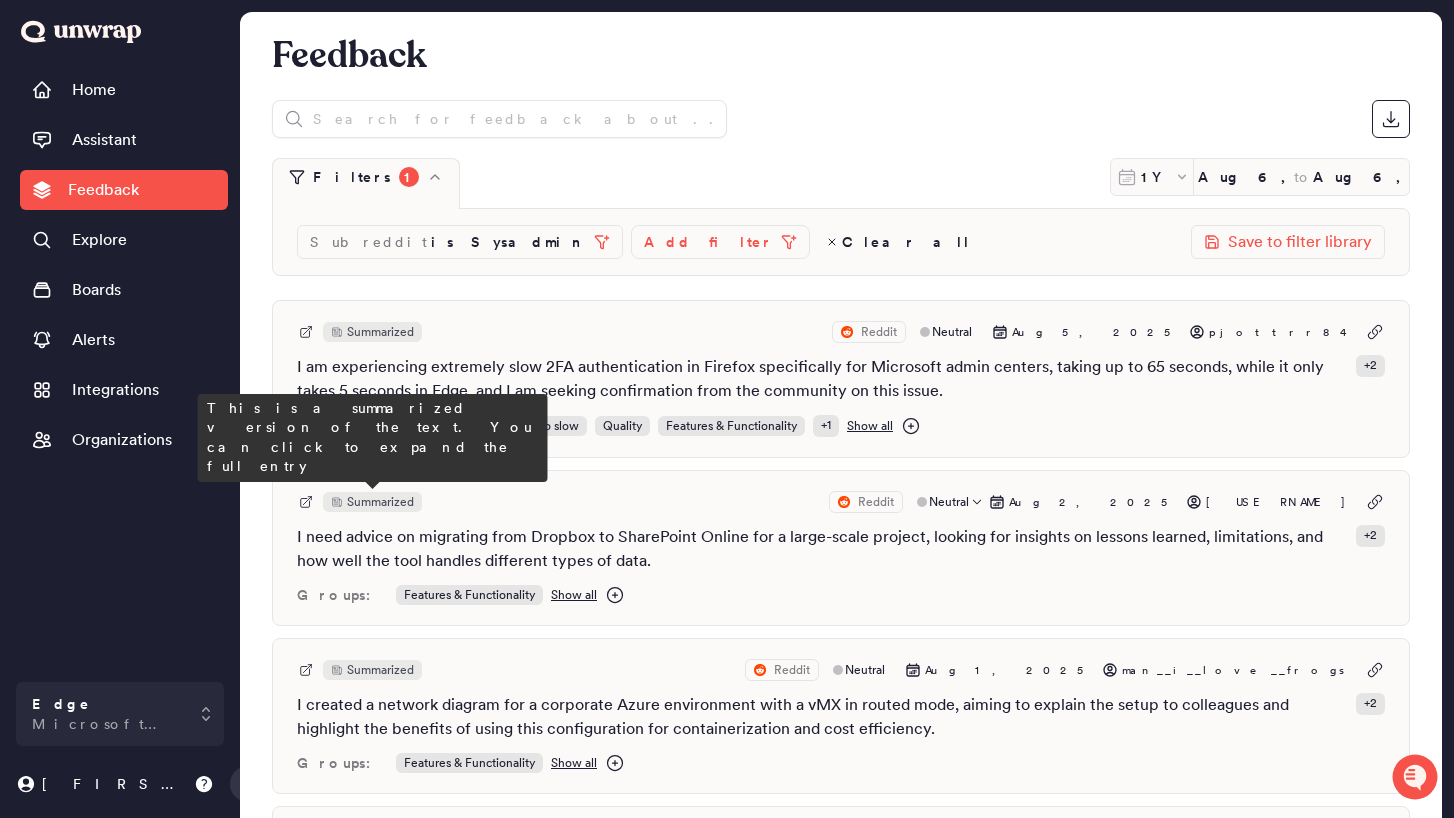 click on "Summarized" at bounding box center (380, 502) 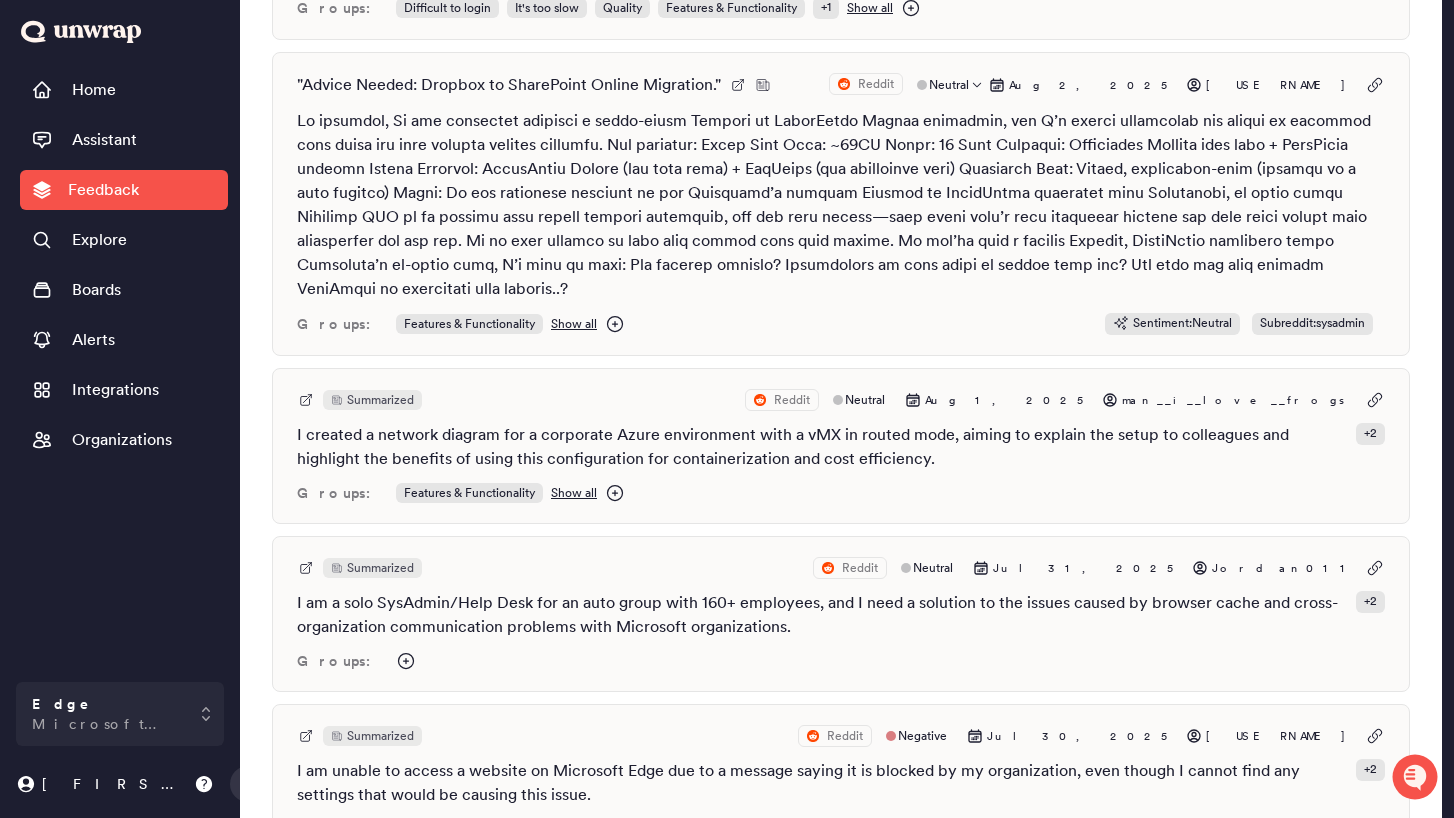 scroll, scrollTop: 583, scrollLeft: 0, axis: vertical 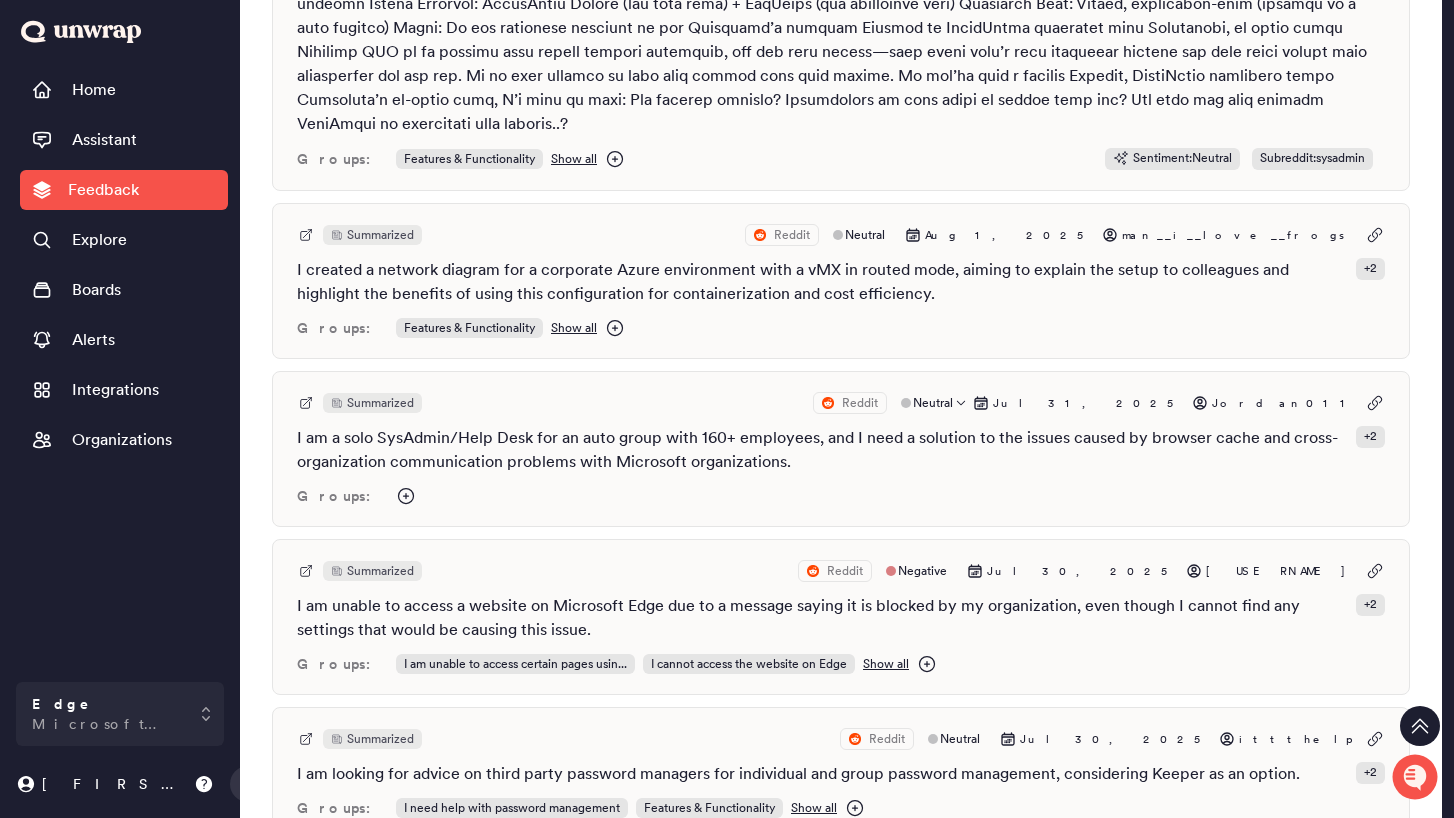 click on "Summarized" at bounding box center [380, 403] 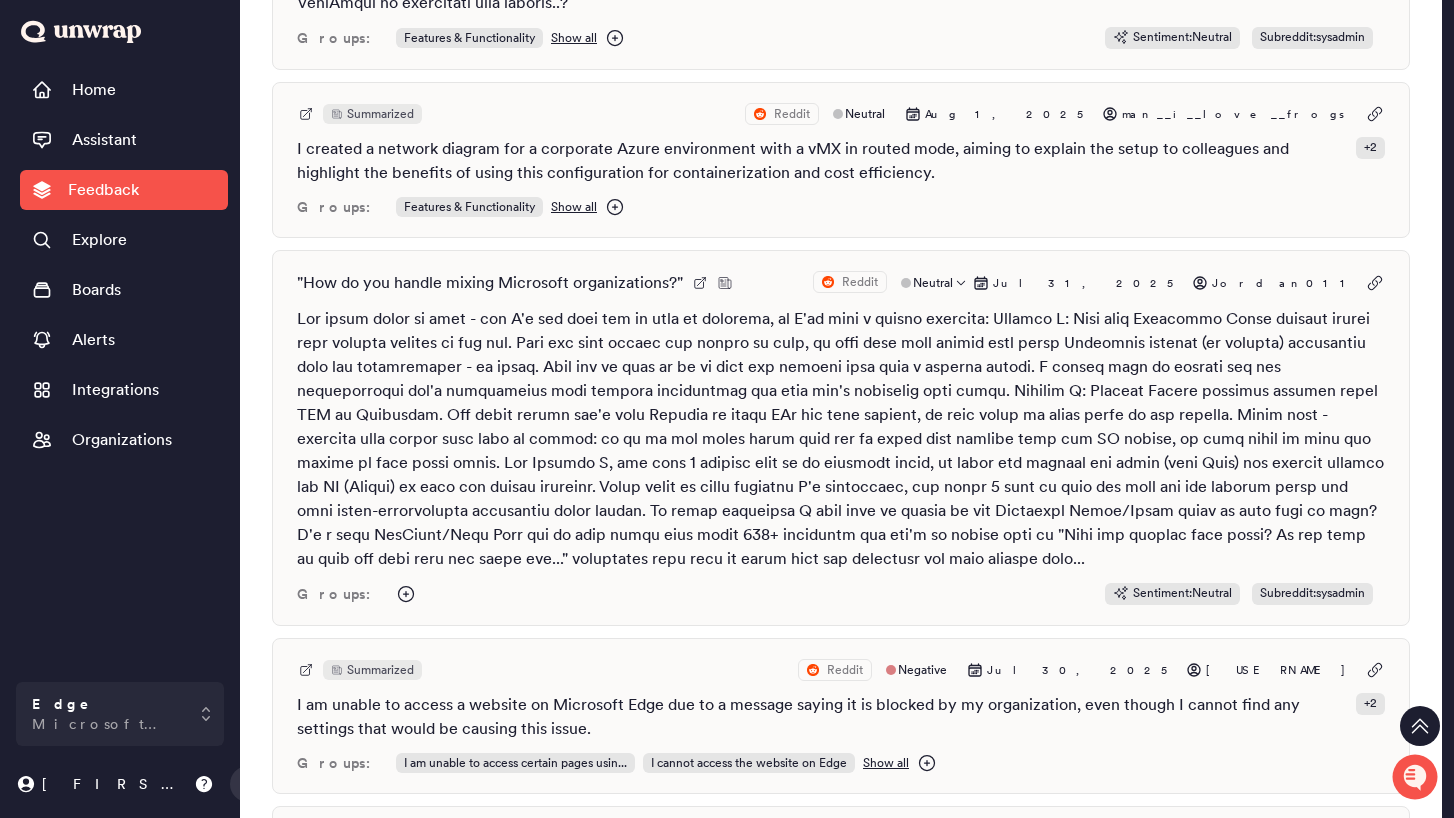 scroll, scrollTop: 1101, scrollLeft: 0, axis: vertical 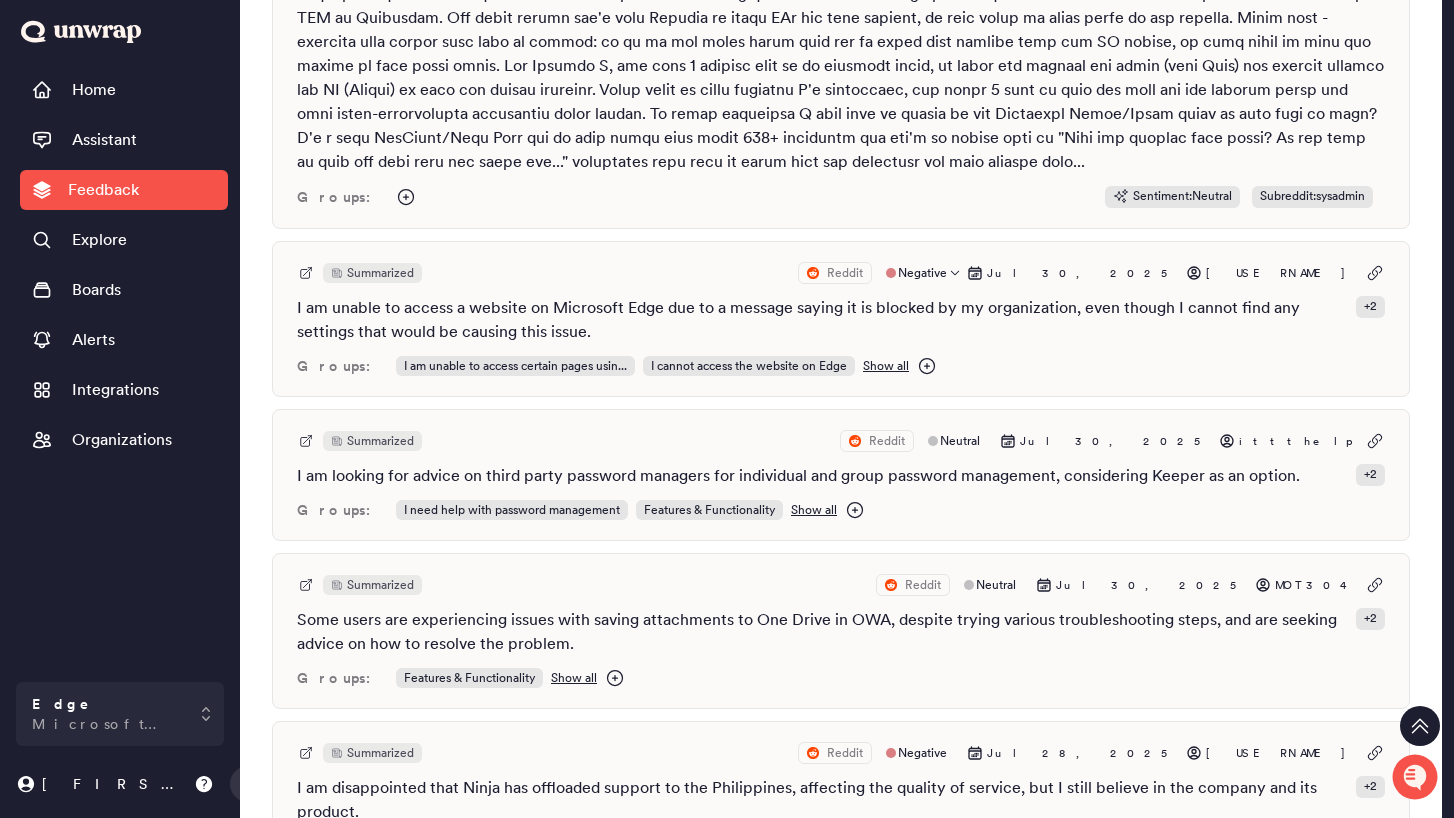 click on "Summarized" at bounding box center (380, 273) 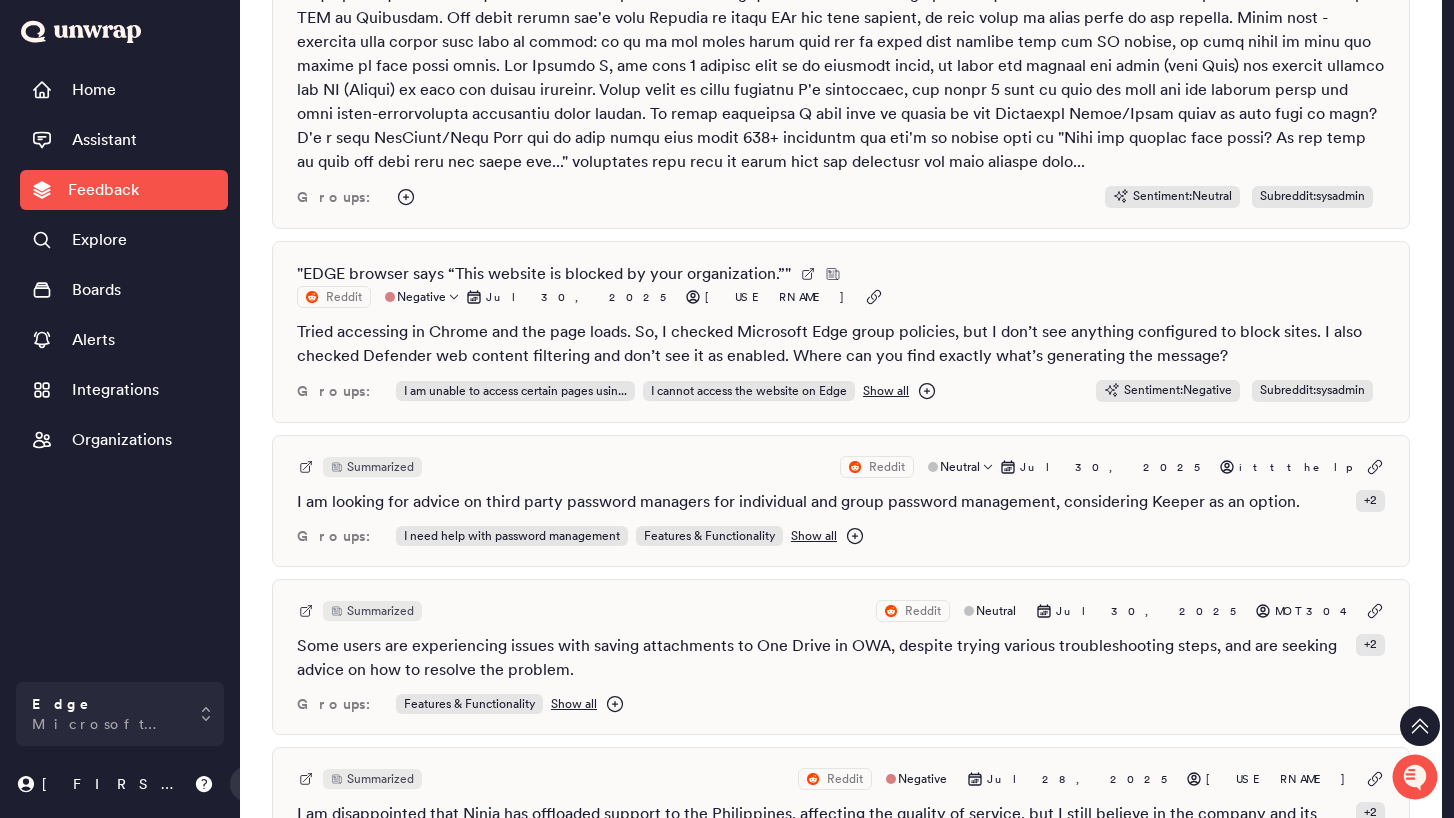 click on "Summarized" at bounding box center [380, 467] 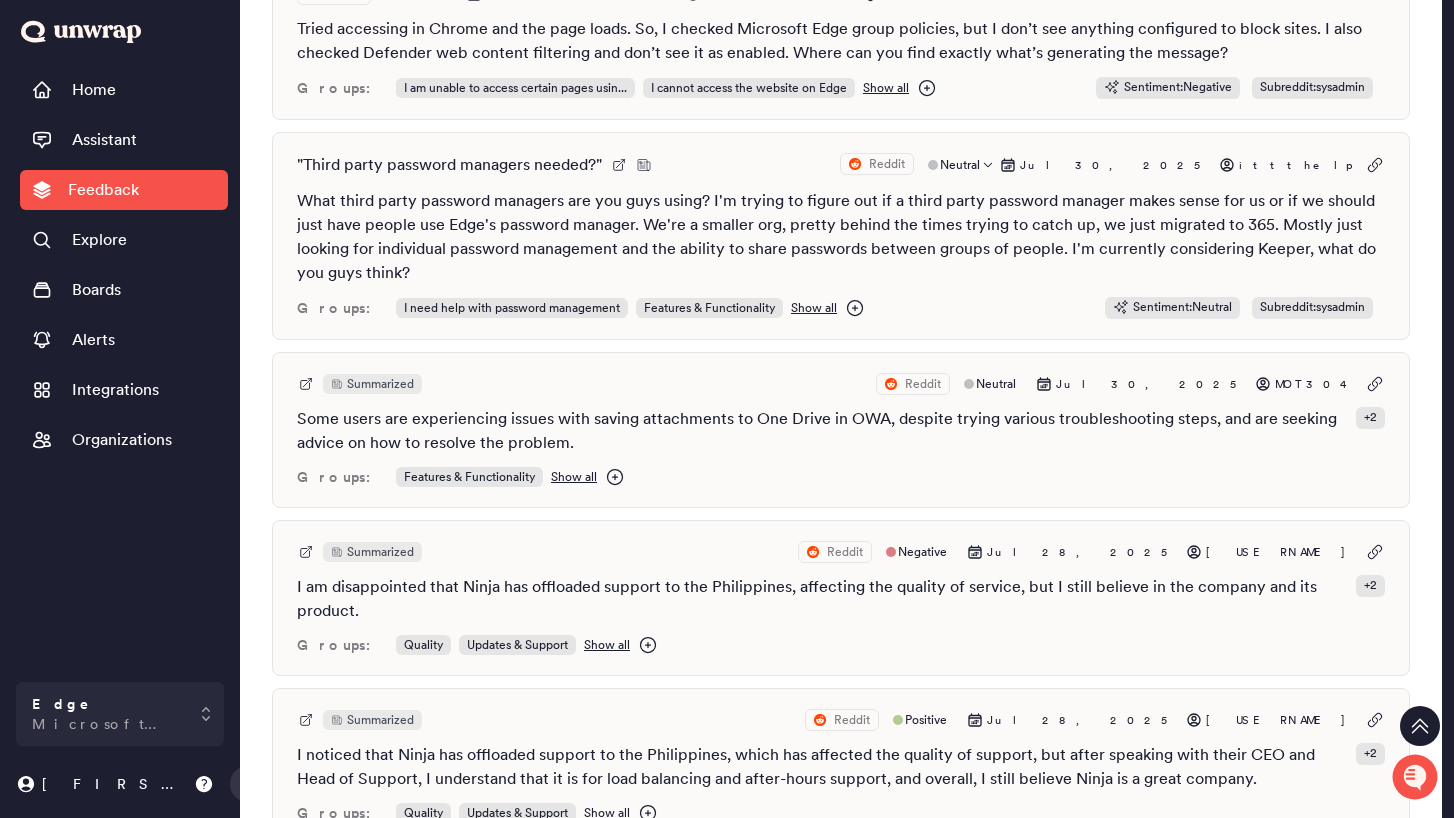 scroll, scrollTop: 1408, scrollLeft: 0, axis: vertical 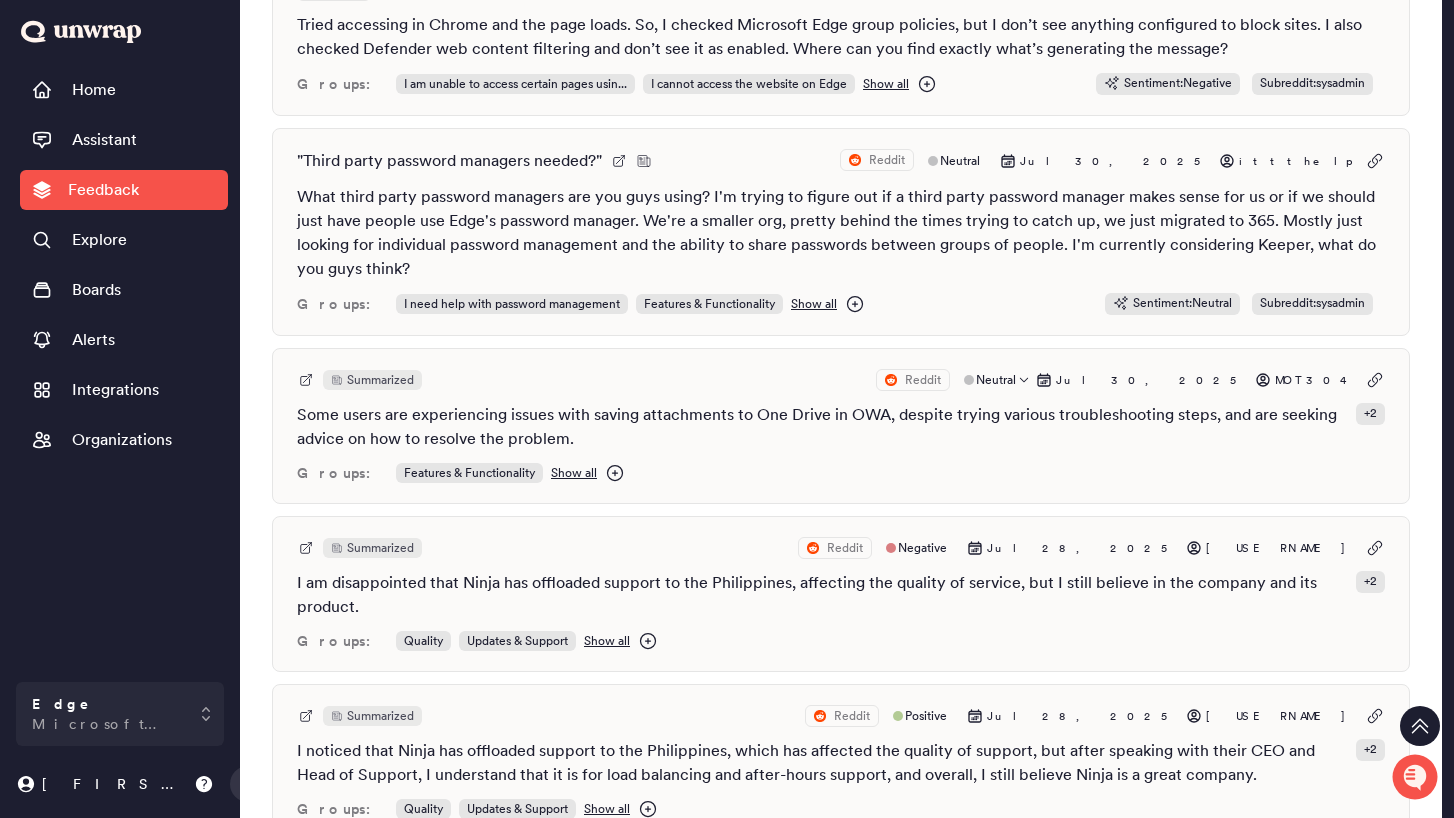 click on "Summarized" at bounding box center [380, 380] 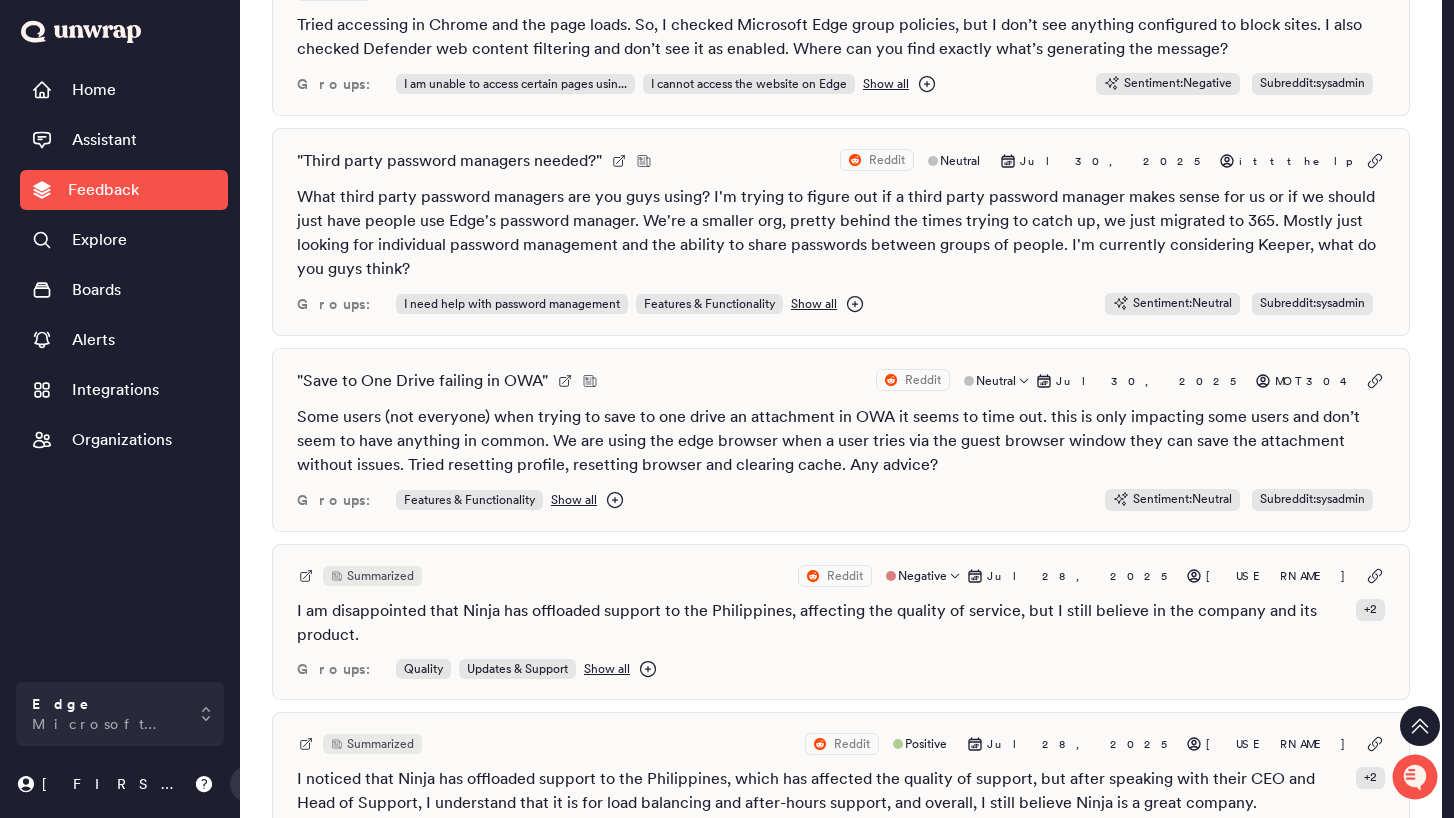 click on "Summarized" at bounding box center [380, 576] 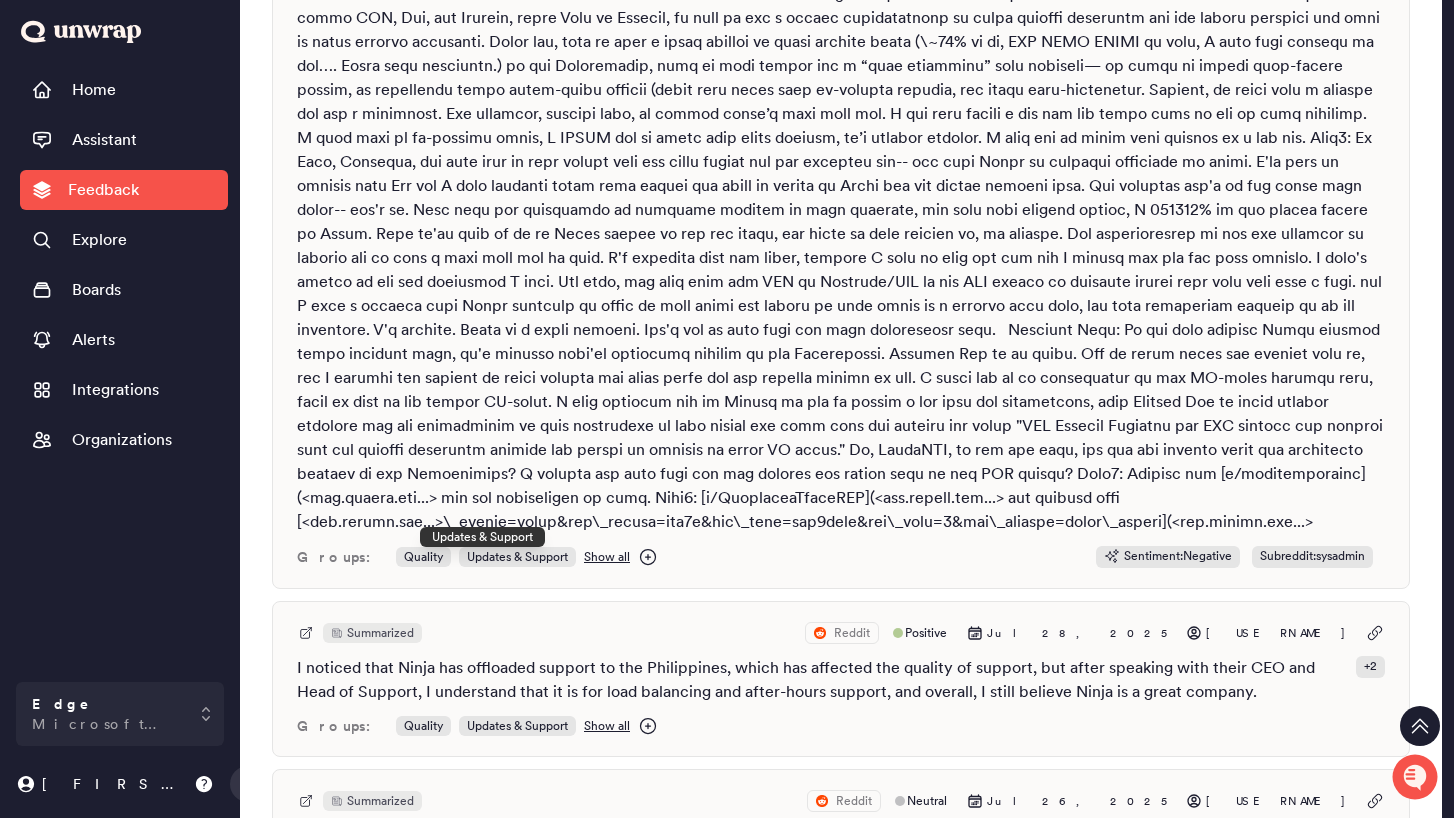 scroll, scrollTop: 2384, scrollLeft: 0, axis: vertical 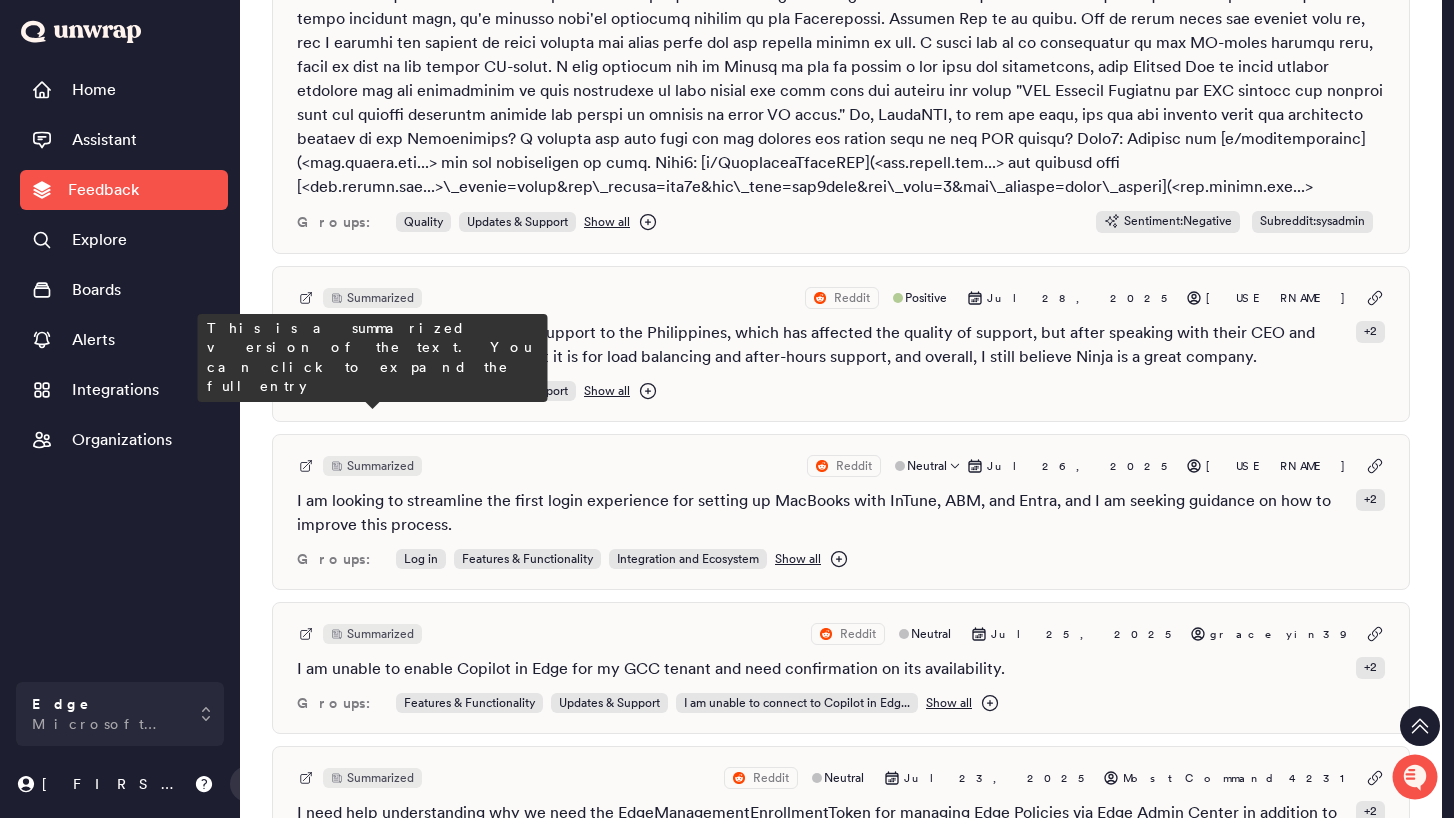 click on "Summarized" at bounding box center [380, 466] 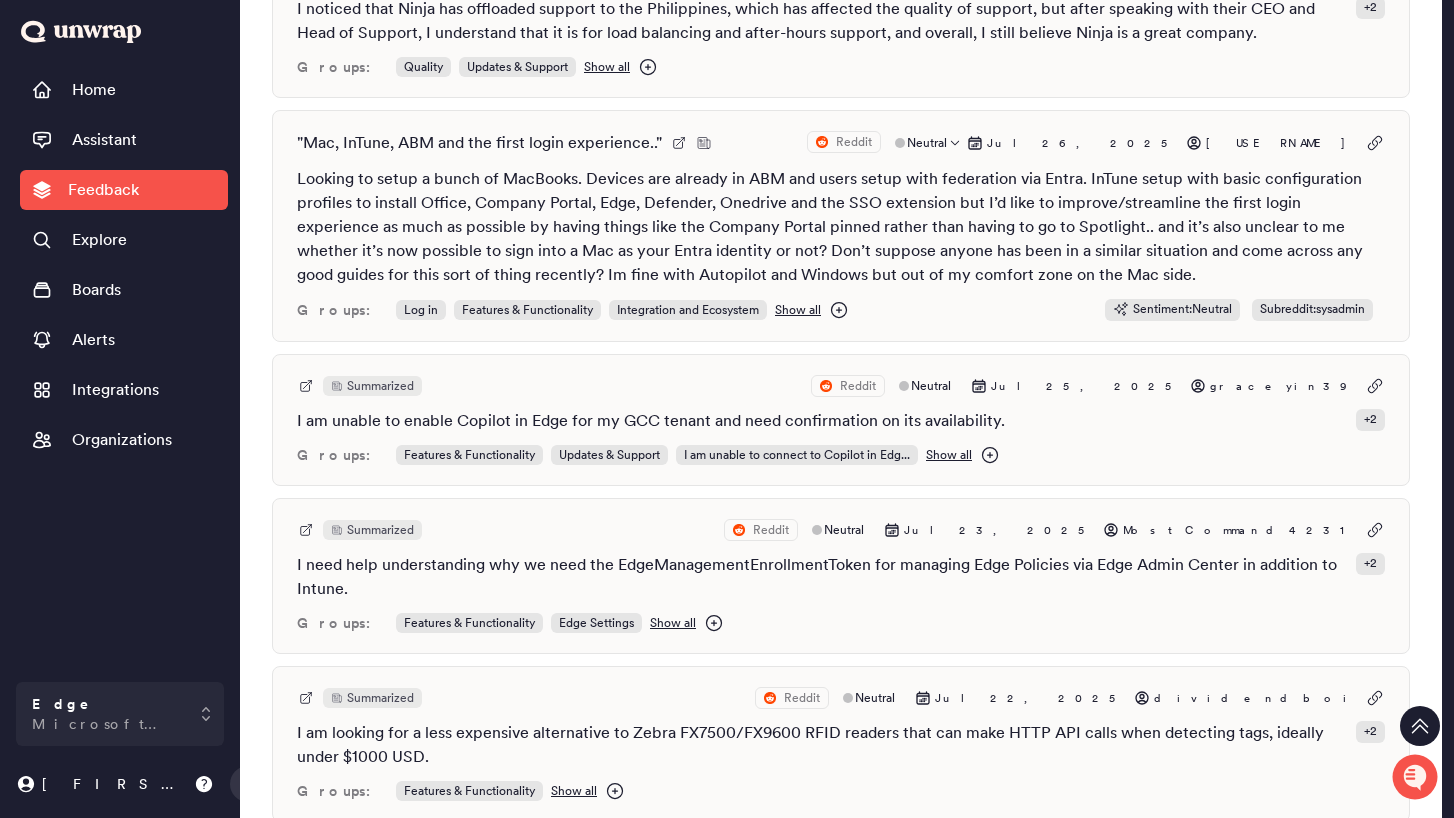 scroll, scrollTop: 2710, scrollLeft: 0, axis: vertical 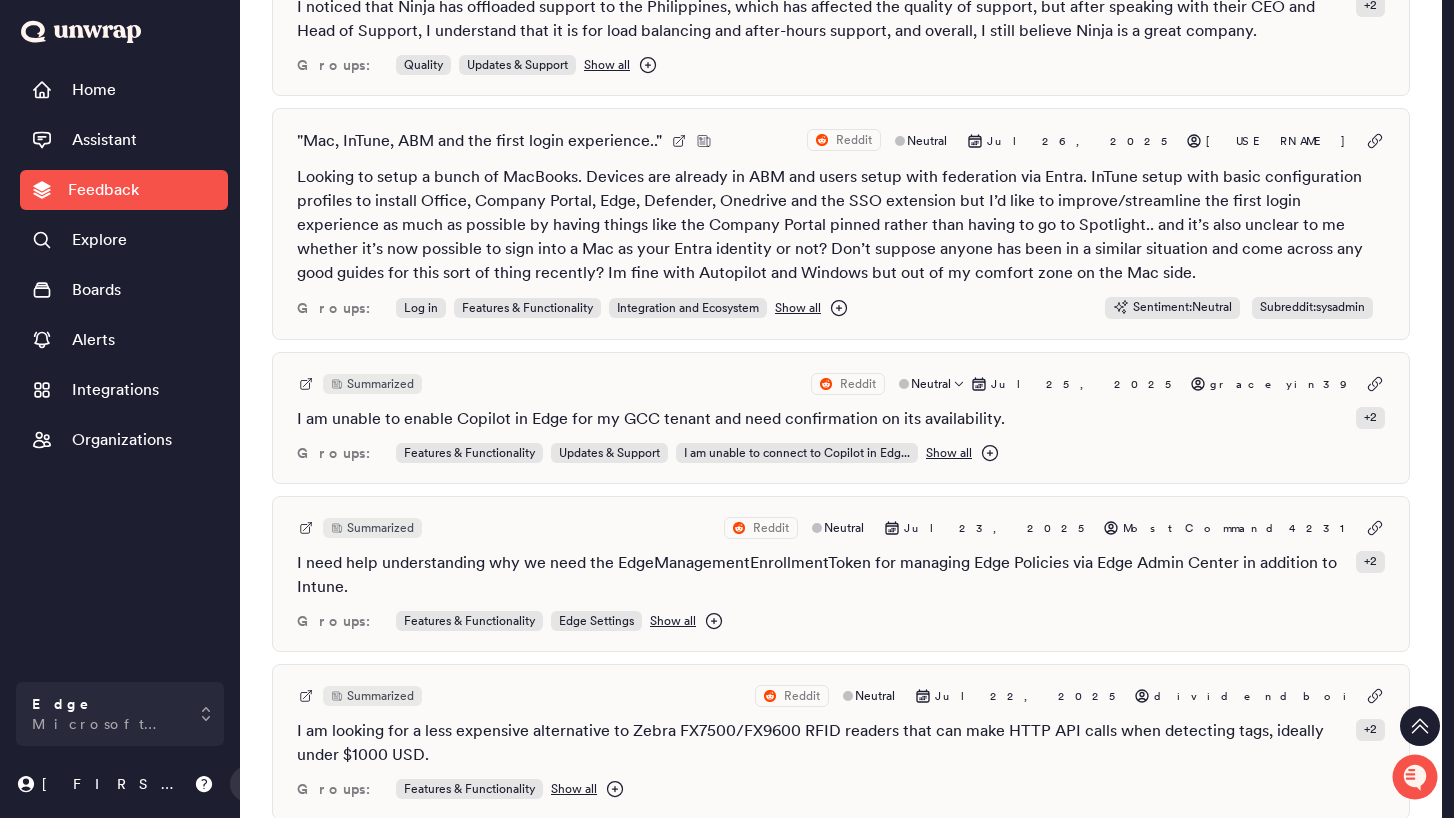 click on "Summarized" at bounding box center (380, 384) 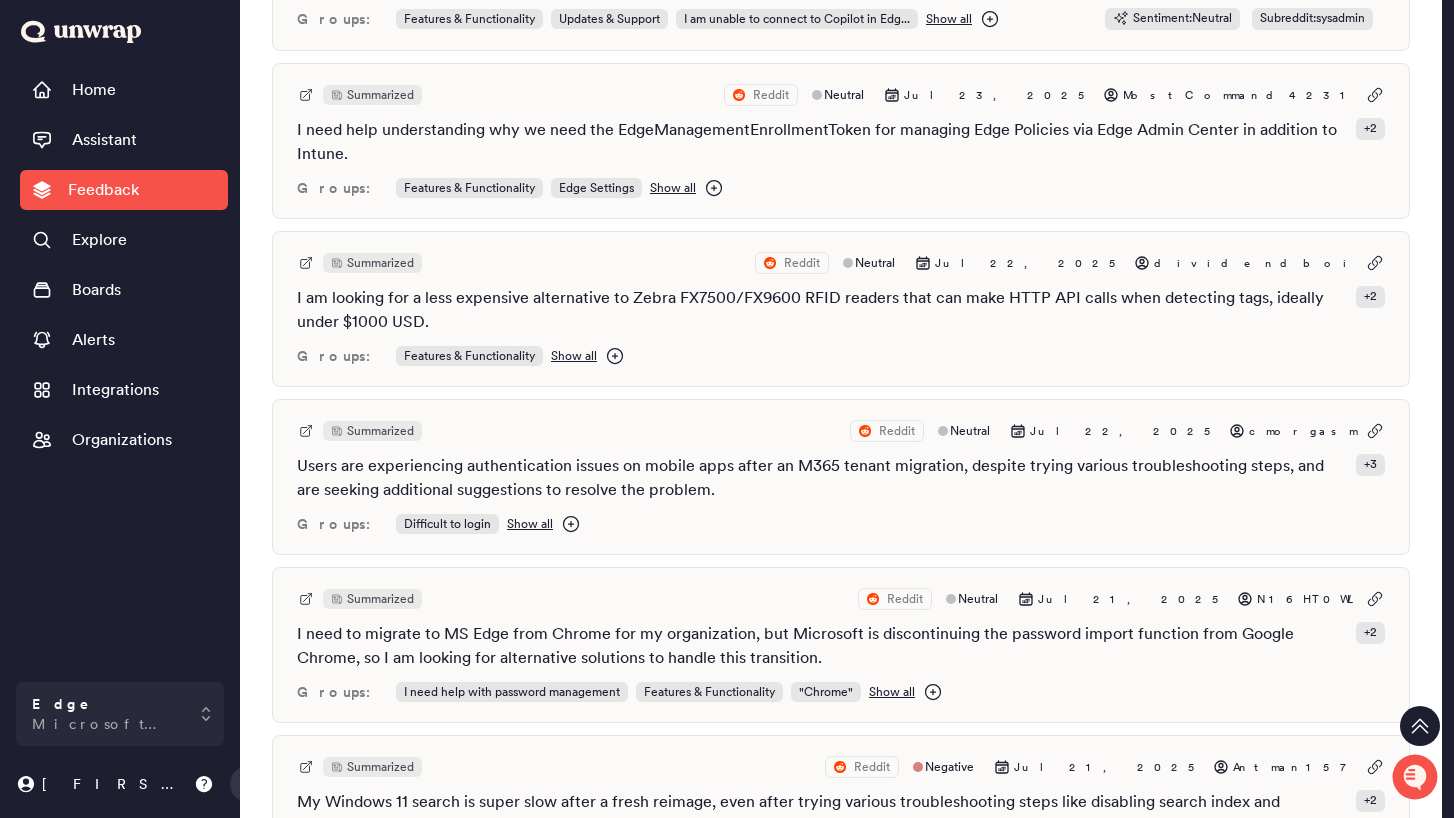 scroll, scrollTop: 3191, scrollLeft: 0, axis: vertical 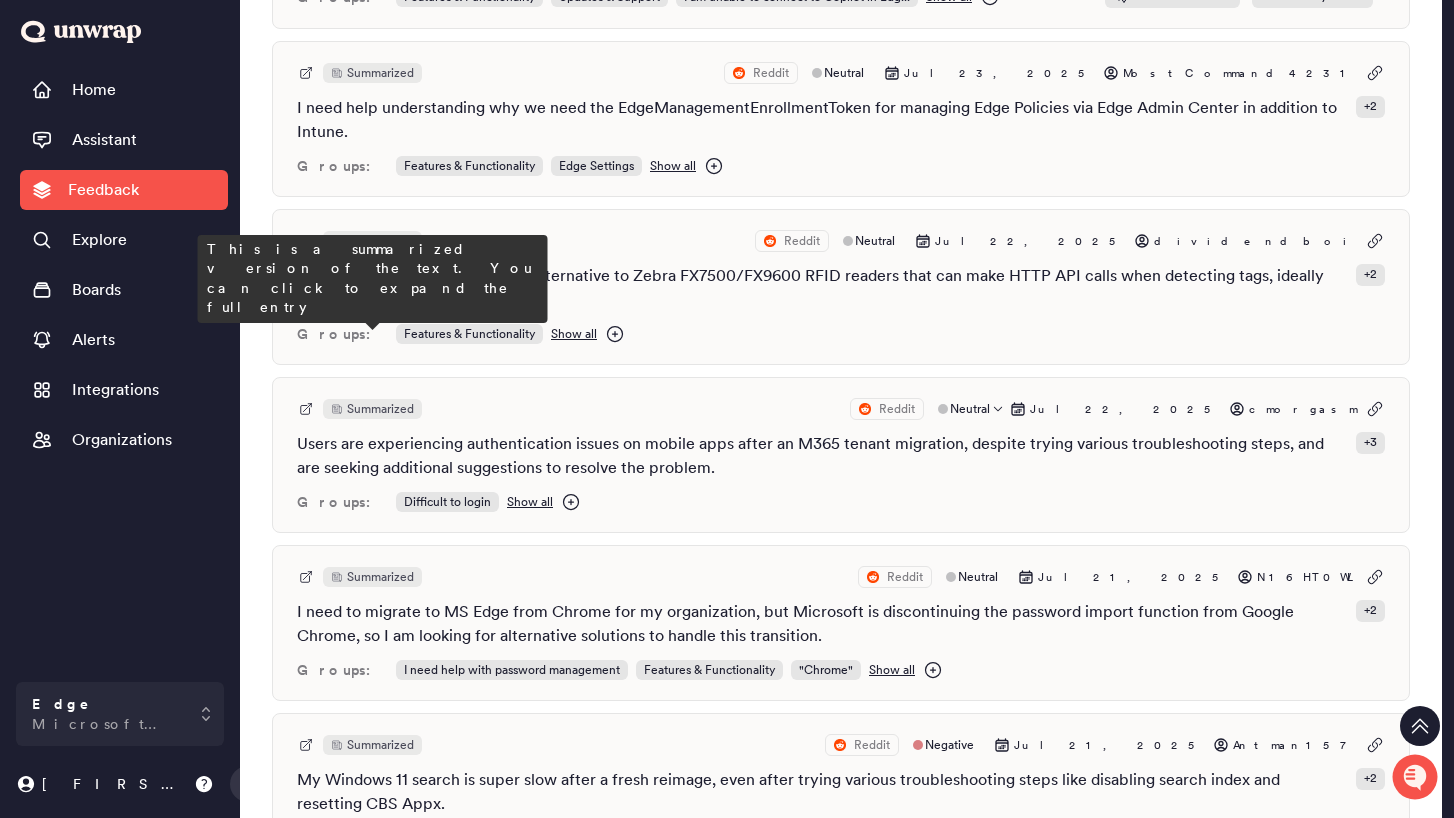 click on "Summarized" at bounding box center (380, 409) 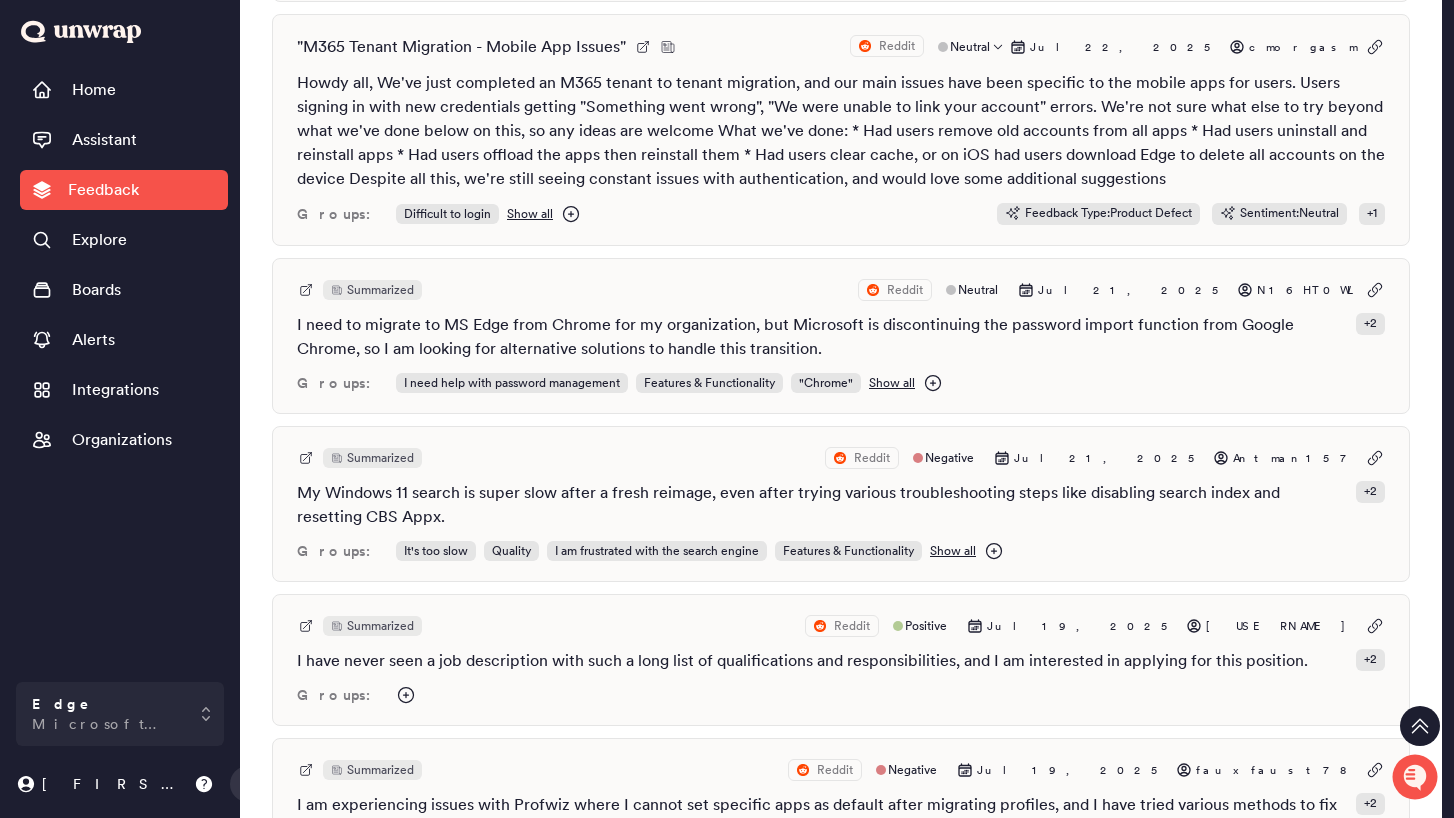scroll, scrollTop: 3726, scrollLeft: 0, axis: vertical 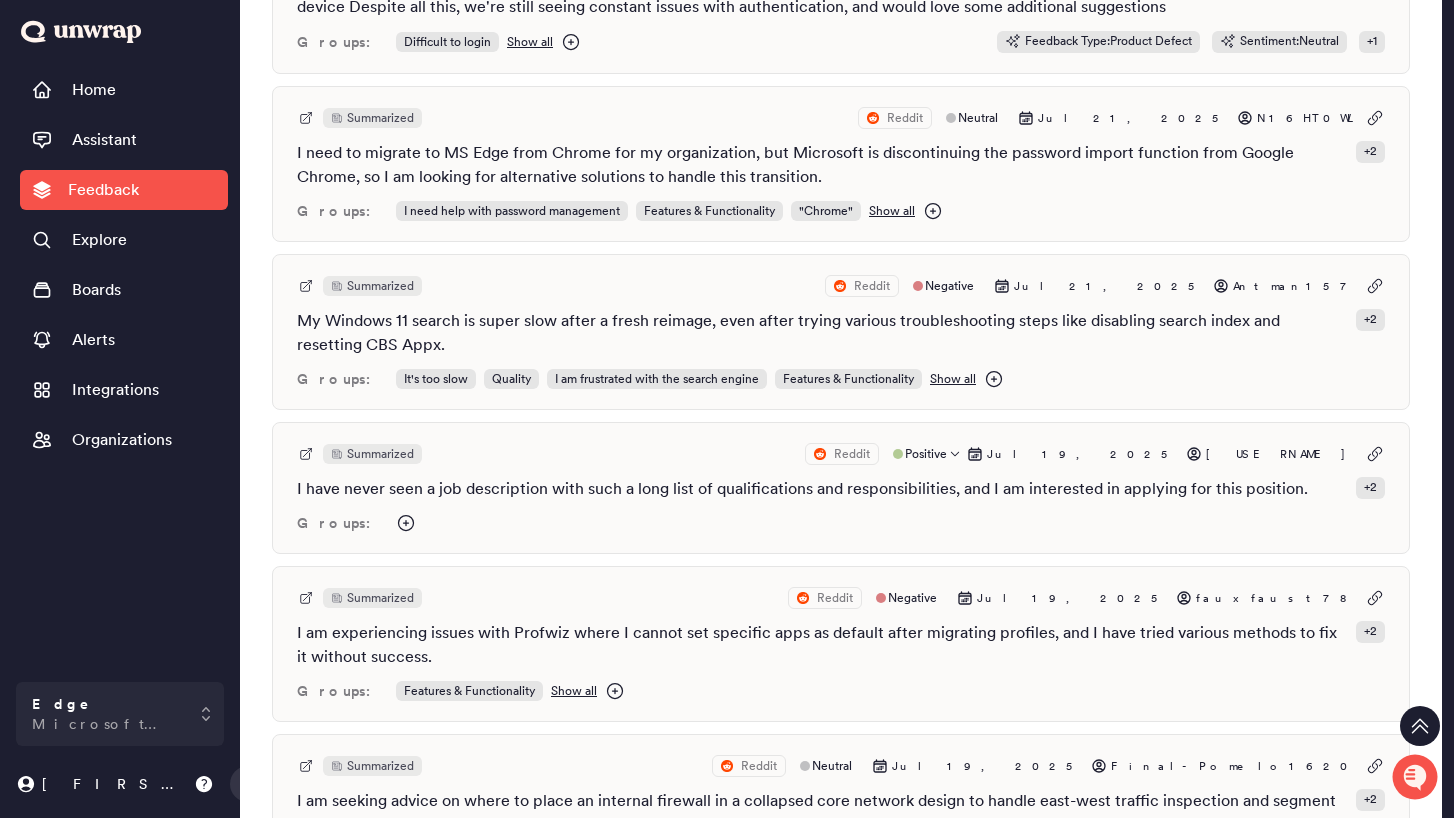 click on "Summarized" at bounding box center (380, 454) 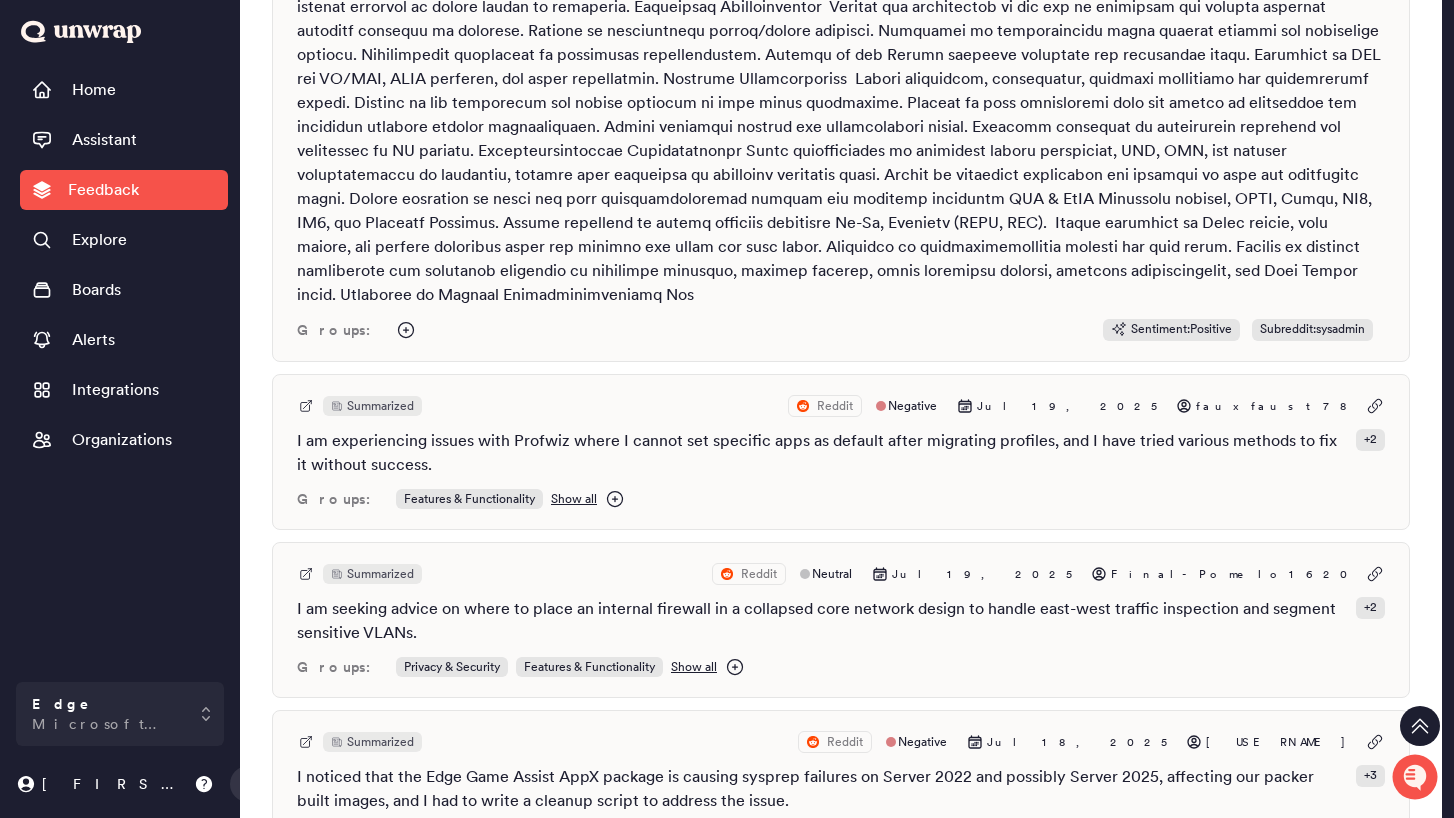 scroll, scrollTop: 5651, scrollLeft: 0, axis: vertical 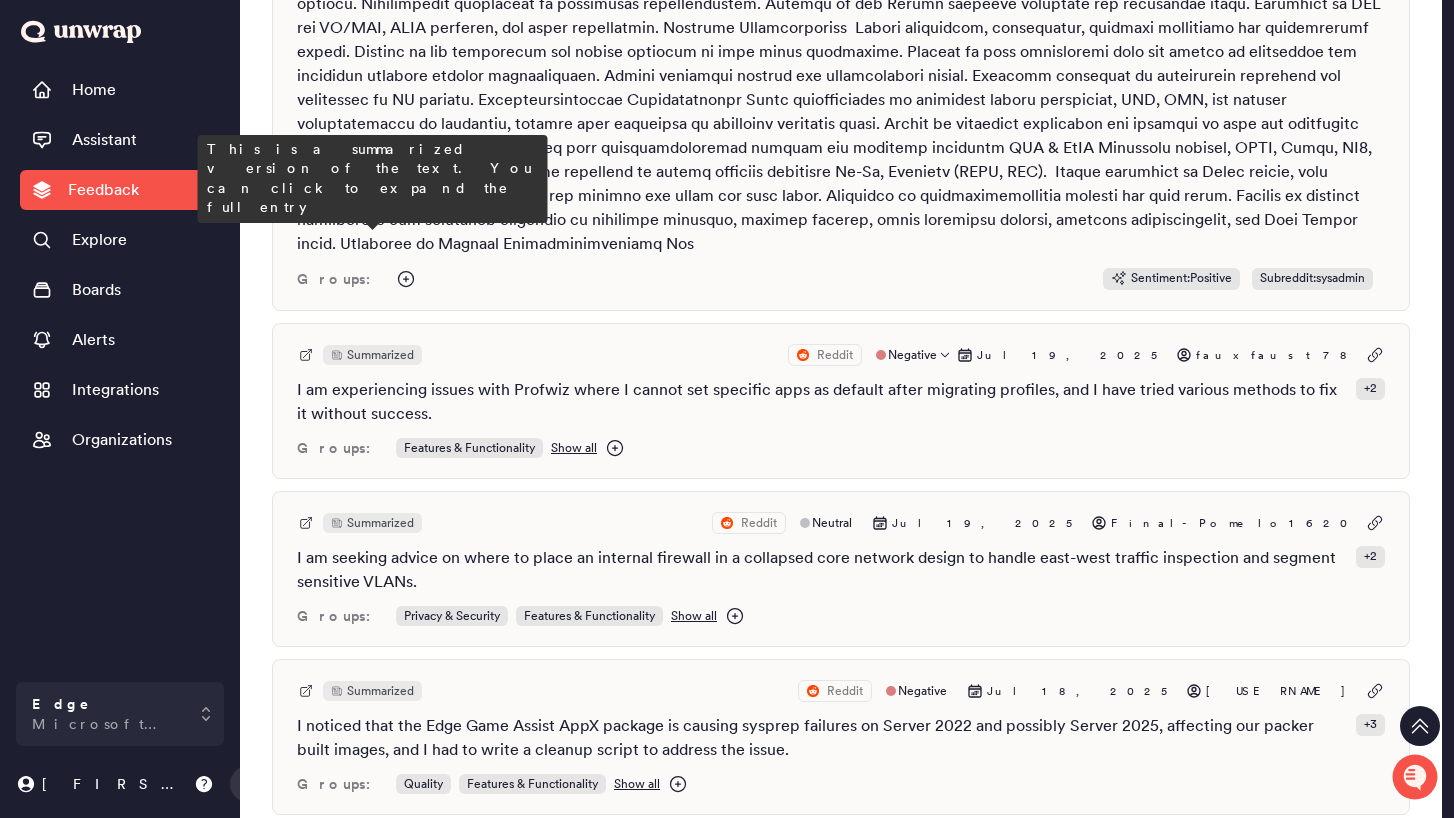click on "Summarized" at bounding box center [380, 355] 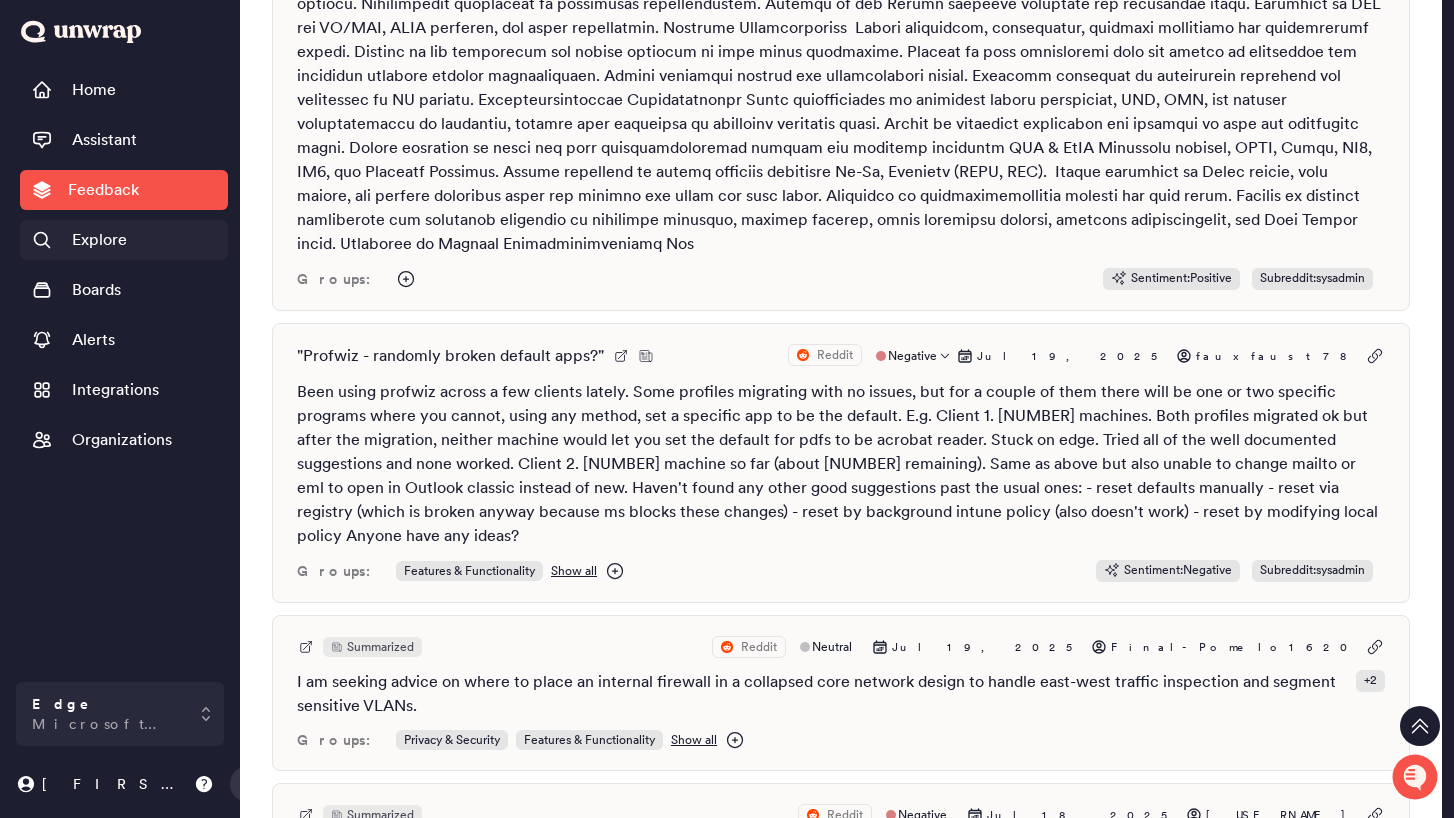 click on "Explore" at bounding box center (124, 240) 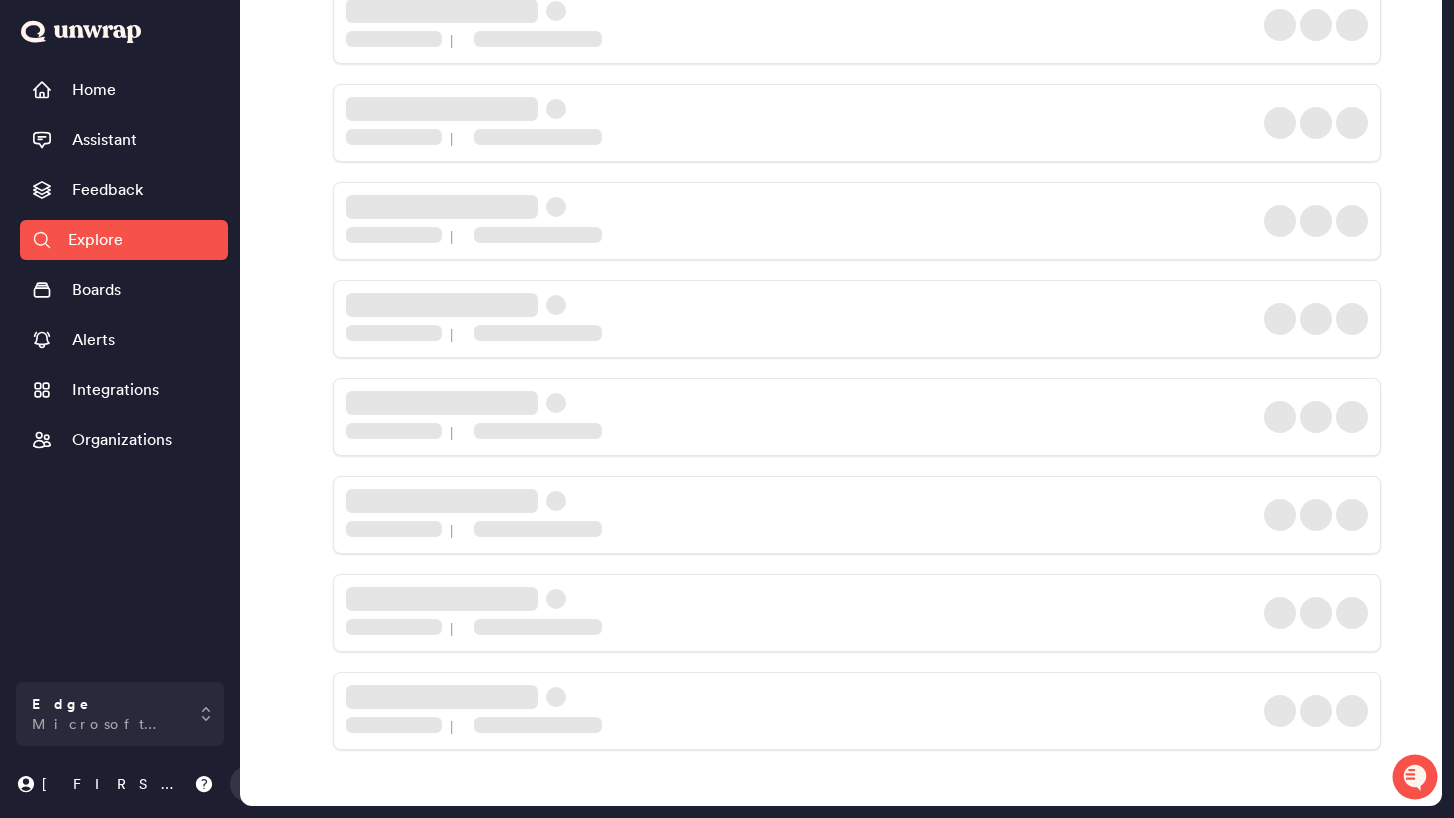 scroll, scrollTop: 1619, scrollLeft: 0, axis: vertical 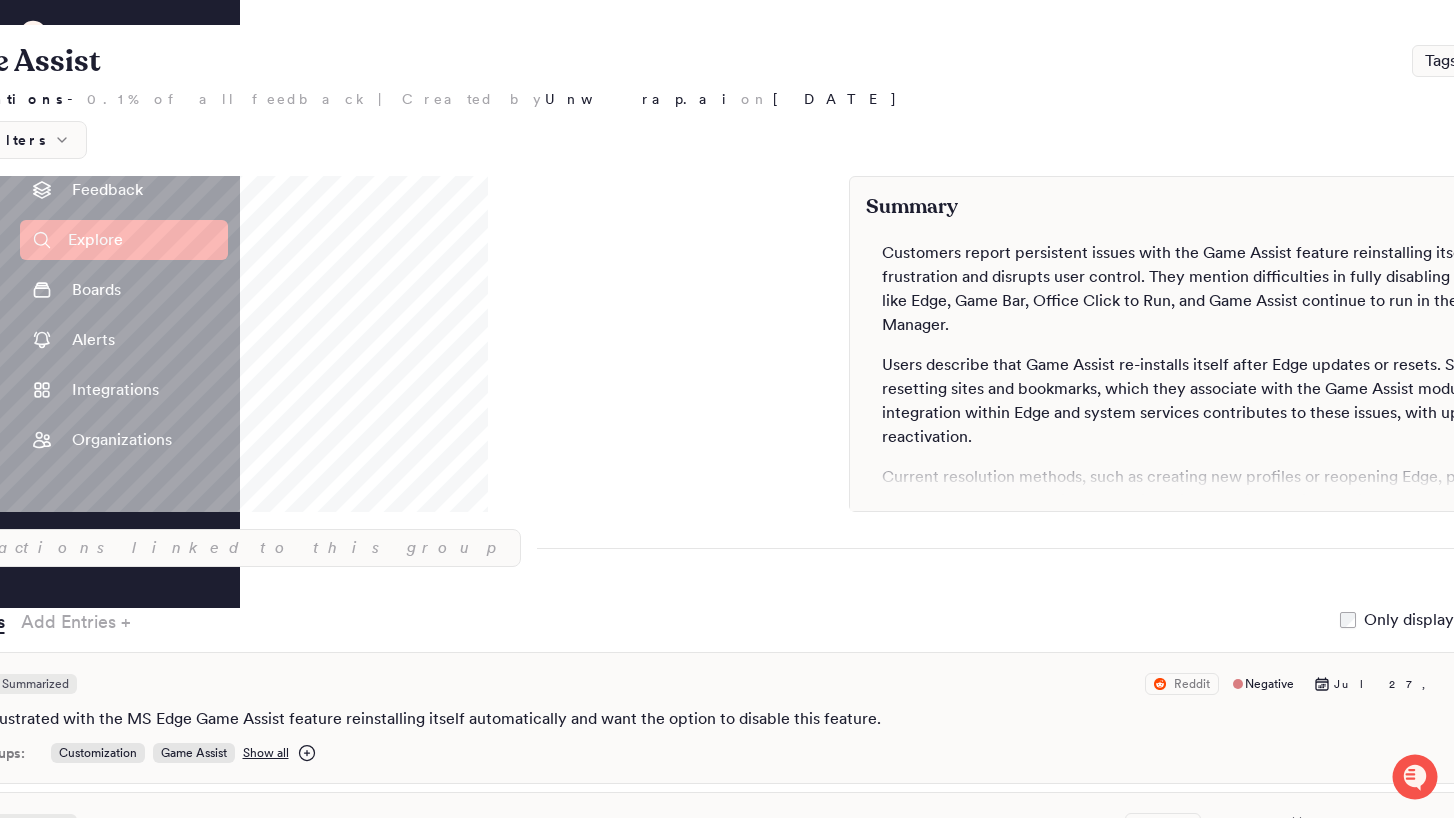 click on "Filters" at bounding box center [7, 140] 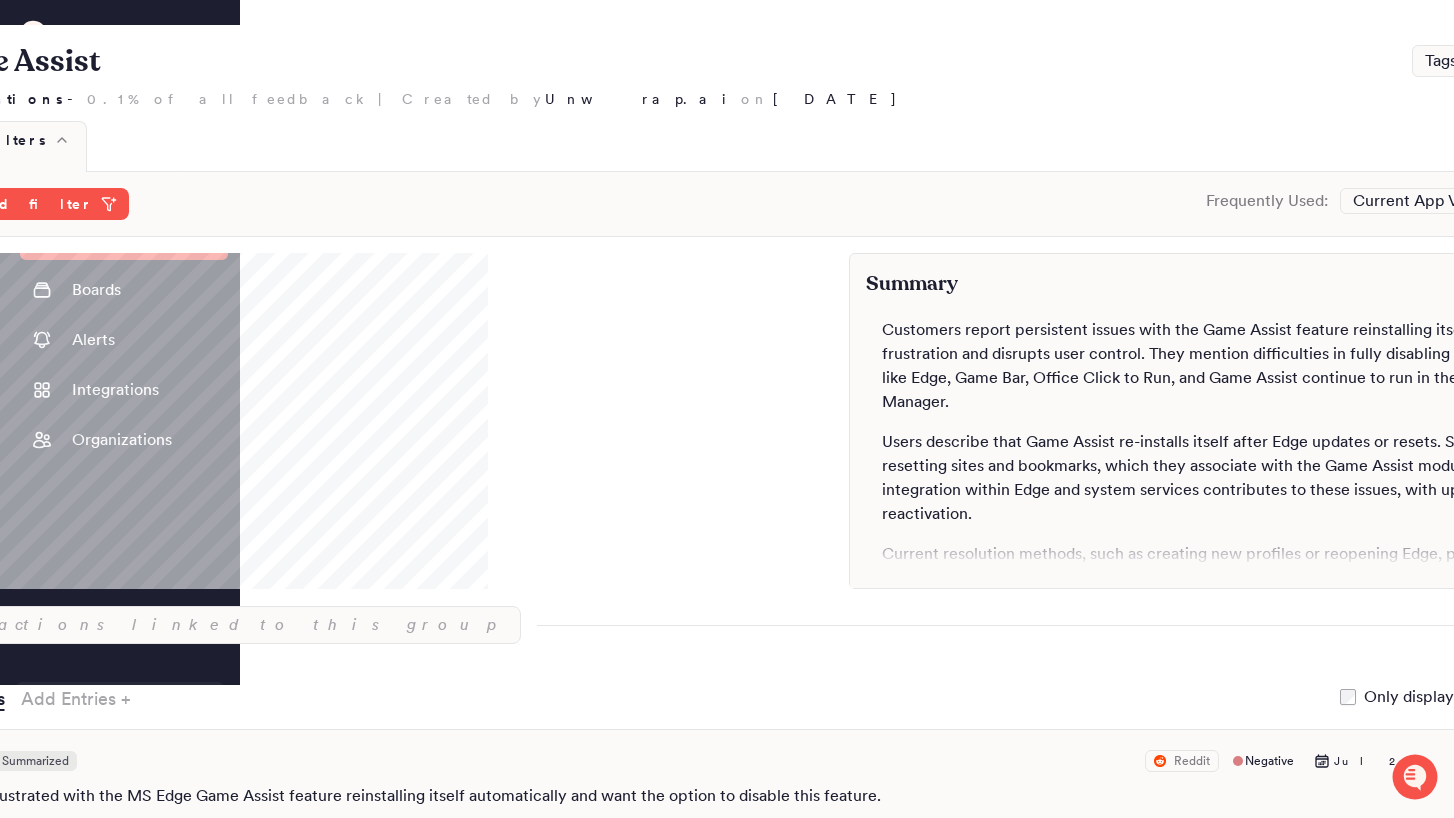 click on "Explore" at bounding box center (124, 240) 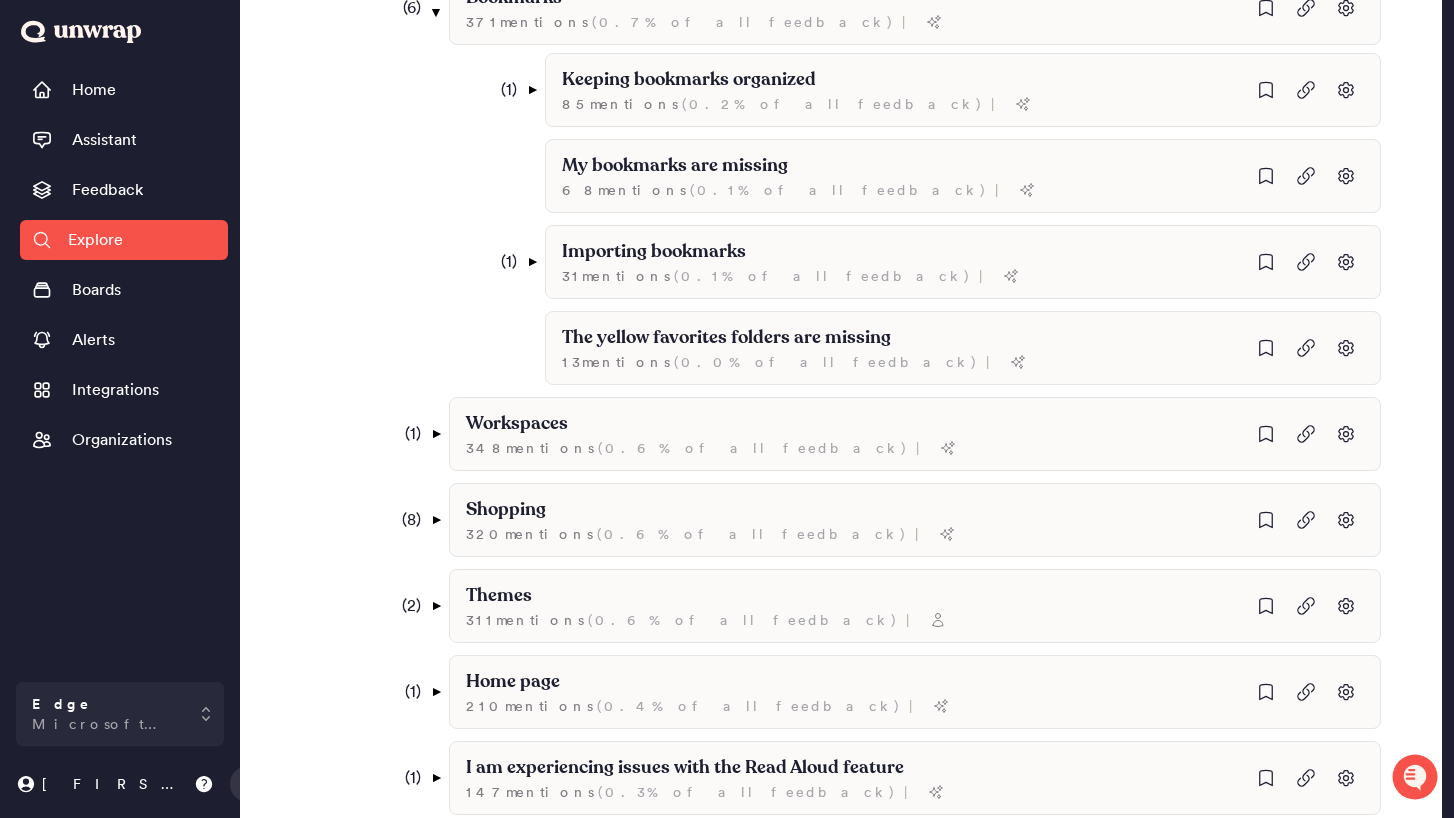 scroll, scrollTop: 0, scrollLeft: 0, axis: both 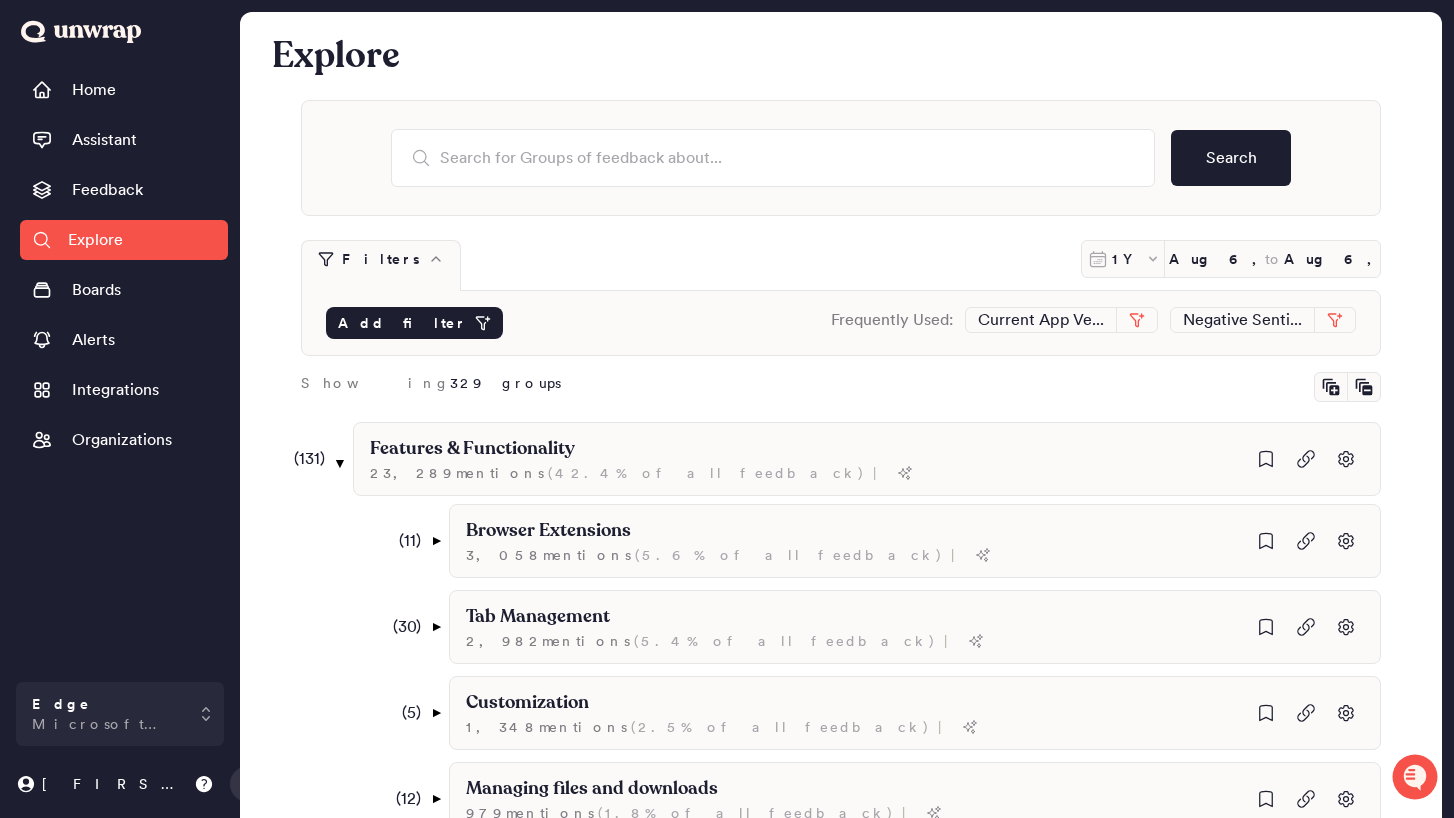 click on "Add filter" at bounding box center (414, 323) 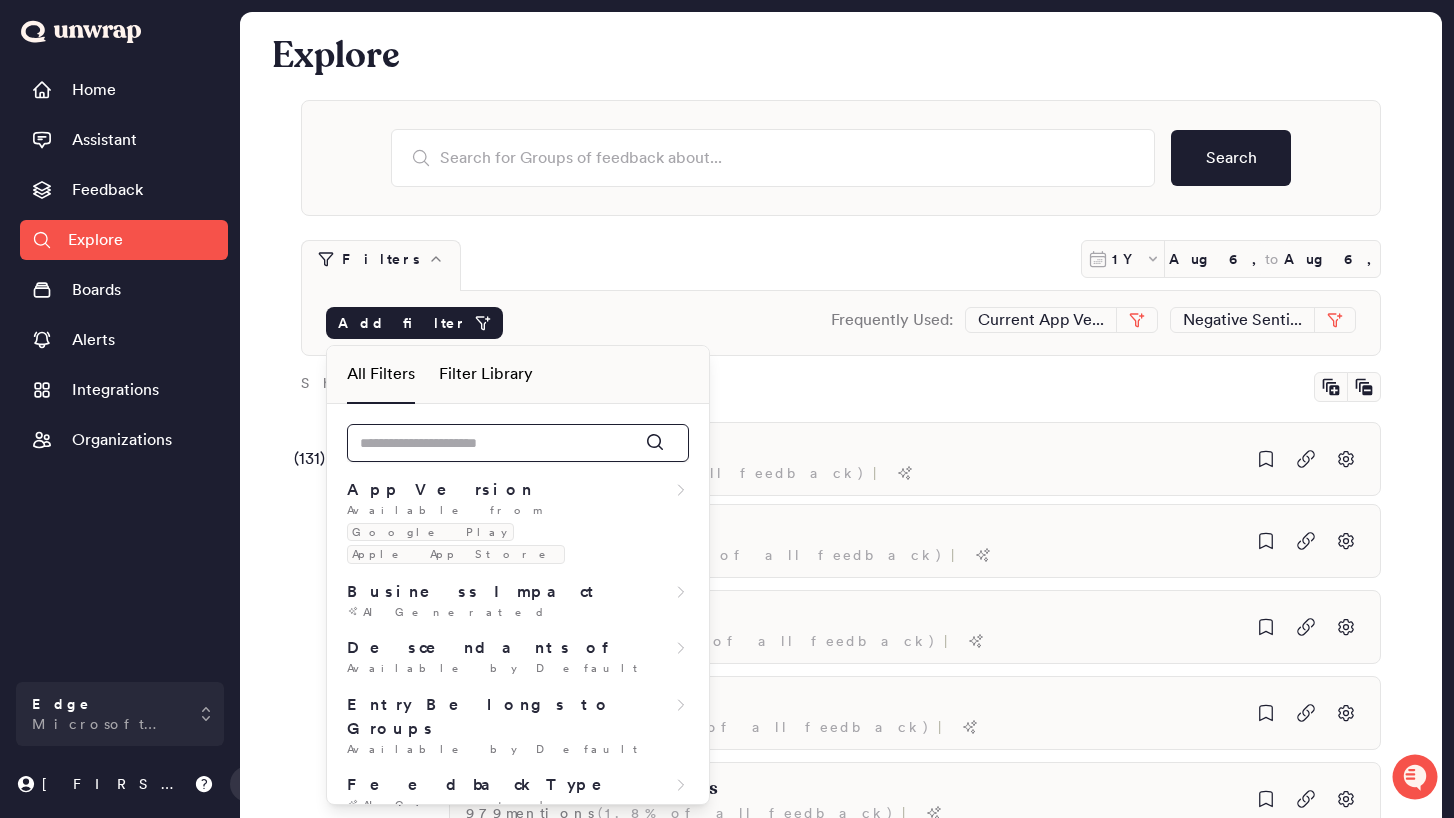 click at bounding box center [518, 443] 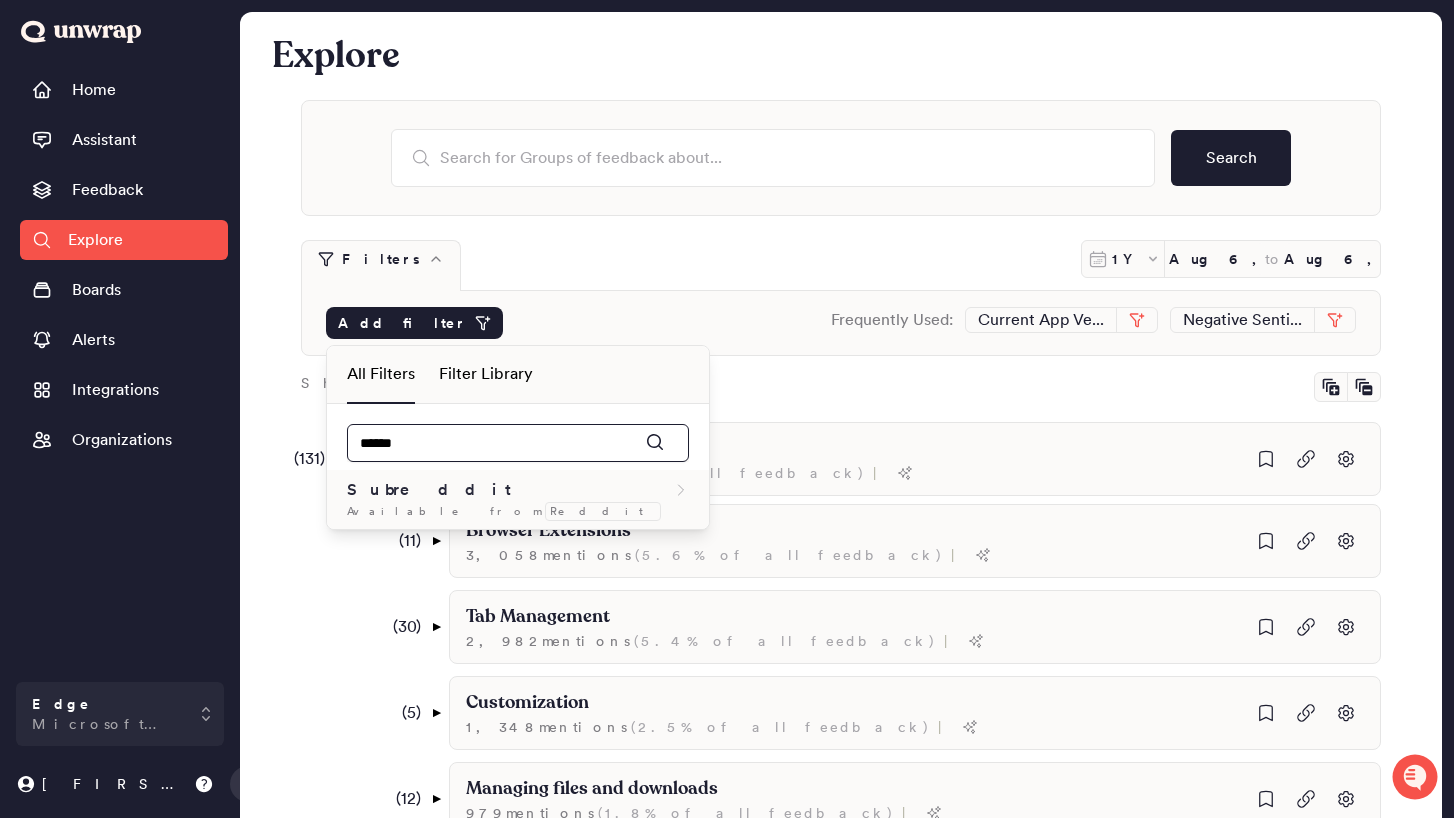 type on "******" 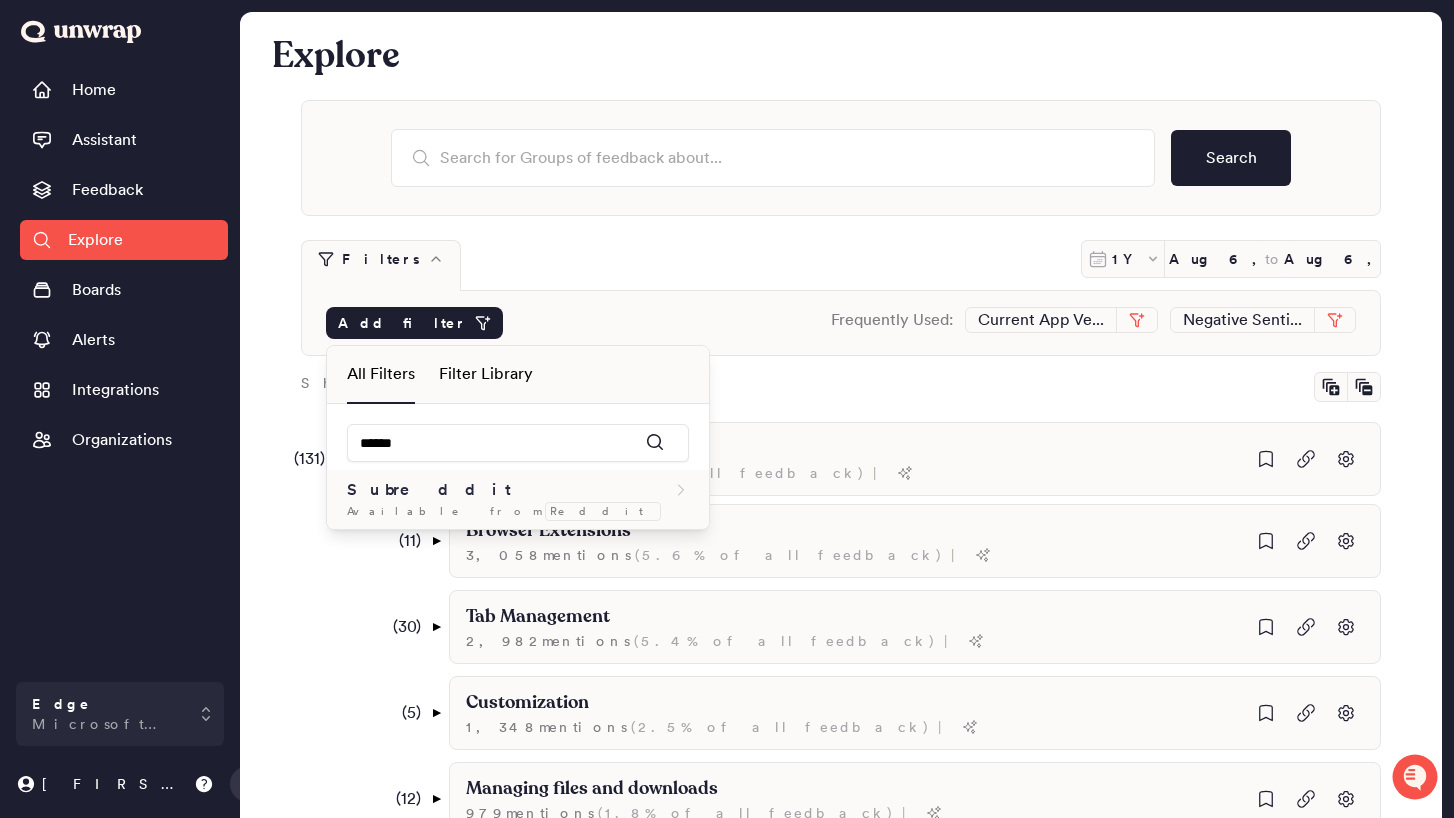 click on "Subreddit" at bounding box center [433, 490] 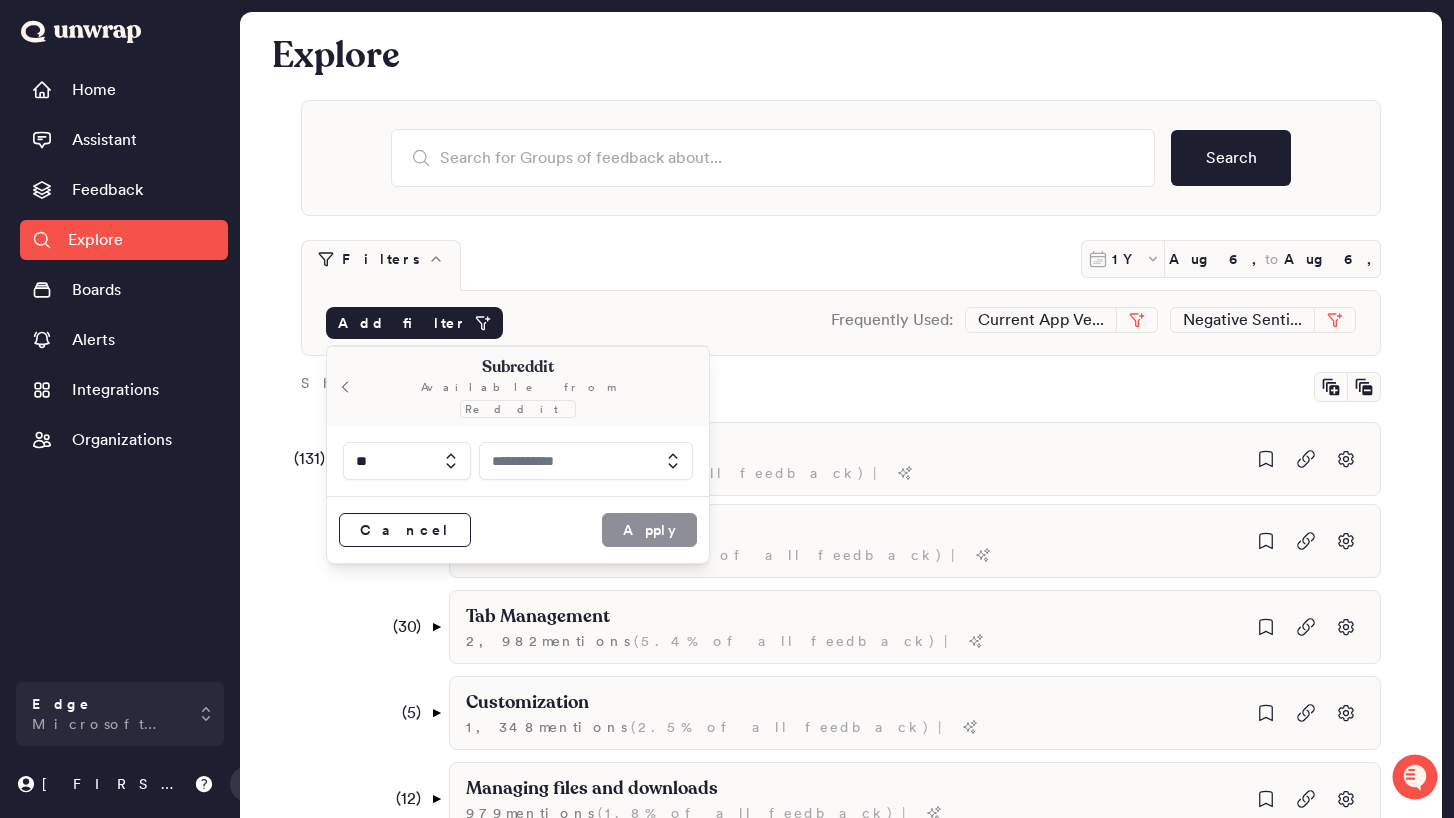 click at bounding box center [586, 461] 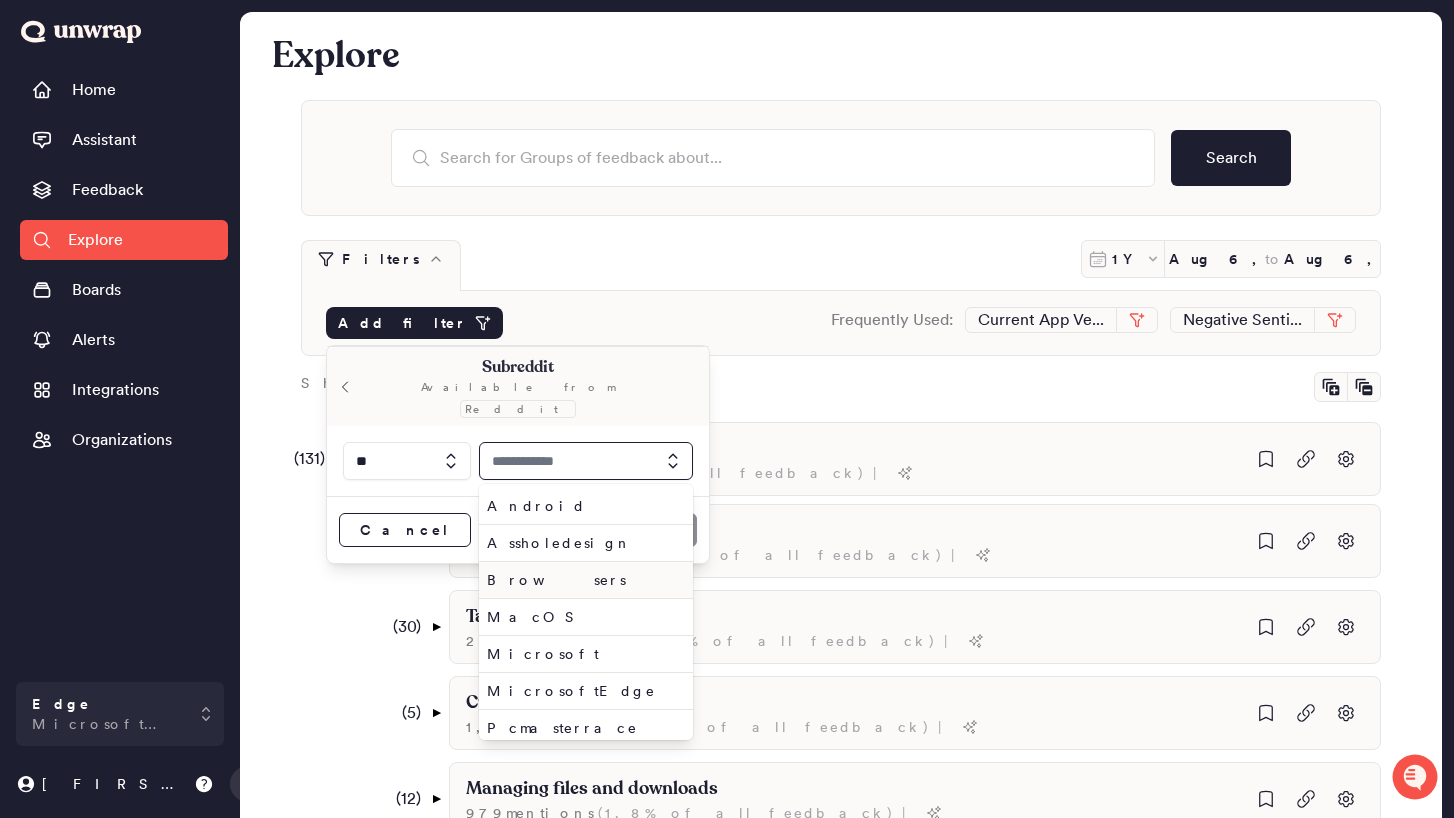 scroll, scrollTop: 121, scrollLeft: 0, axis: vertical 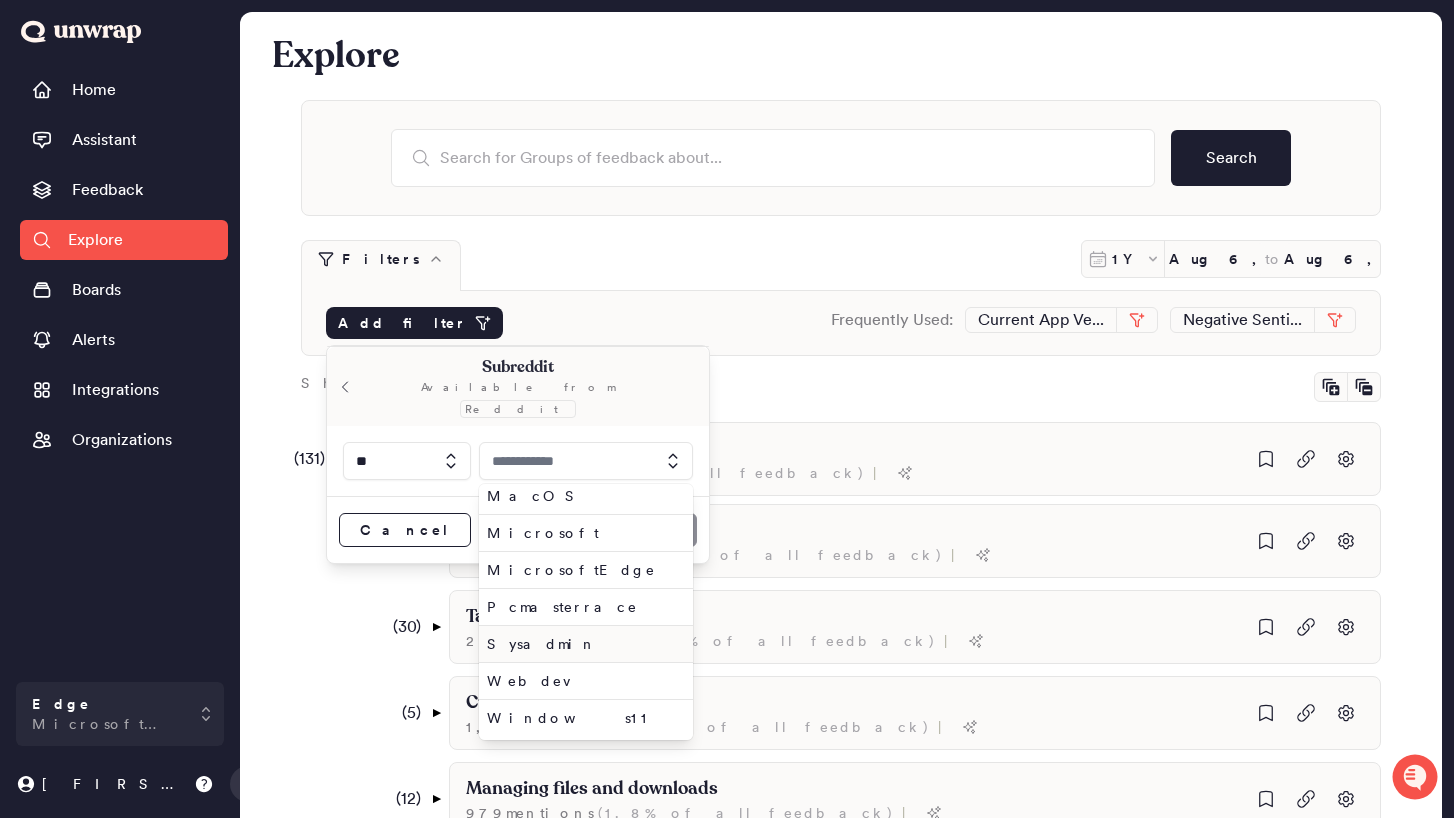 click on "Sysadmin" at bounding box center (582, 644) 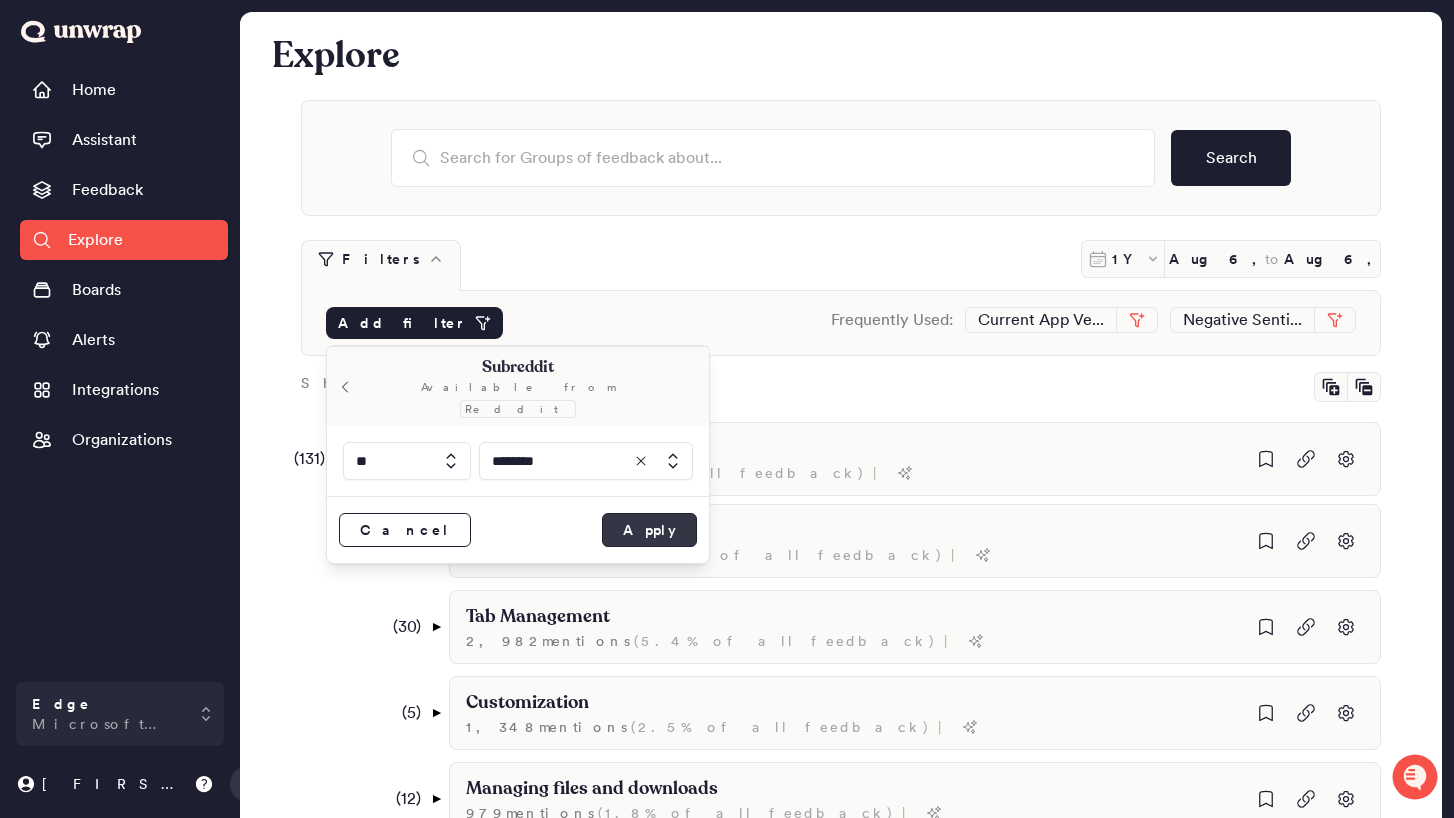 click on "Apply" at bounding box center (649, 530) 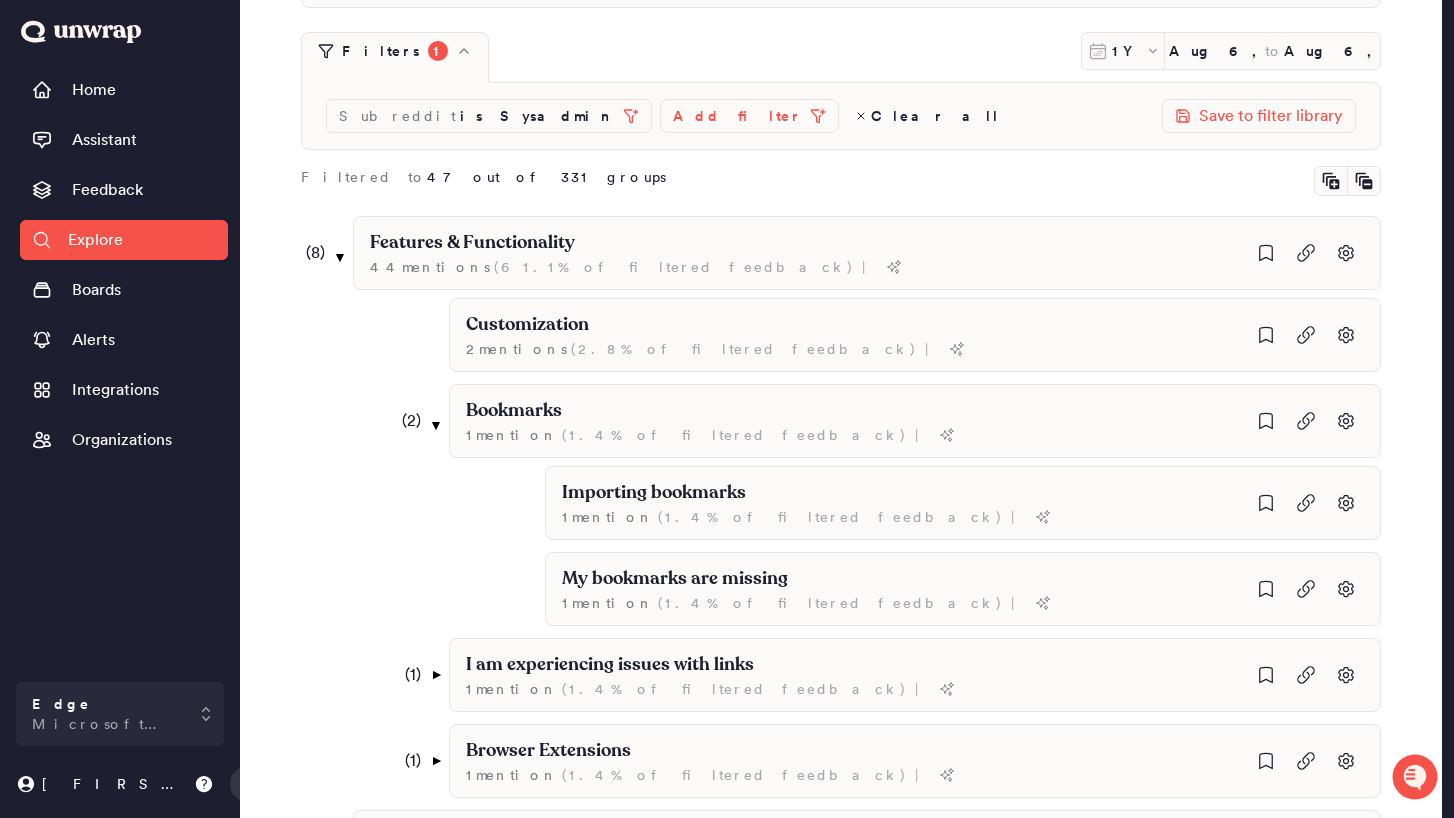 scroll, scrollTop: 194, scrollLeft: 0, axis: vertical 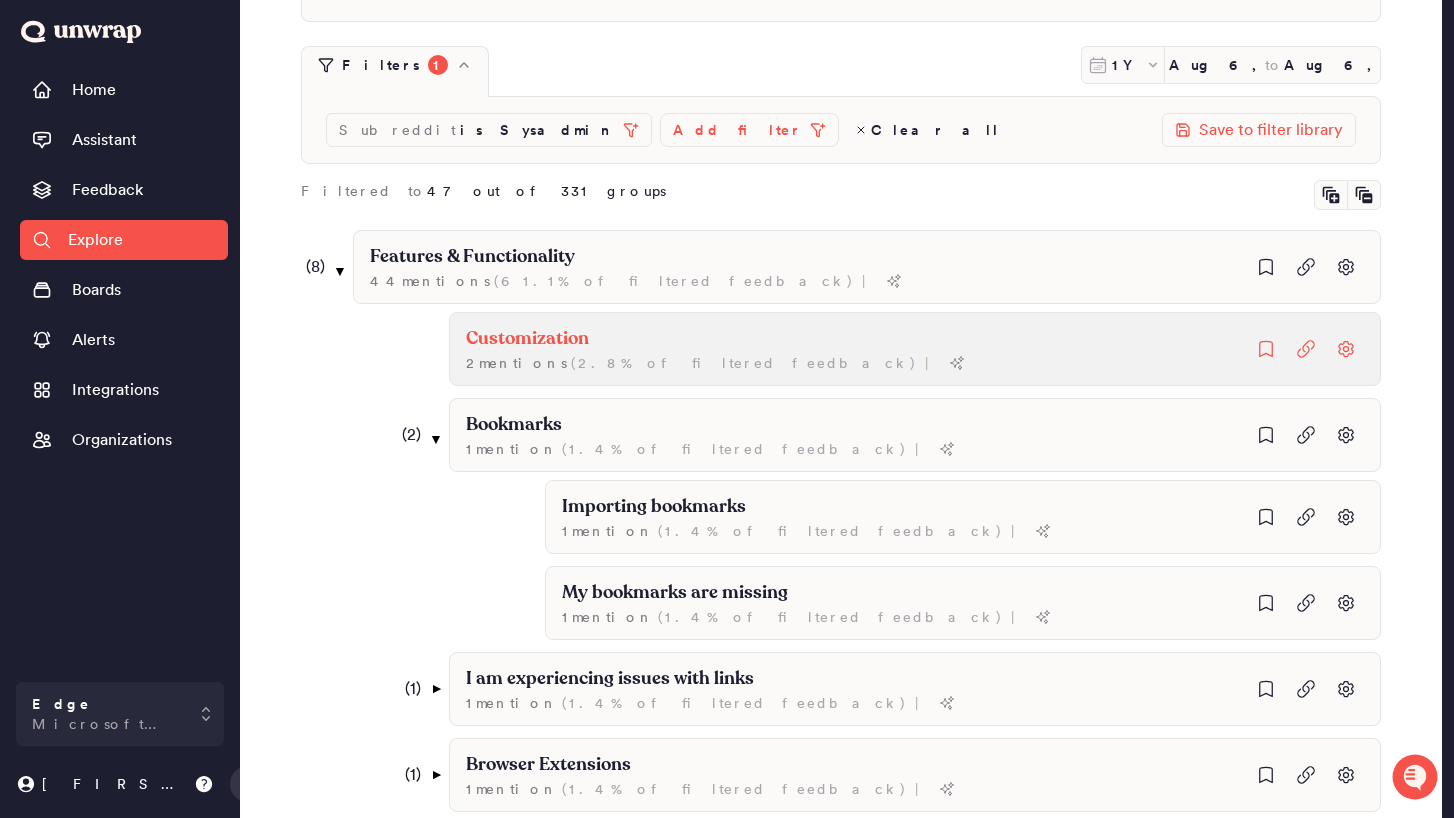 click on "Customization 2  mention s   ( 2.8% of filtered feedback ) |" at bounding box center (915, 349) 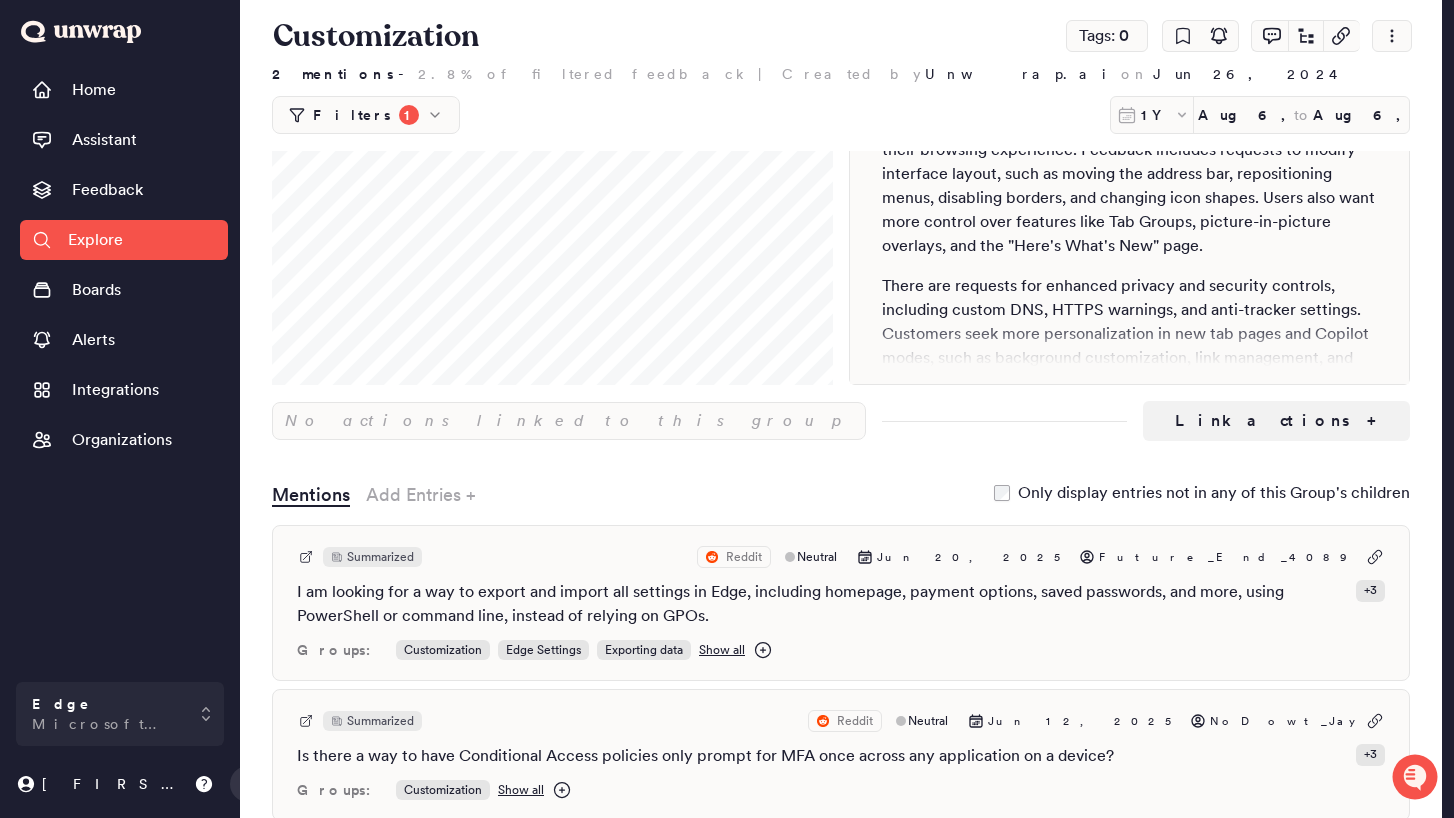 scroll, scrollTop: 0, scrollLeft: 0, axis: both 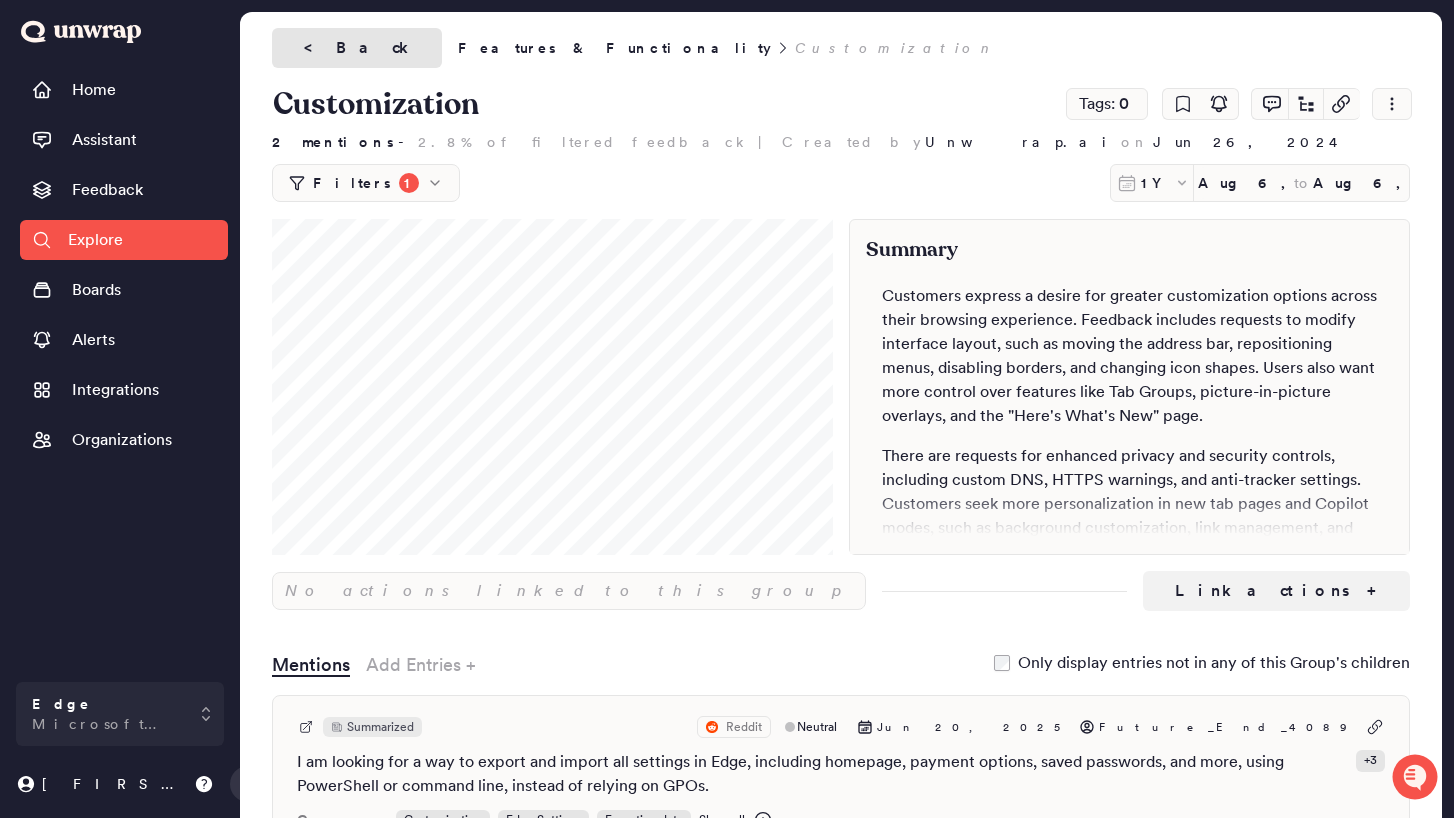 click on "< Back" at bounding box center (357, 48) 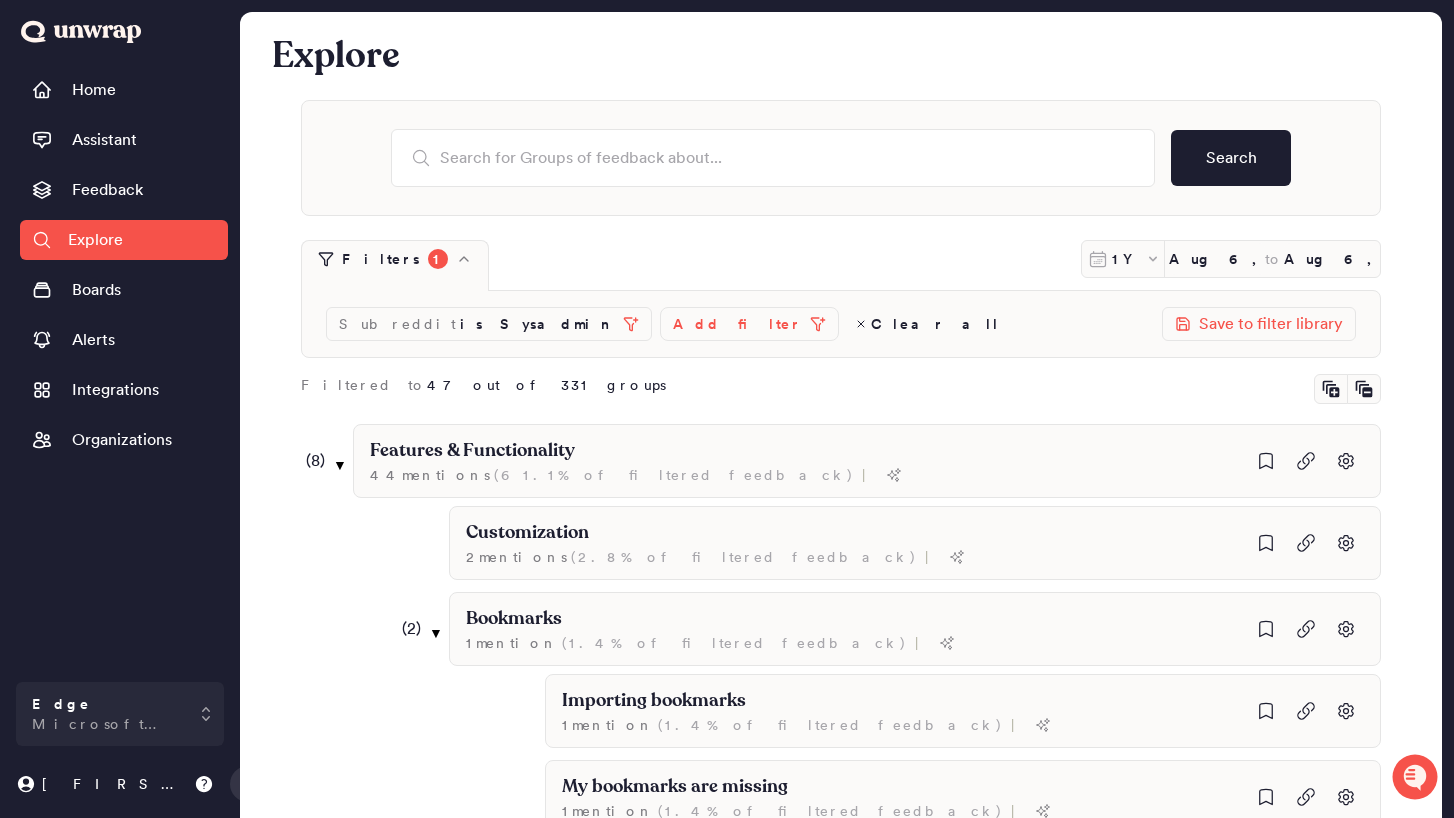scroll, scrollTop: 194, scrollLeft: 0, axis: vertical 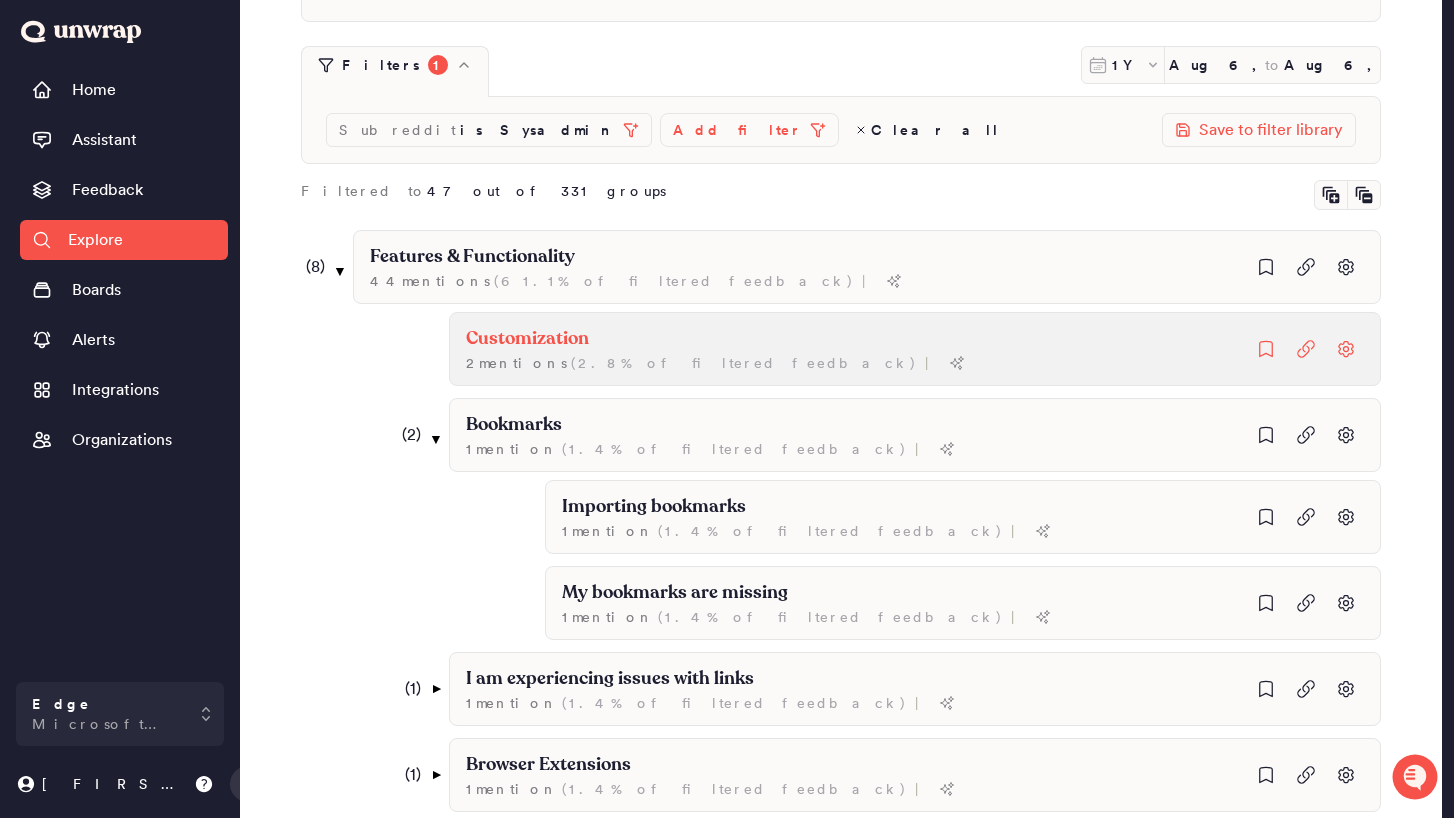 click on "Customization 2  mention s   ( 2.8% of filtered feedback ) |" at bounding box center (915, 349) 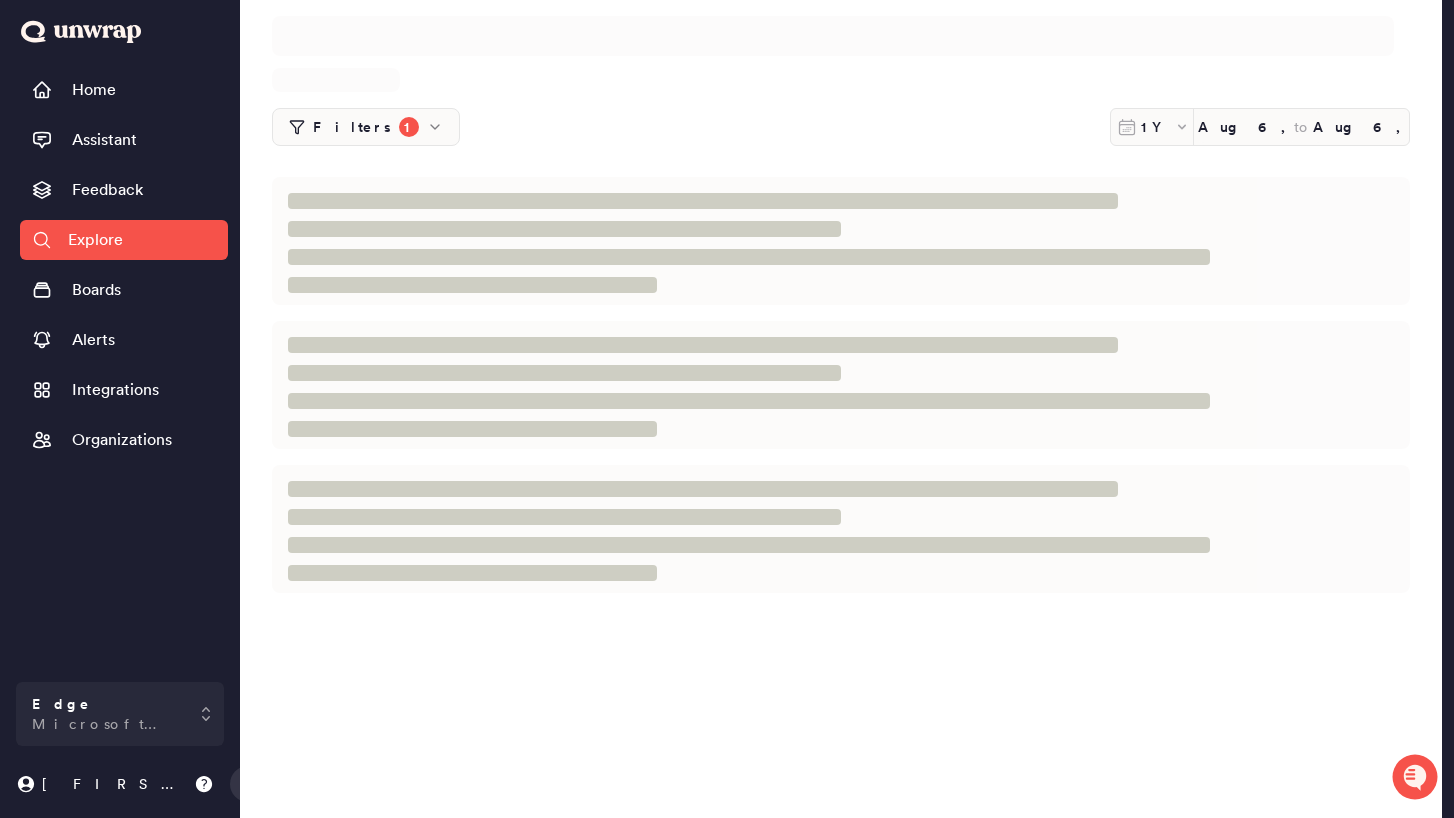 scroll, scrollTop: 0, scrollLeft: 0, axis: both 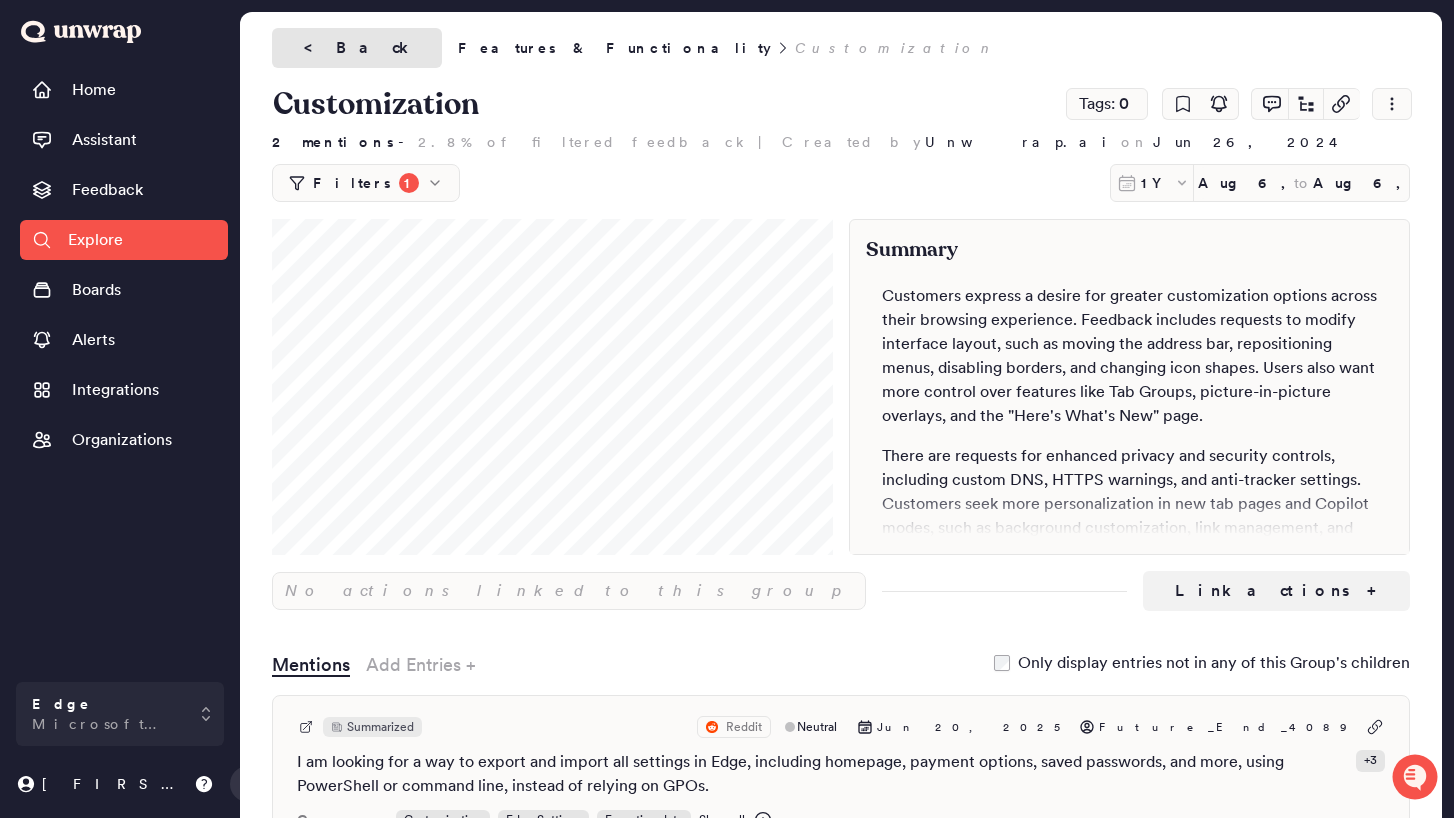 click on "< Back" at bounding box center (357, 48) 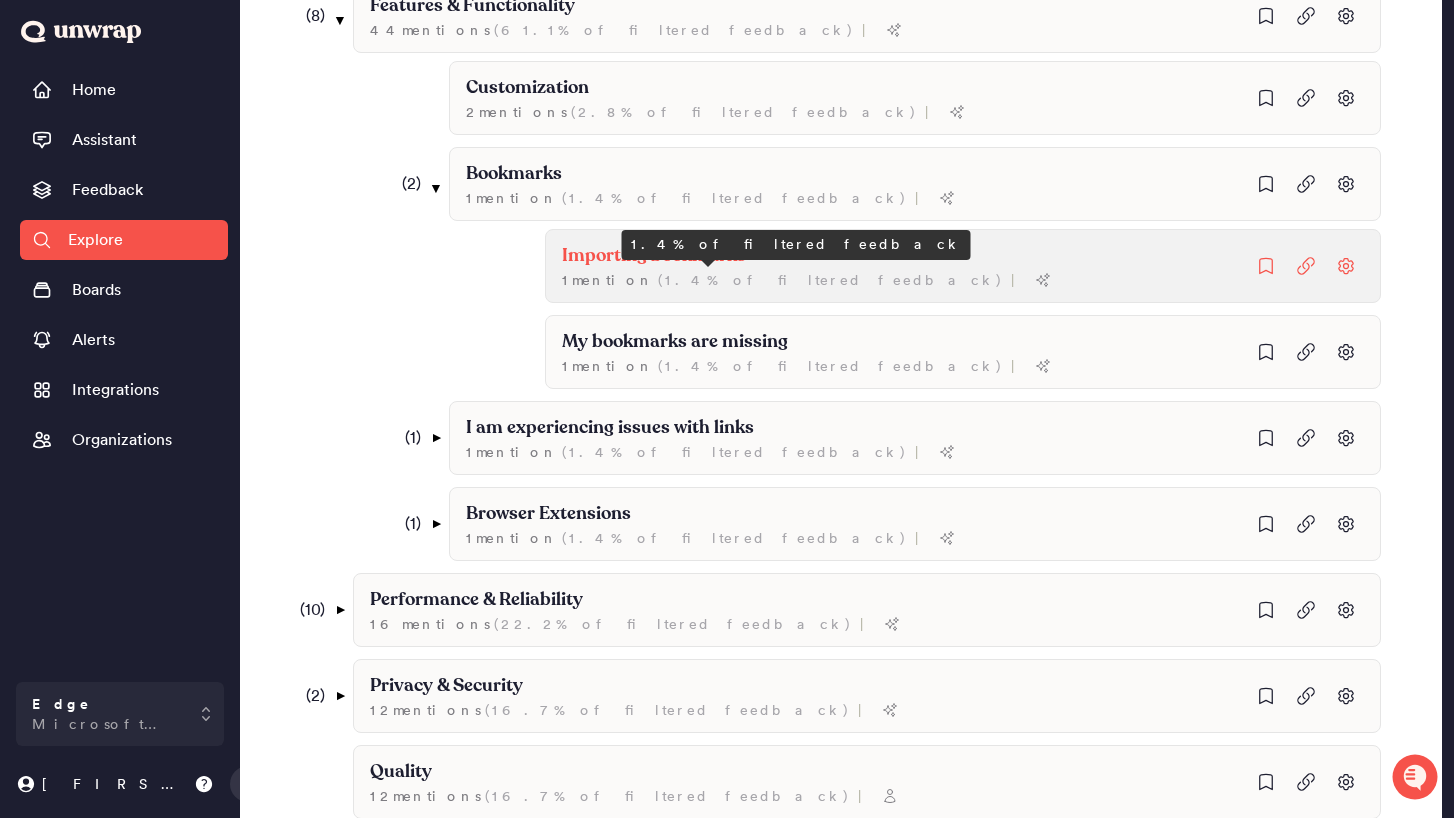 scroll, scrollTop: 492, scrollLeft: 0, axis: vertical 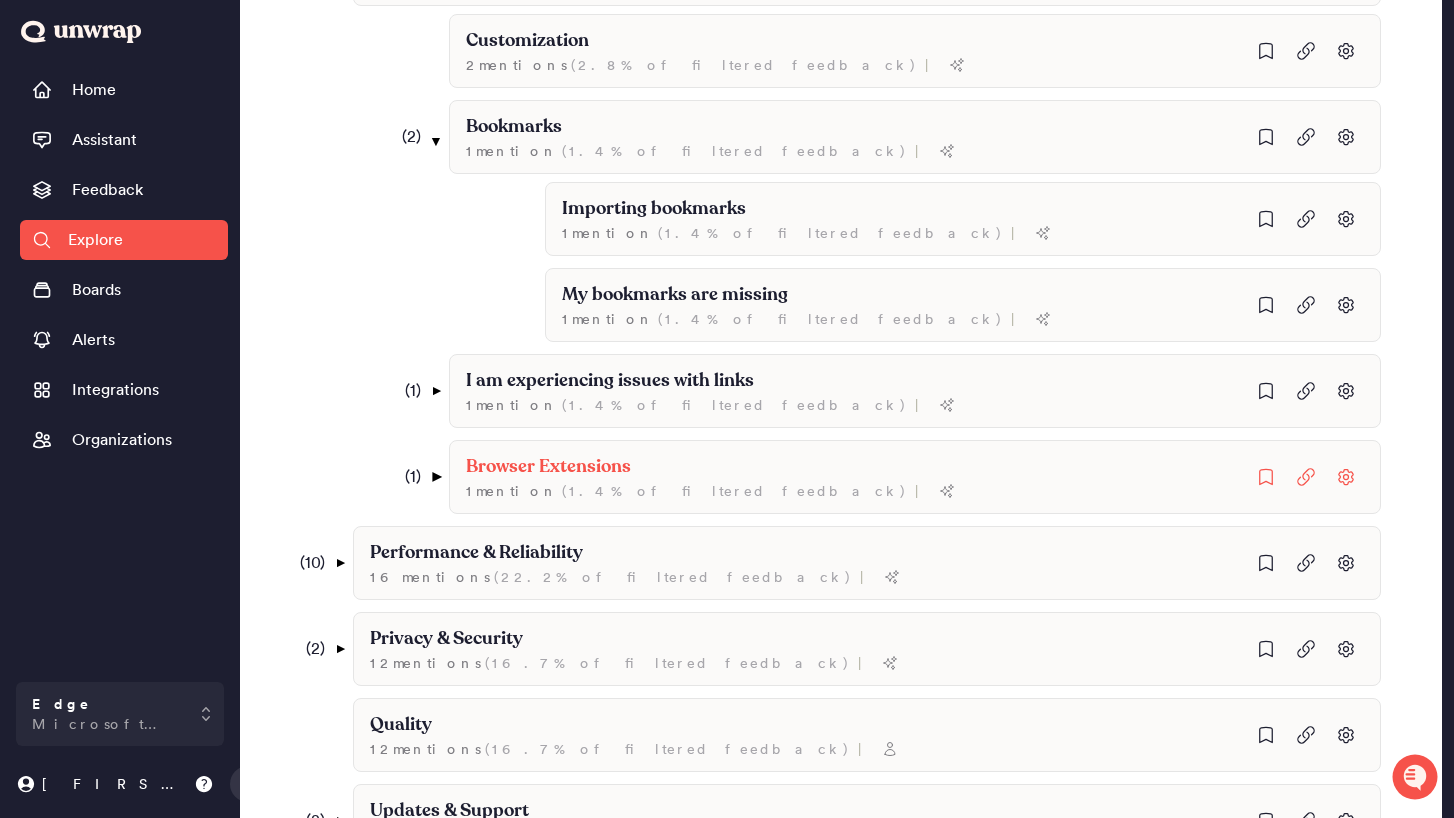 click on "▼" at bounding box center [436, 477] 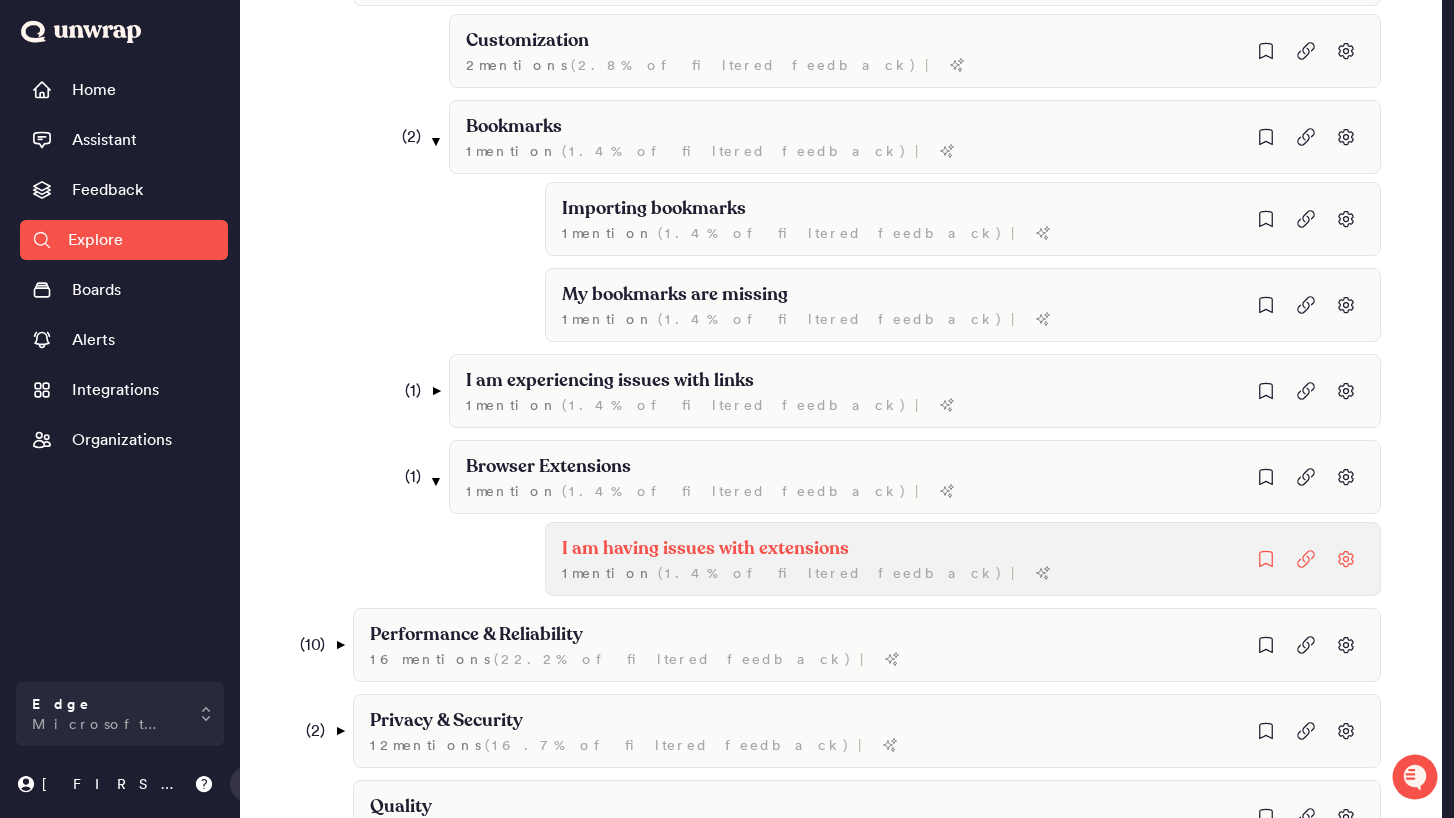 click on "I am having issues with extensions" at bounding box center (654, 209) 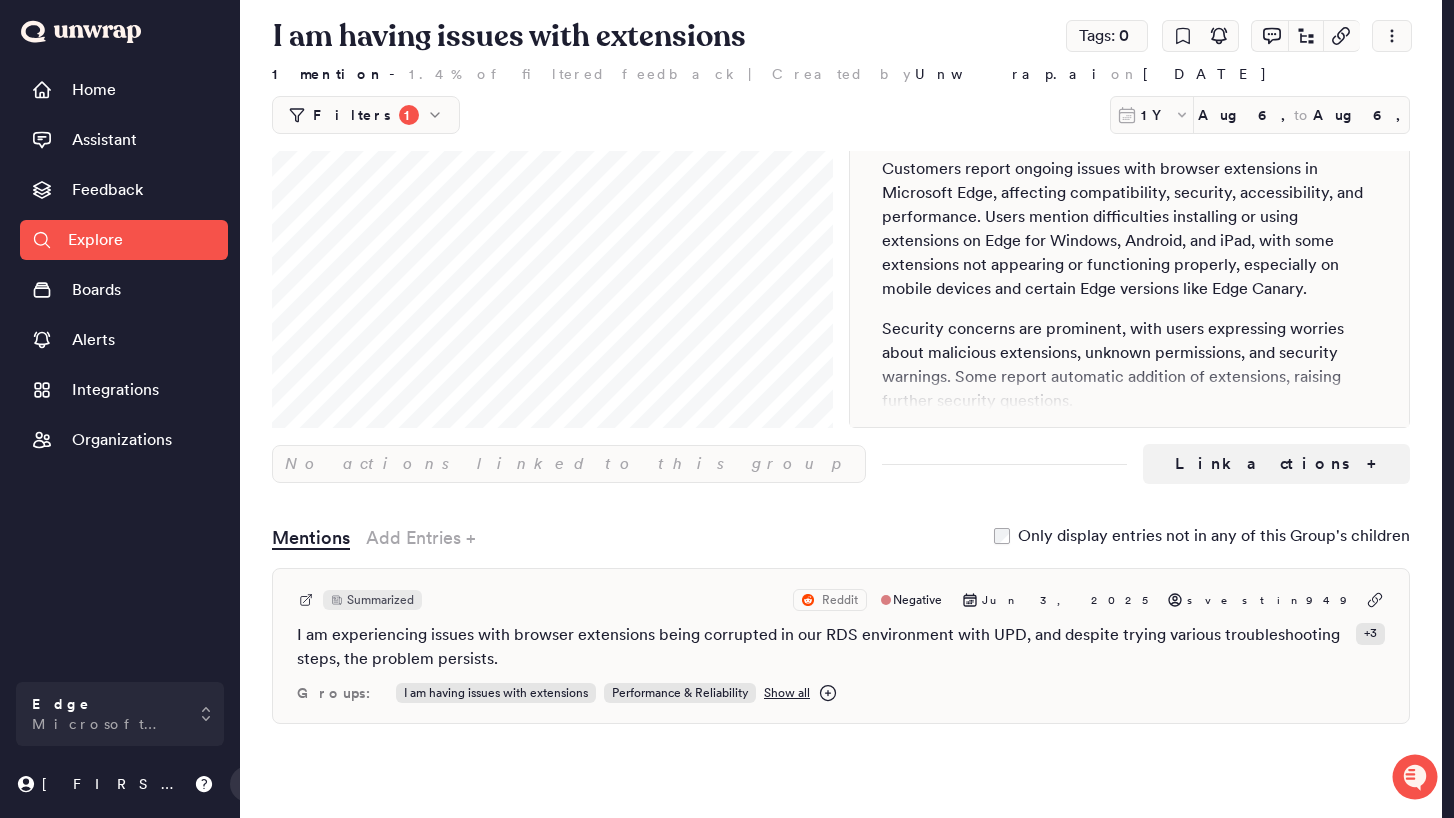 scroll, scrollTop: 0, scrollLeft: 0, axis: both 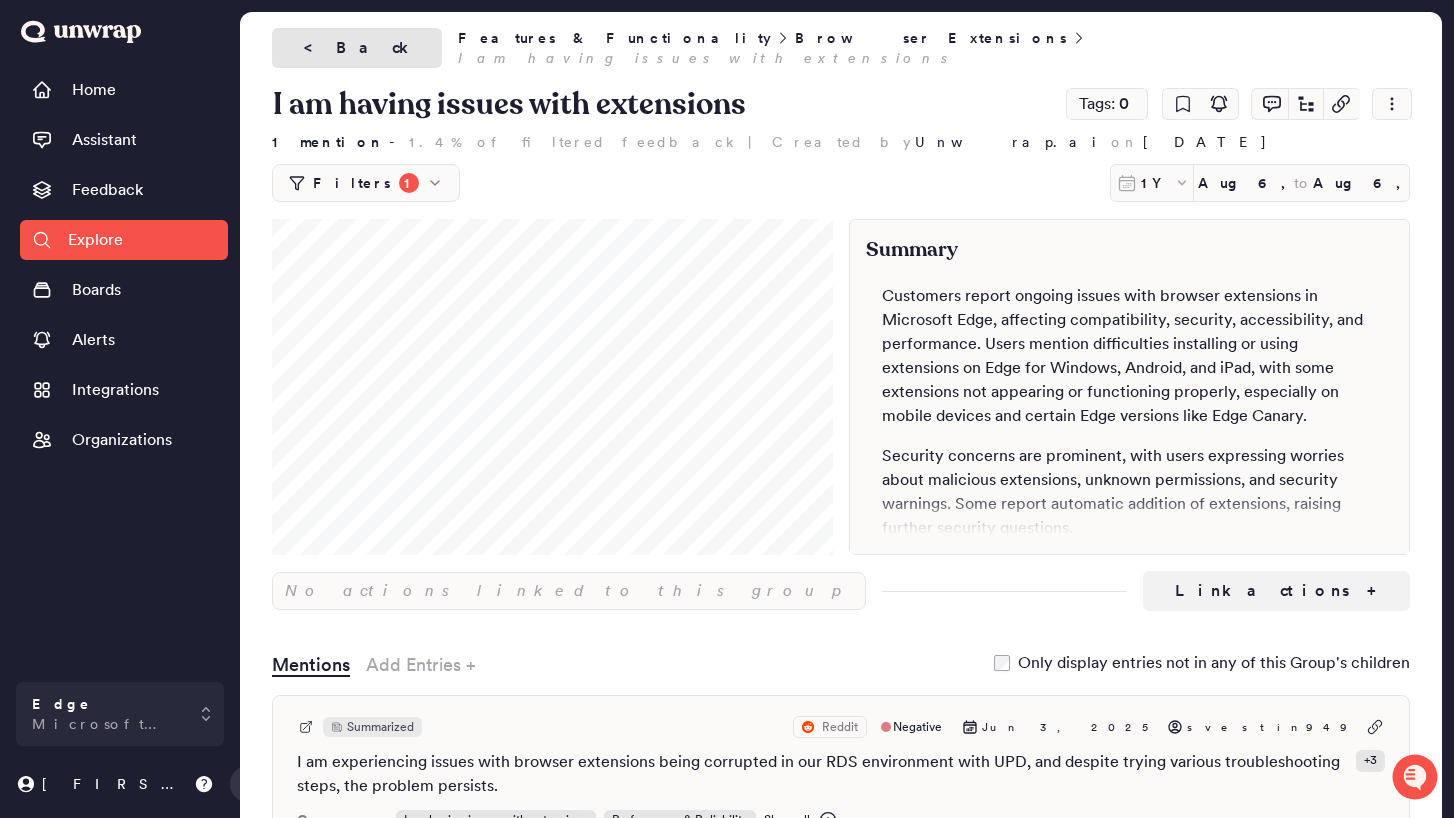click on "< Back" at bounding box center (357, 48) 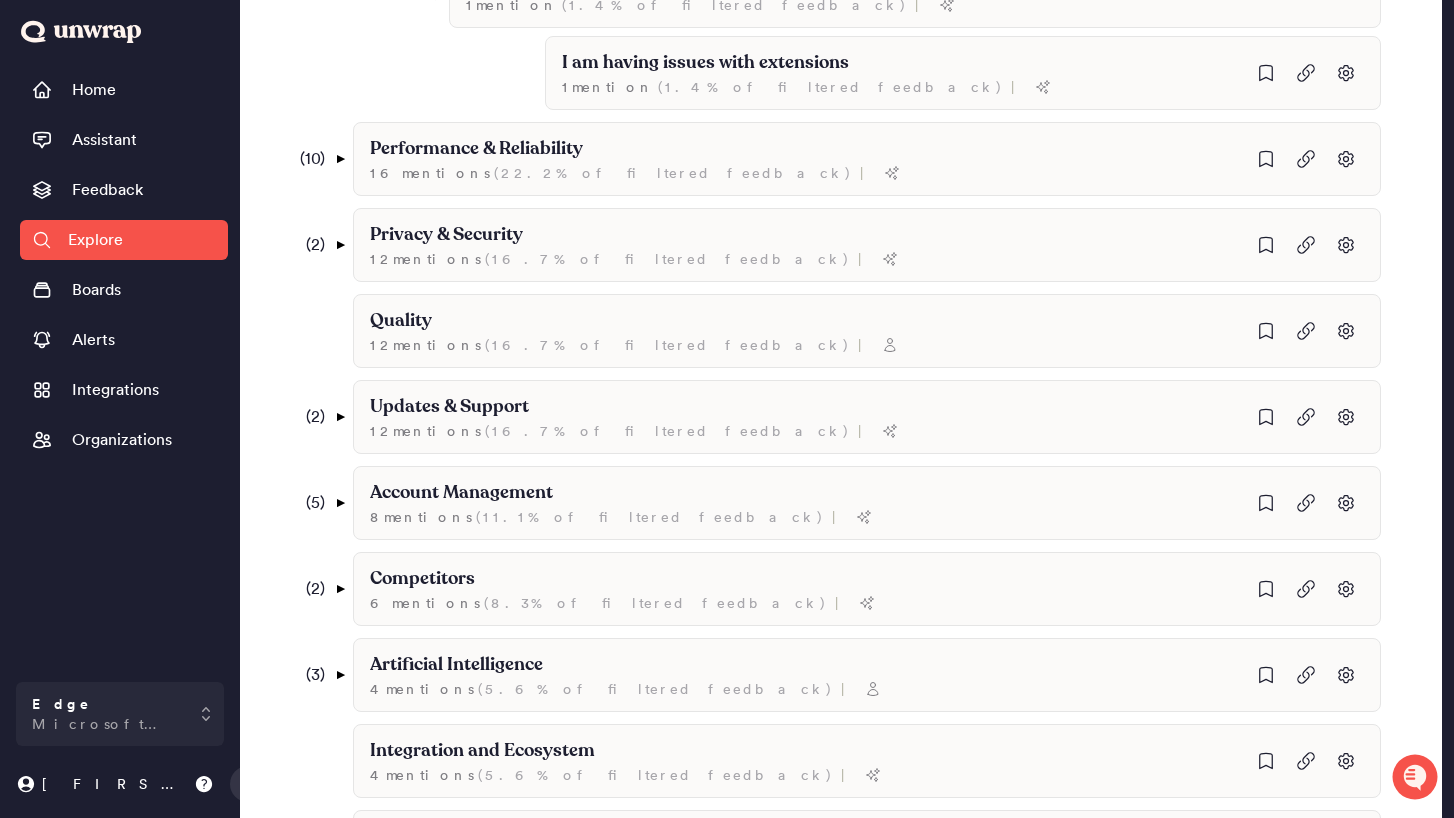 scroll, scrollTop: 985, scrollLeft: 0, axis: vertical 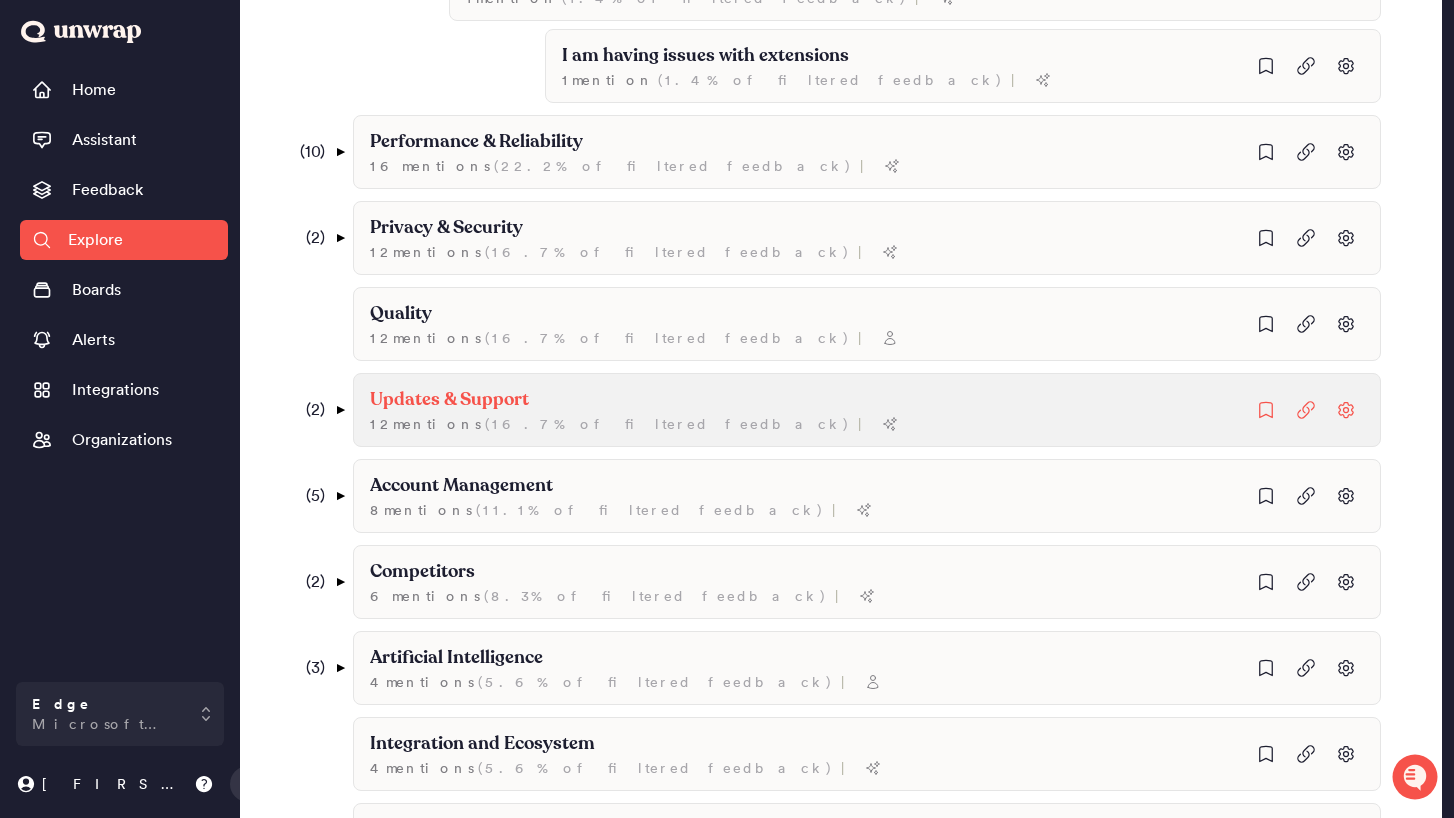 click on "Updates & Support 12  mention s   ( 16.7% of filtered feedback ) |" at bounding box center (867, -524) 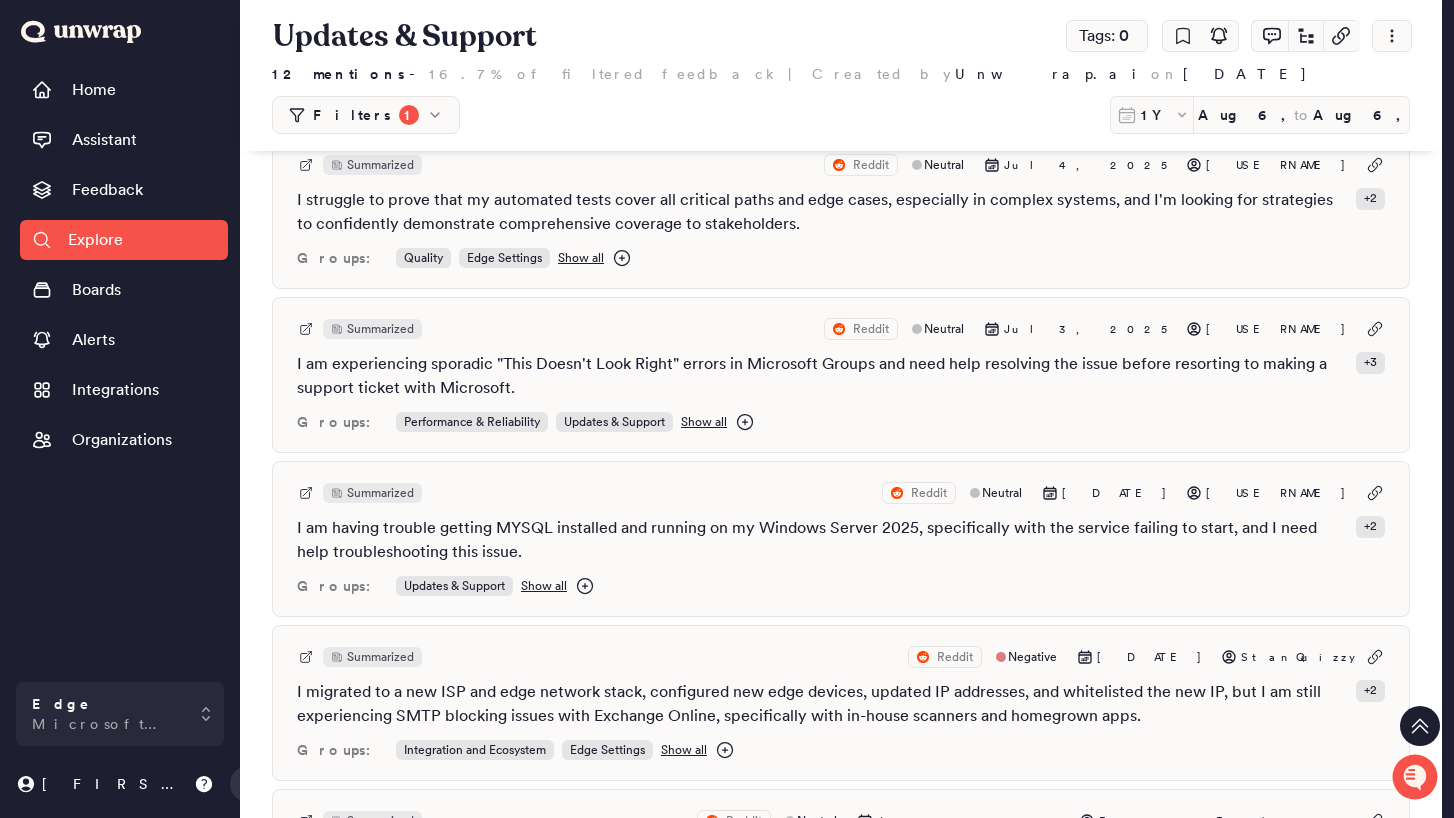 scroll, scrollTop: 1450, scrollLeft: 0, axis: vertical 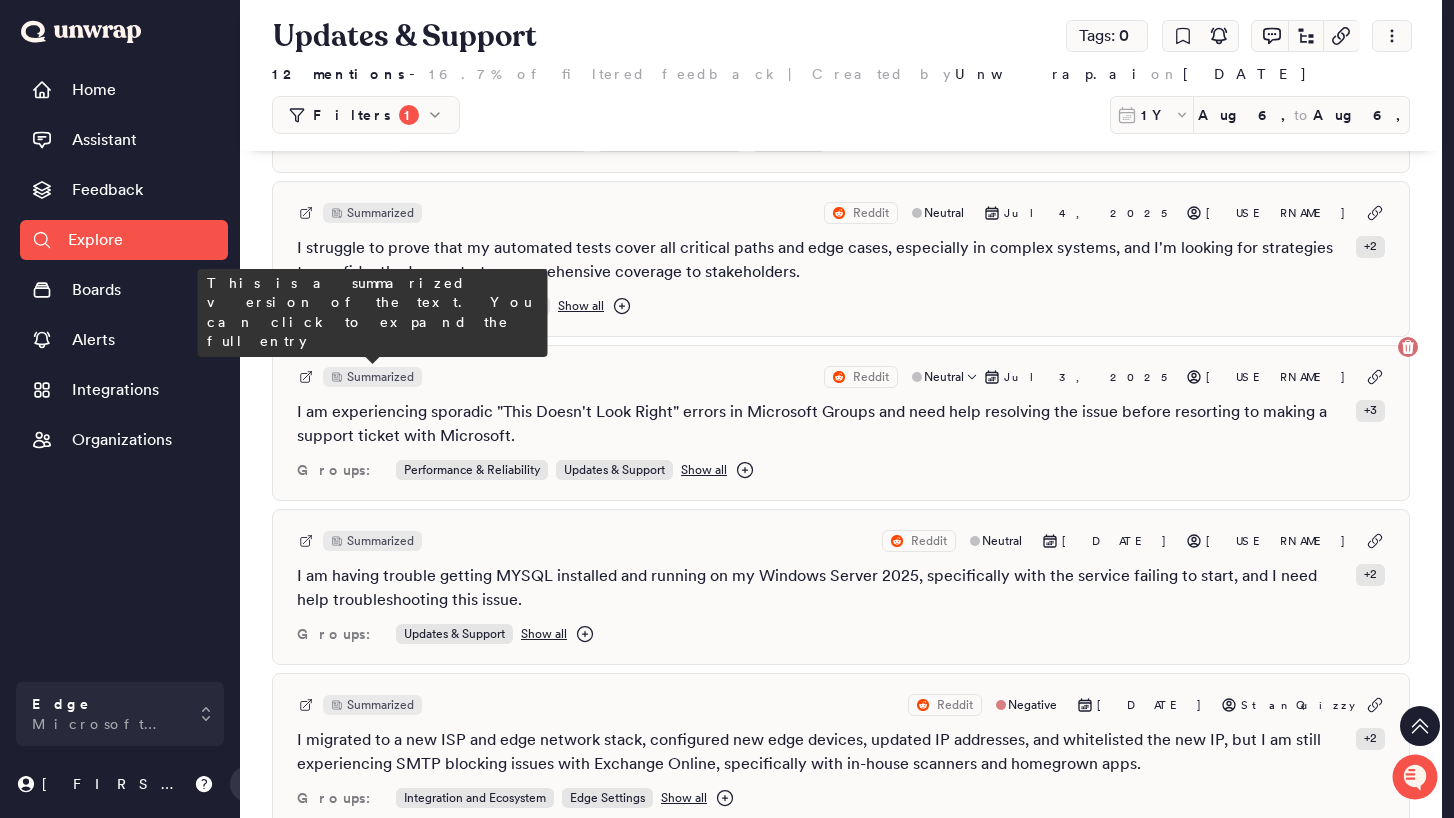 click on "Summarized" at bounding box center (380, 377) 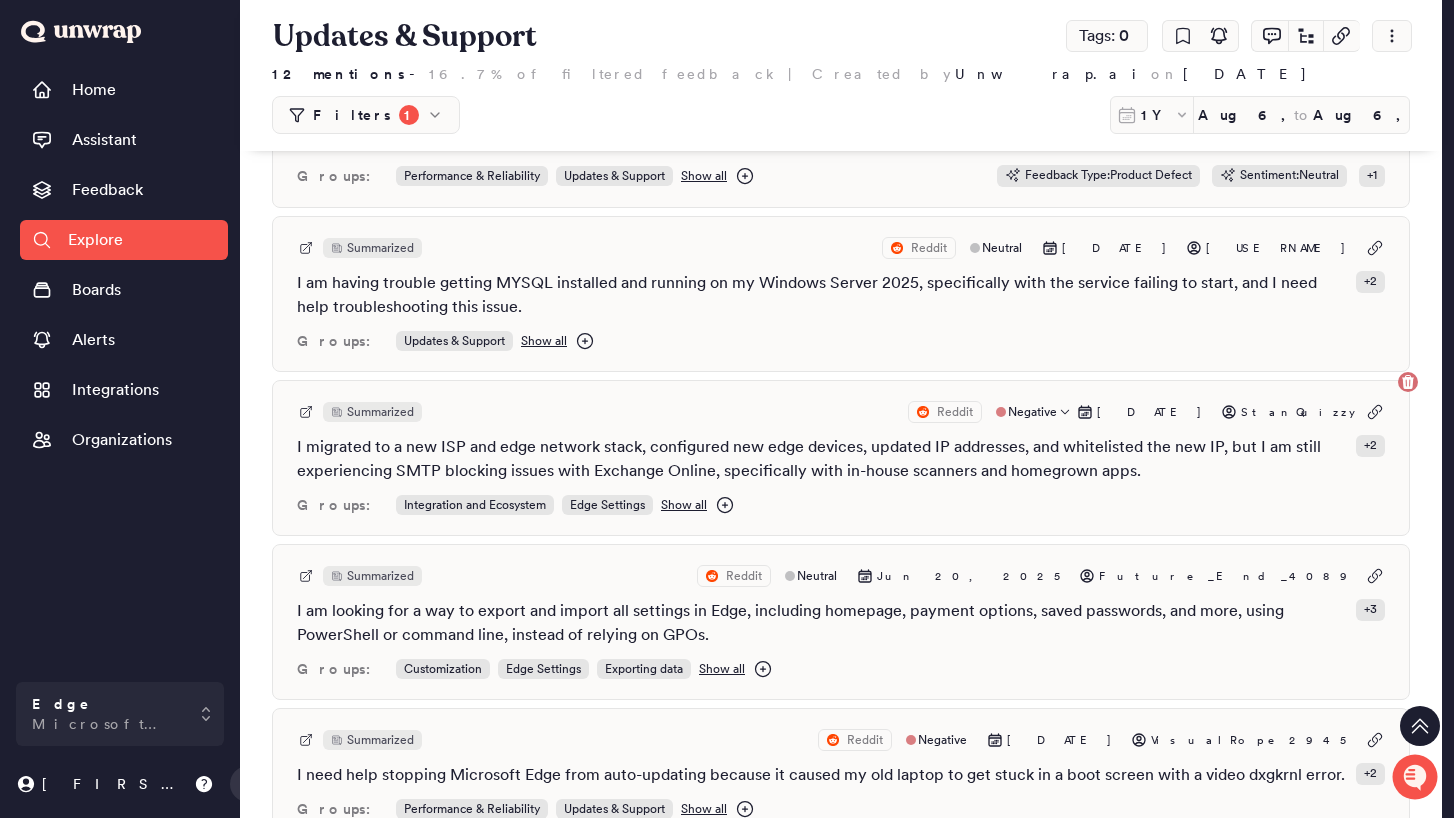 scroll, scrollTop: 1885, scrollLeft: 0, axis: vertical 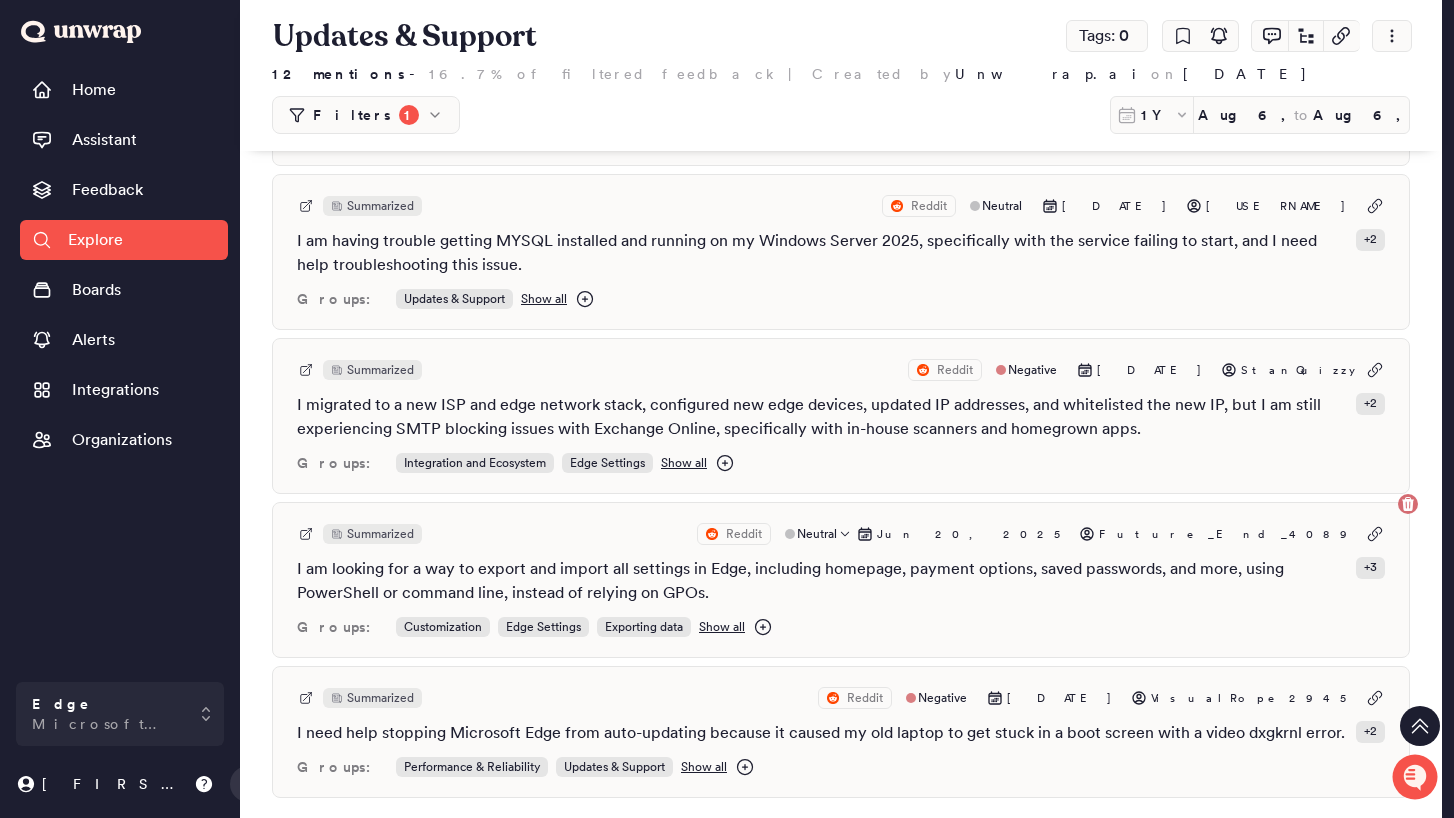click on "Summarized" at bounding box center [380, 534] 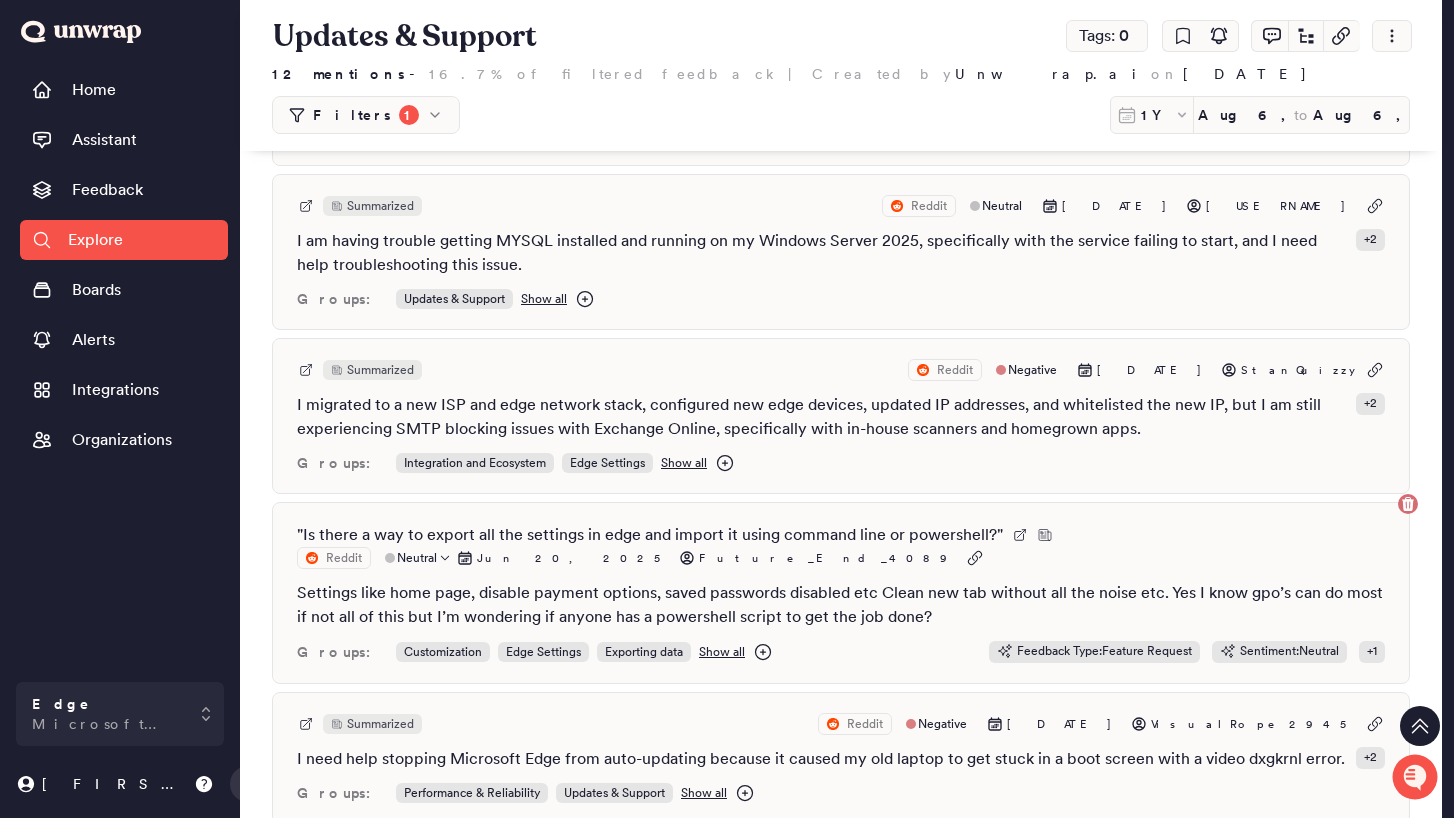 scroll, scrollTop: 1911, scrollLeft: 0, axis: vertical 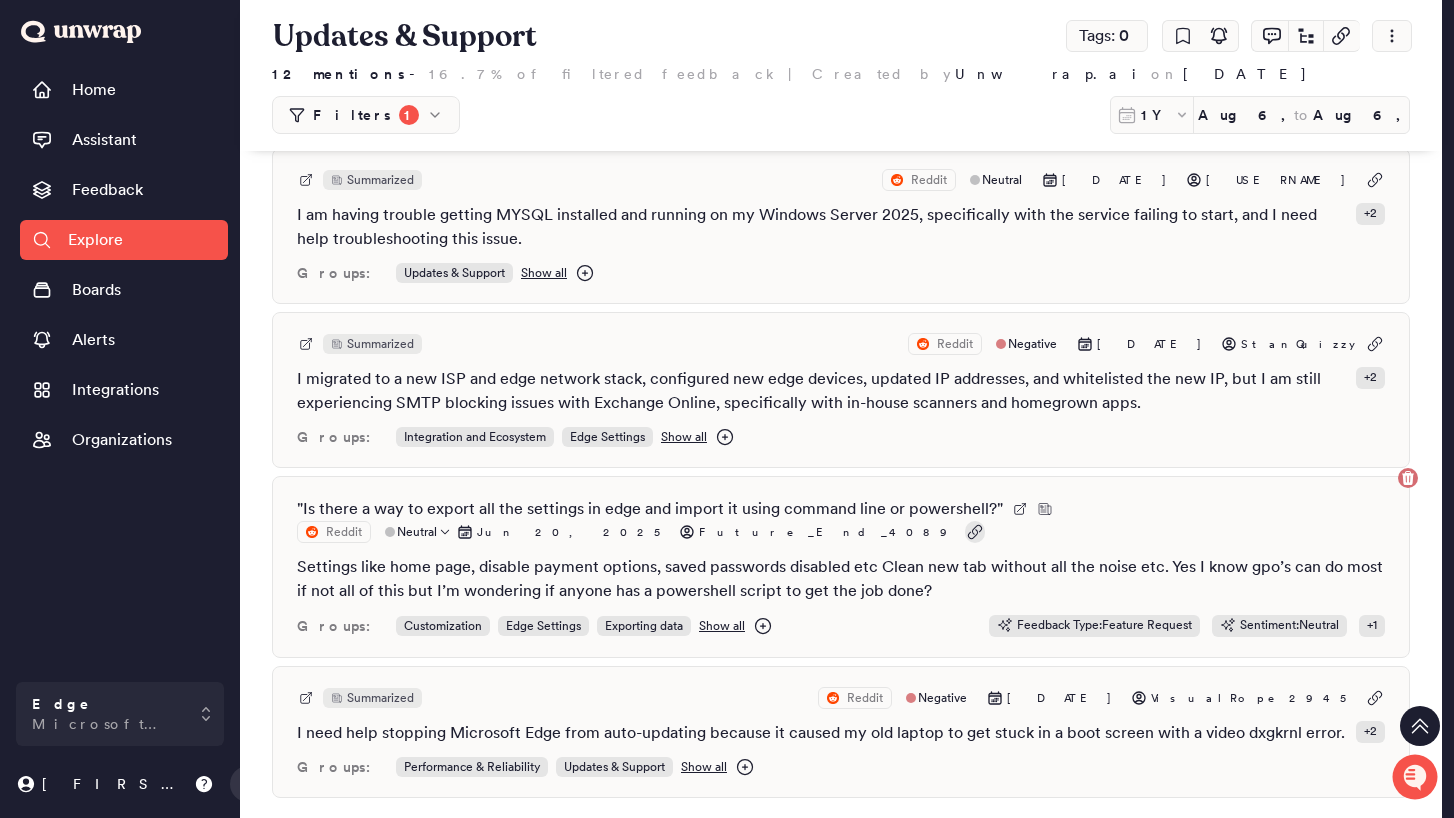 click 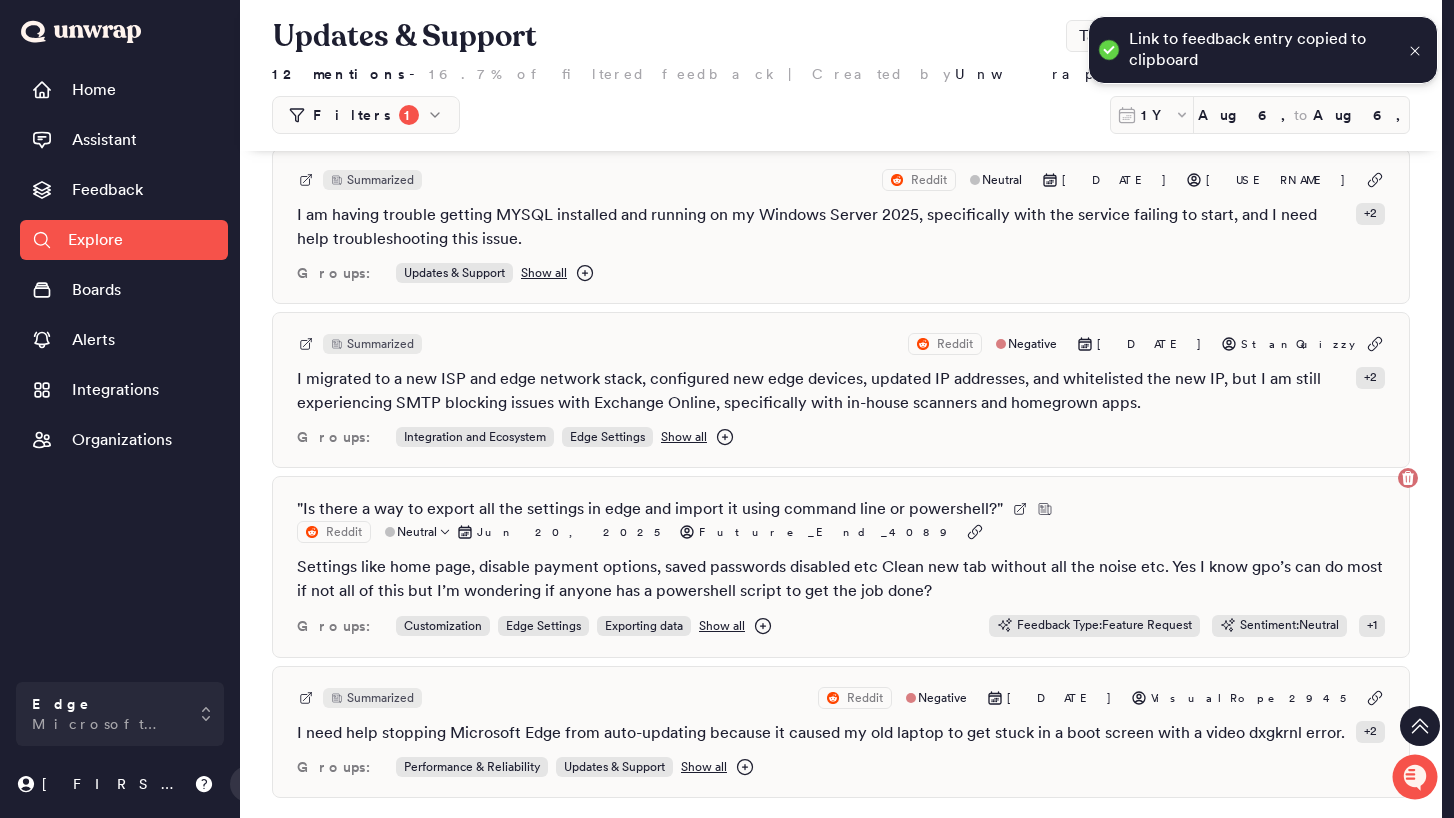 click on "" Is there a way to export all the settings in edge and import it using command line or powershell? "" at bounding box center [650, 509] 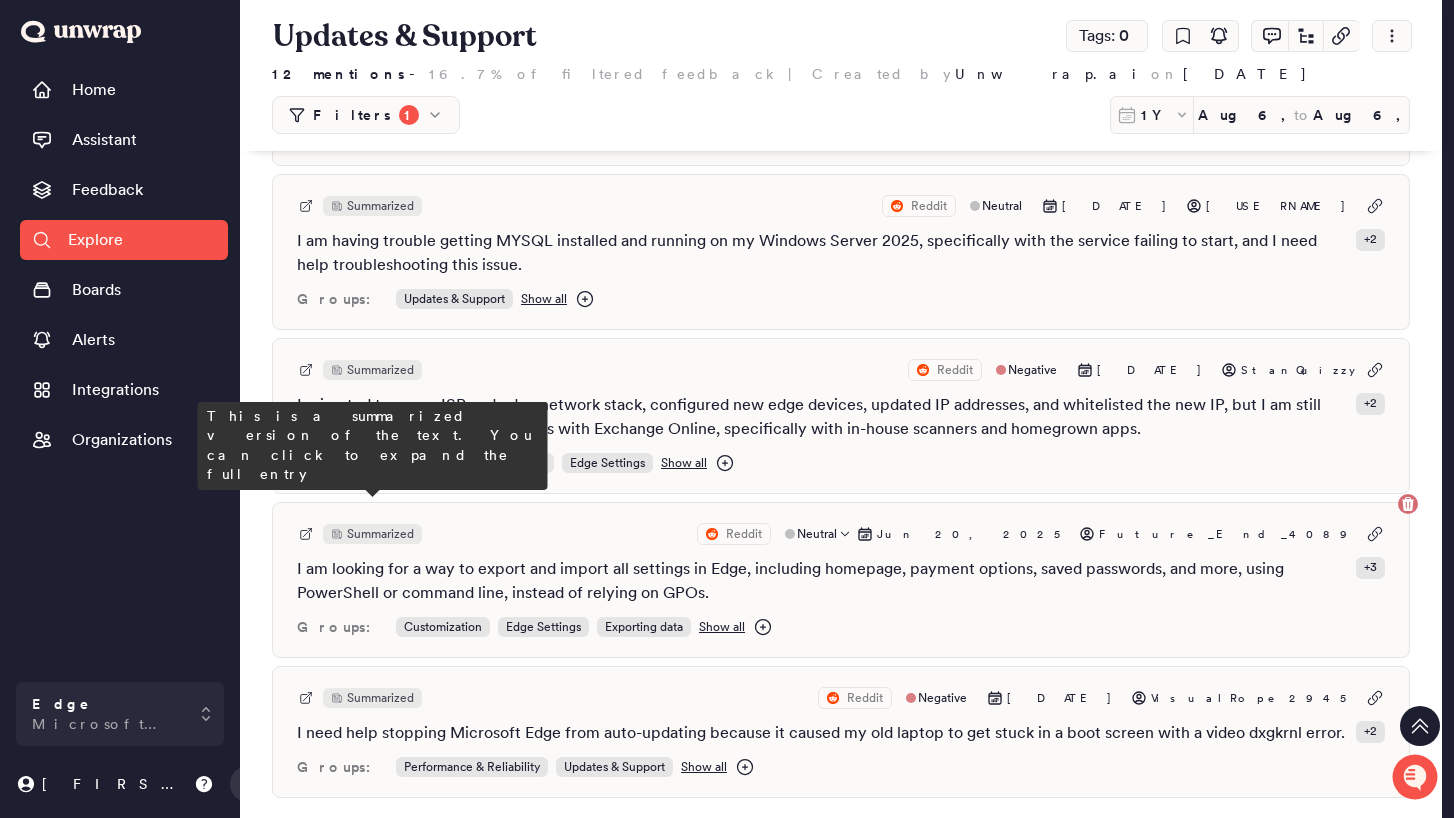click on "Summarized" at bounding box center [380, 534] 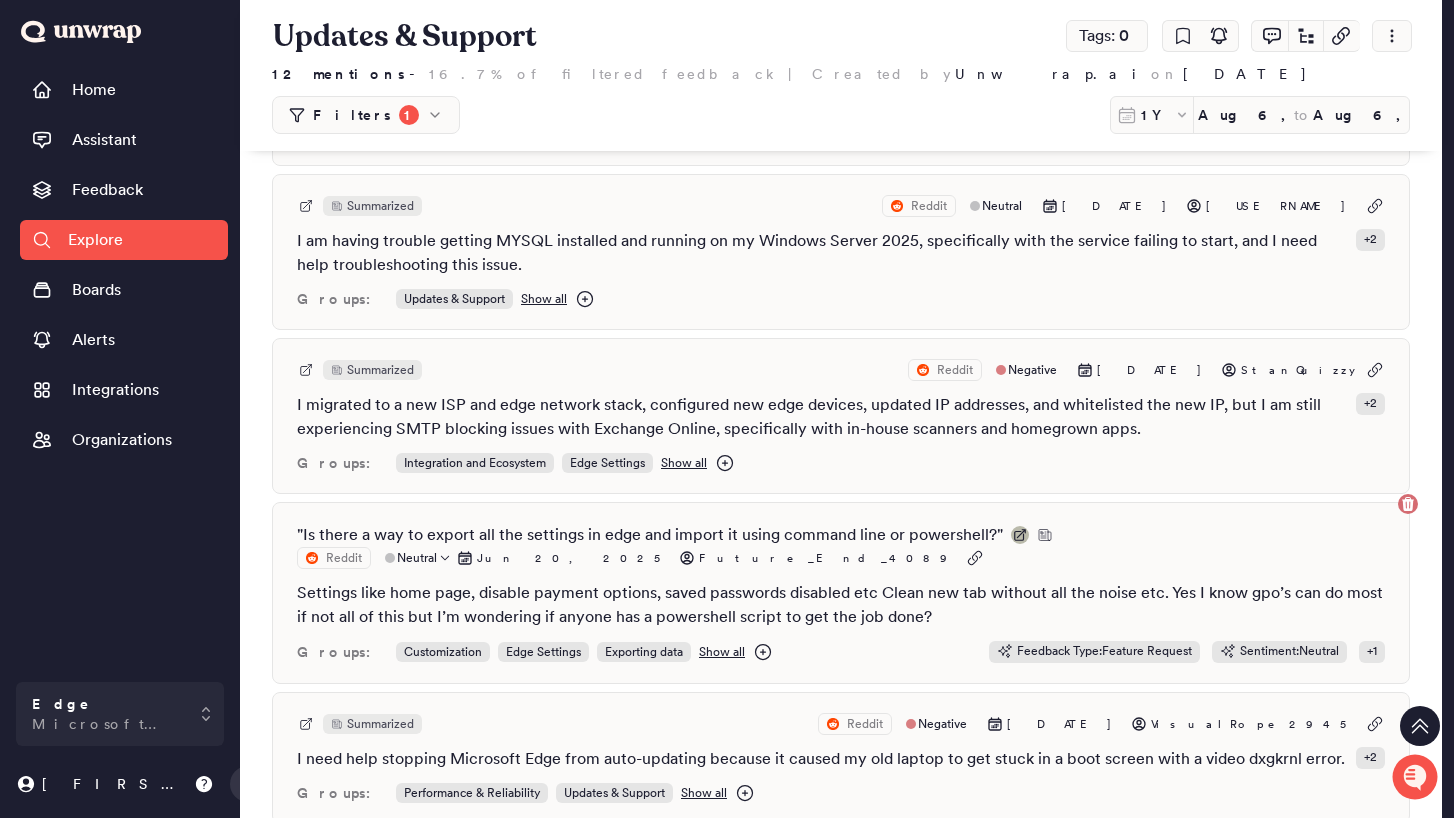 click 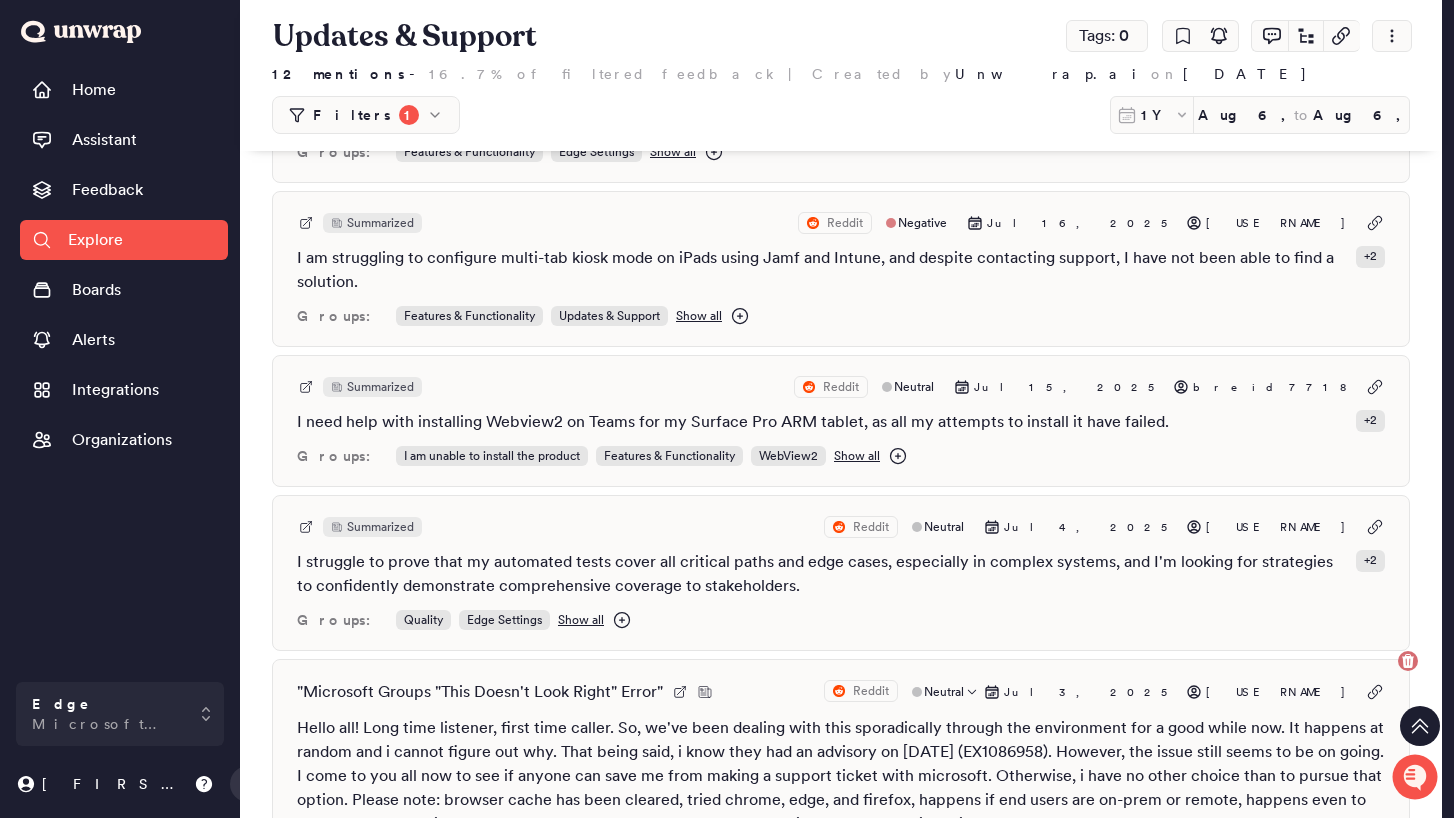 scroll, scrollTop: 217, scrollLeft: 0, axis: vertical 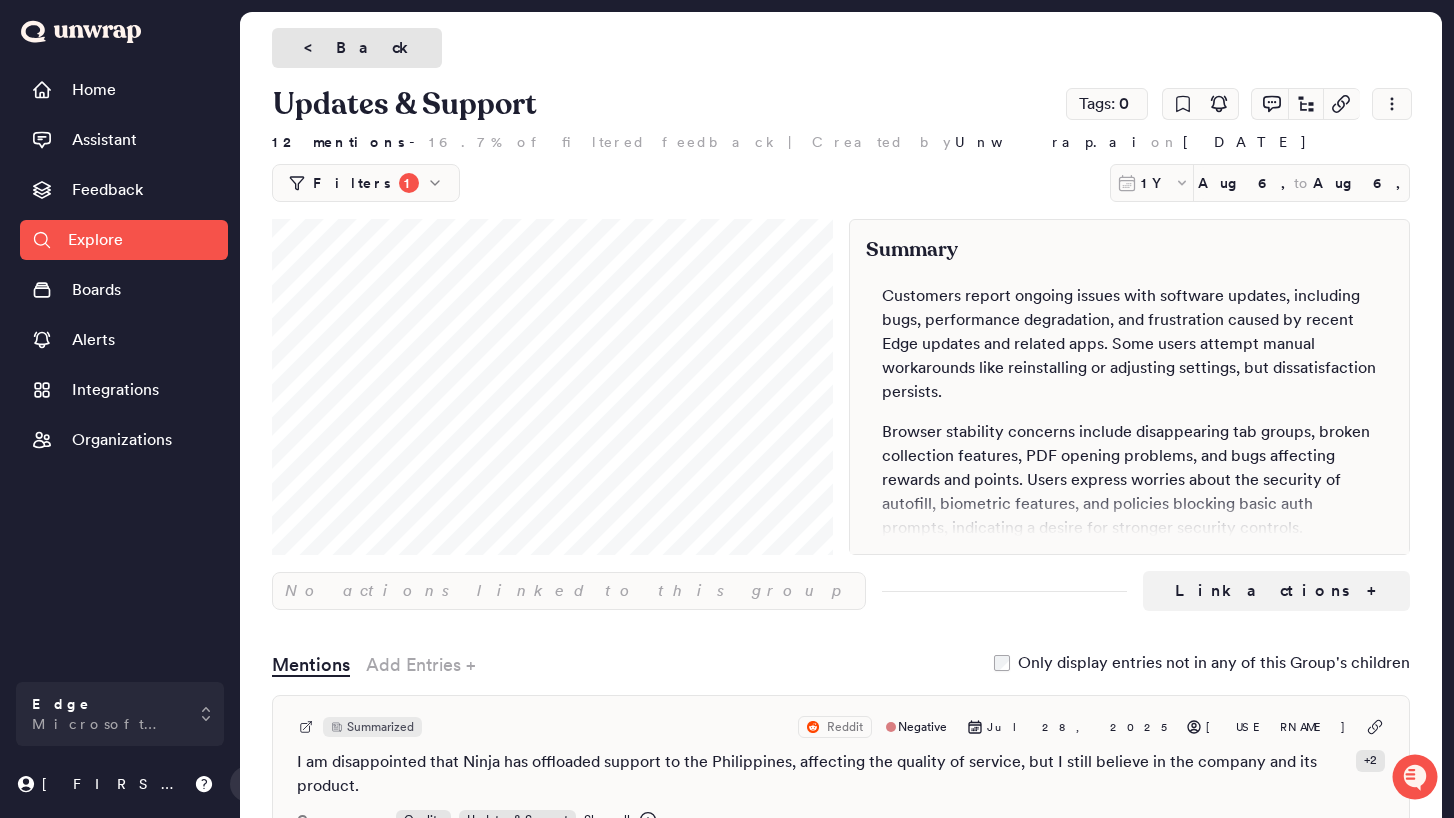 click on "< Back" at bounding box center [357, 48] 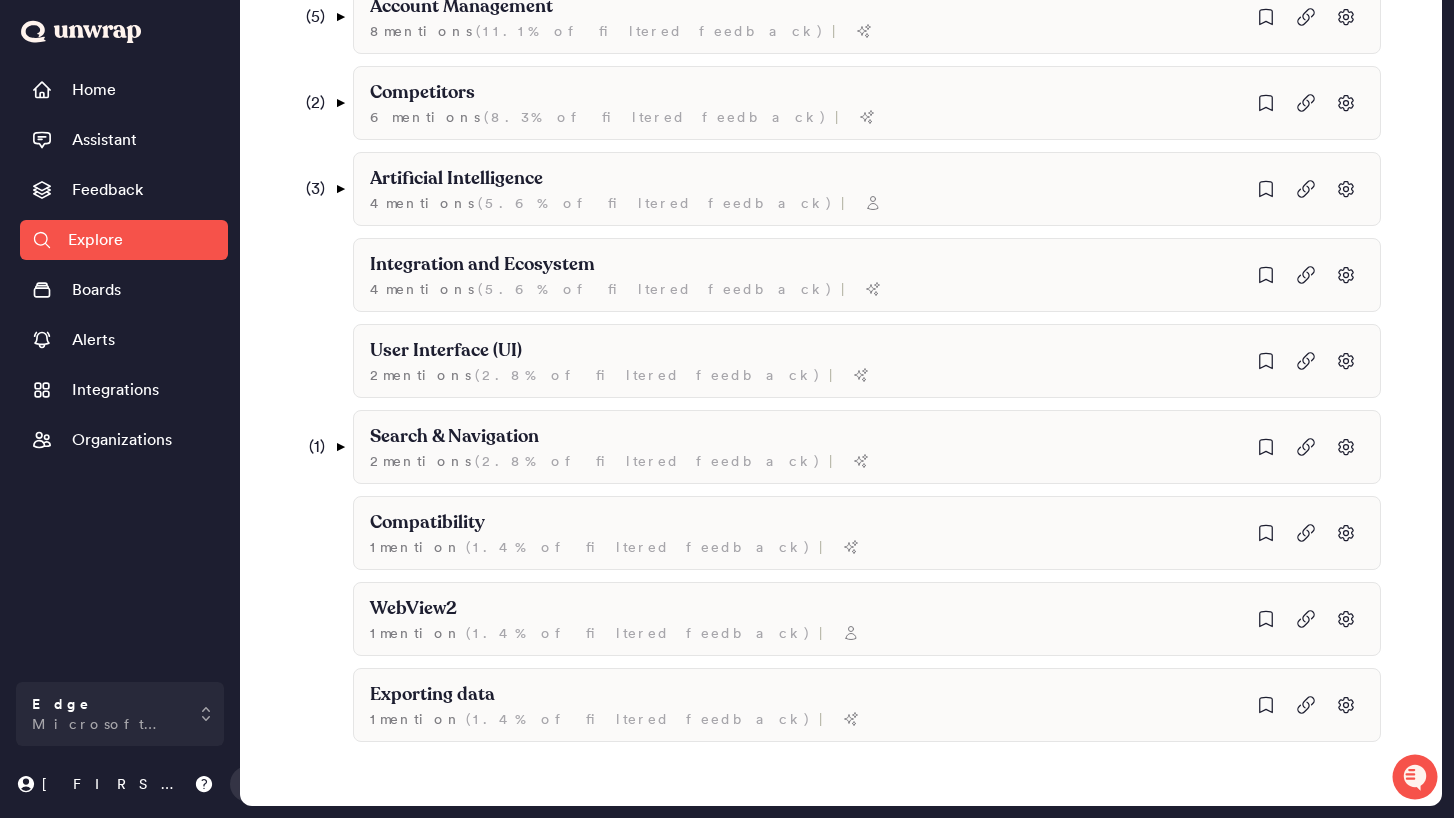 scroll, scrollTop: 1464, scrollLeft: 0, axis: vertical 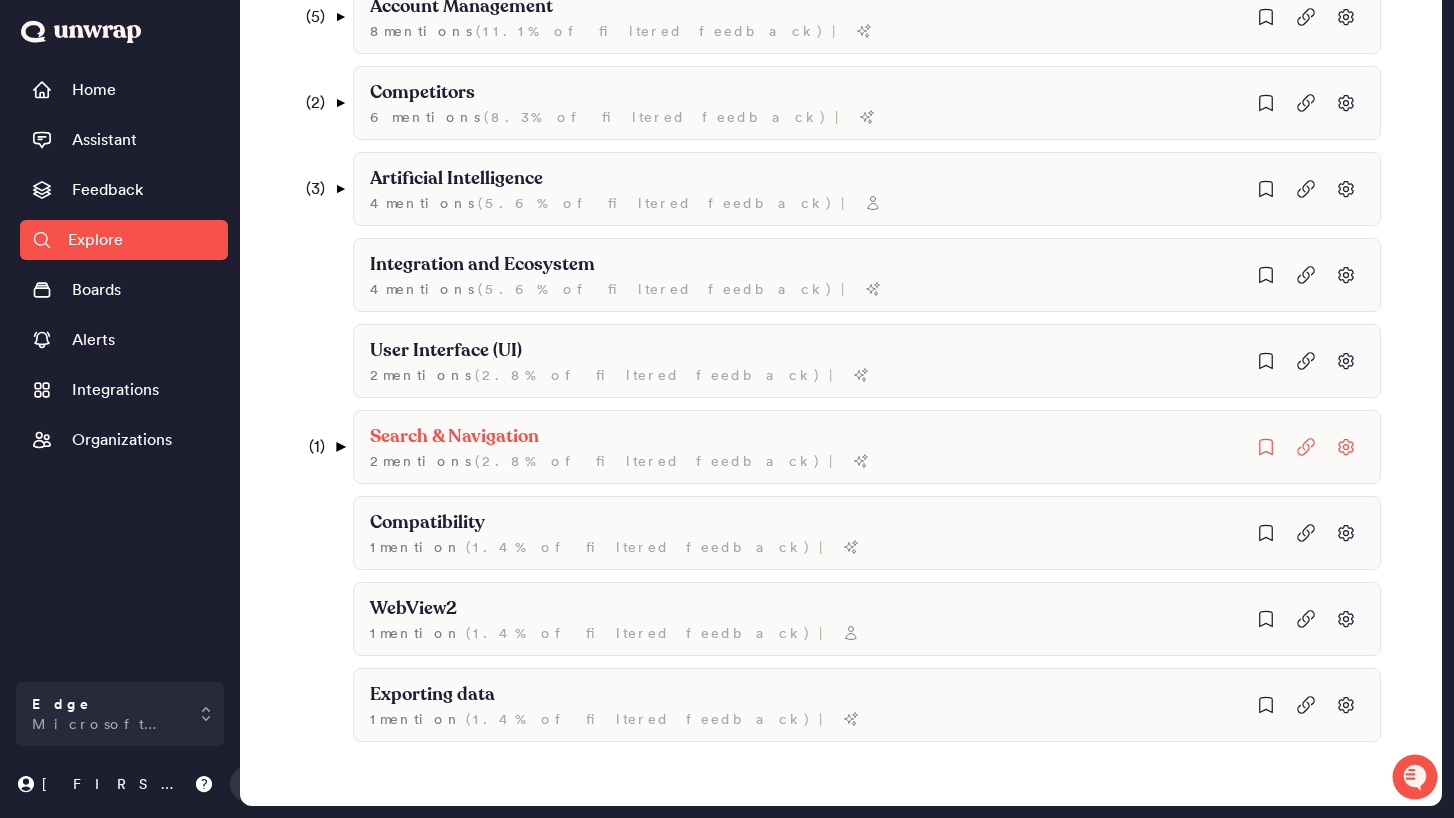 click on "▼" at bounding box center [340, 447] 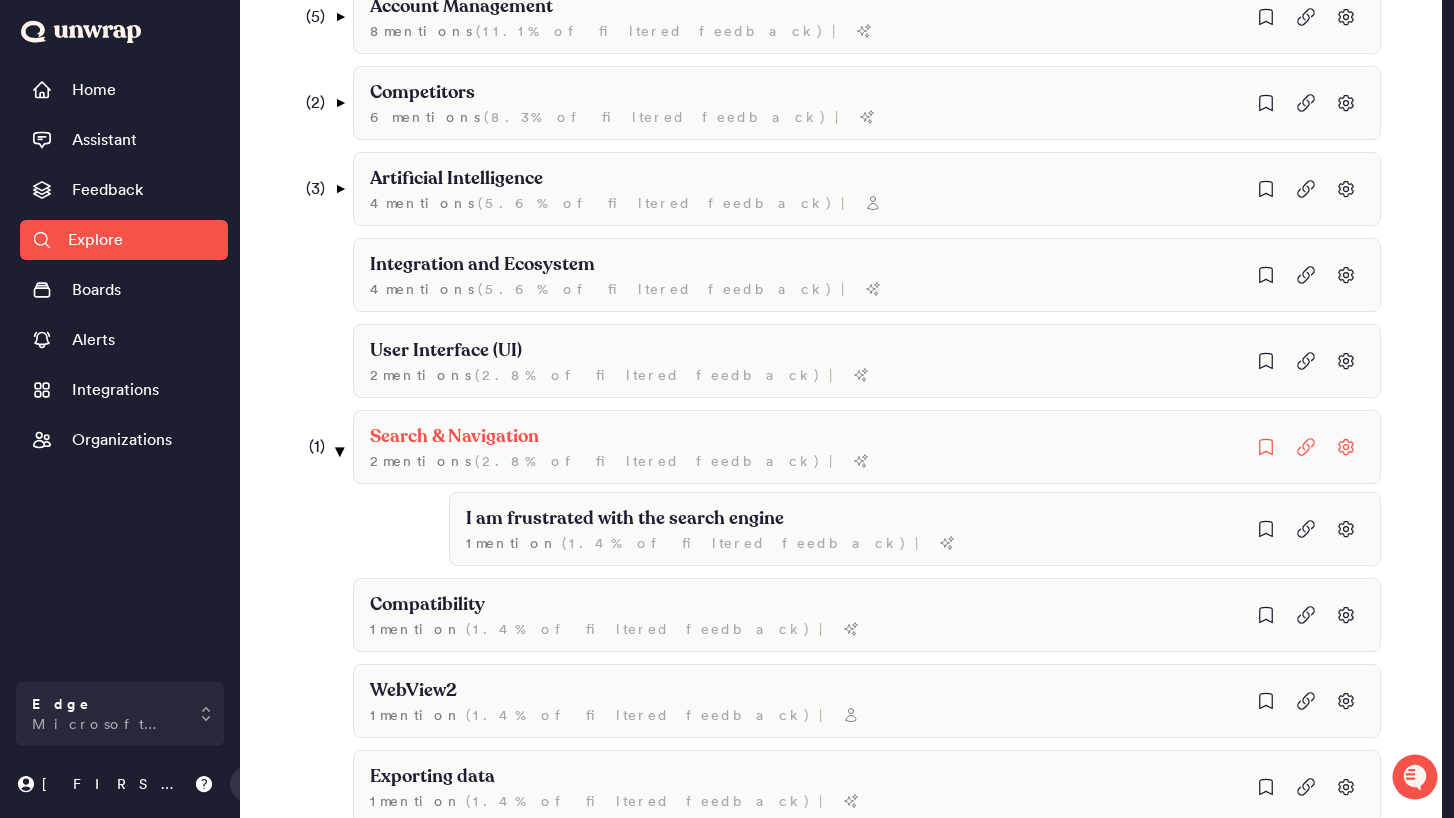 scroll, scrollTop: 1546, scrollLeft: 0, axis: vertical 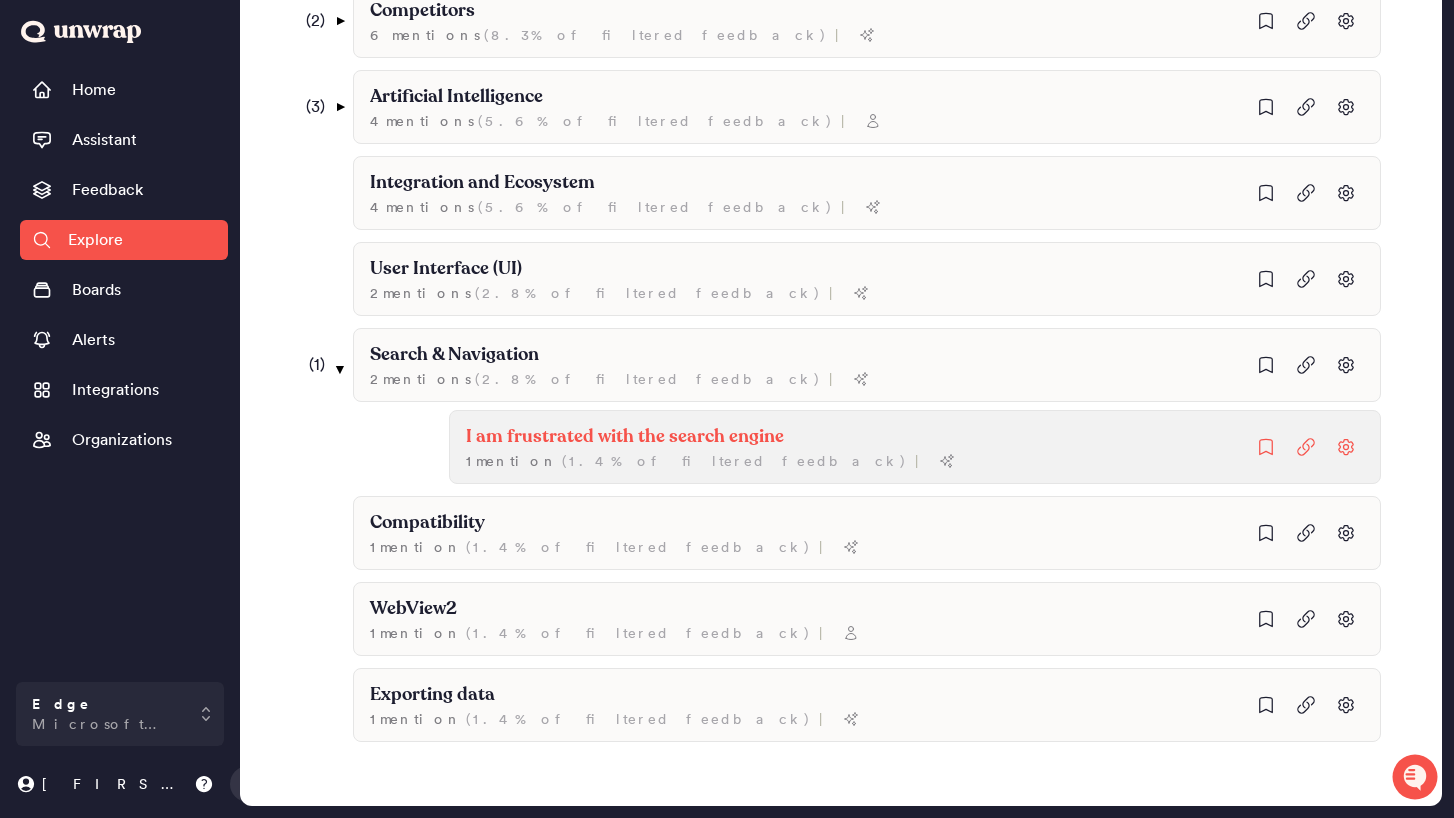 click on "I am frustrated with the search engine" at bounding box center (527, -1013) 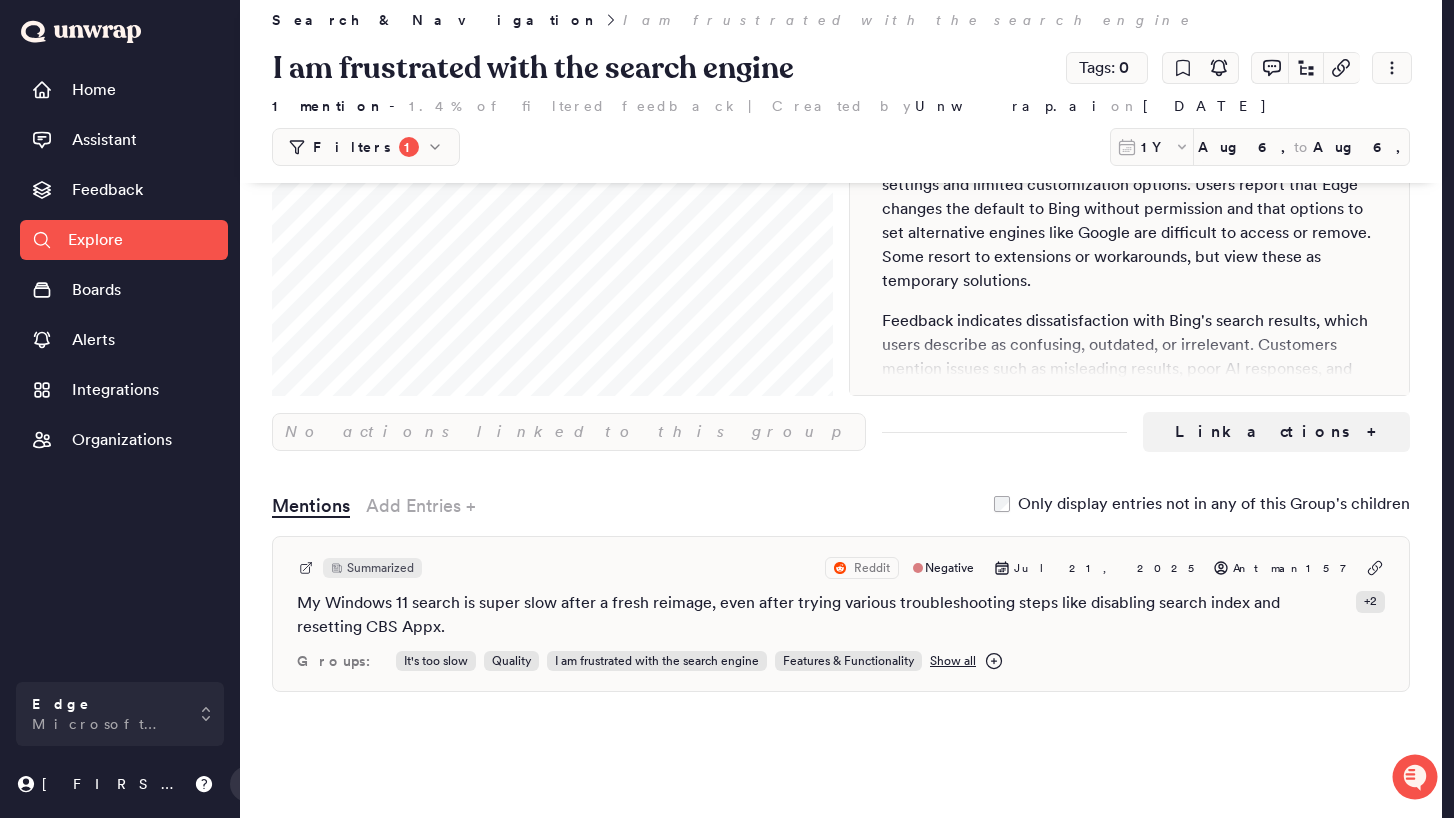 scroll, scrollTop: 198, scrollLeft: 0, axis: vertical 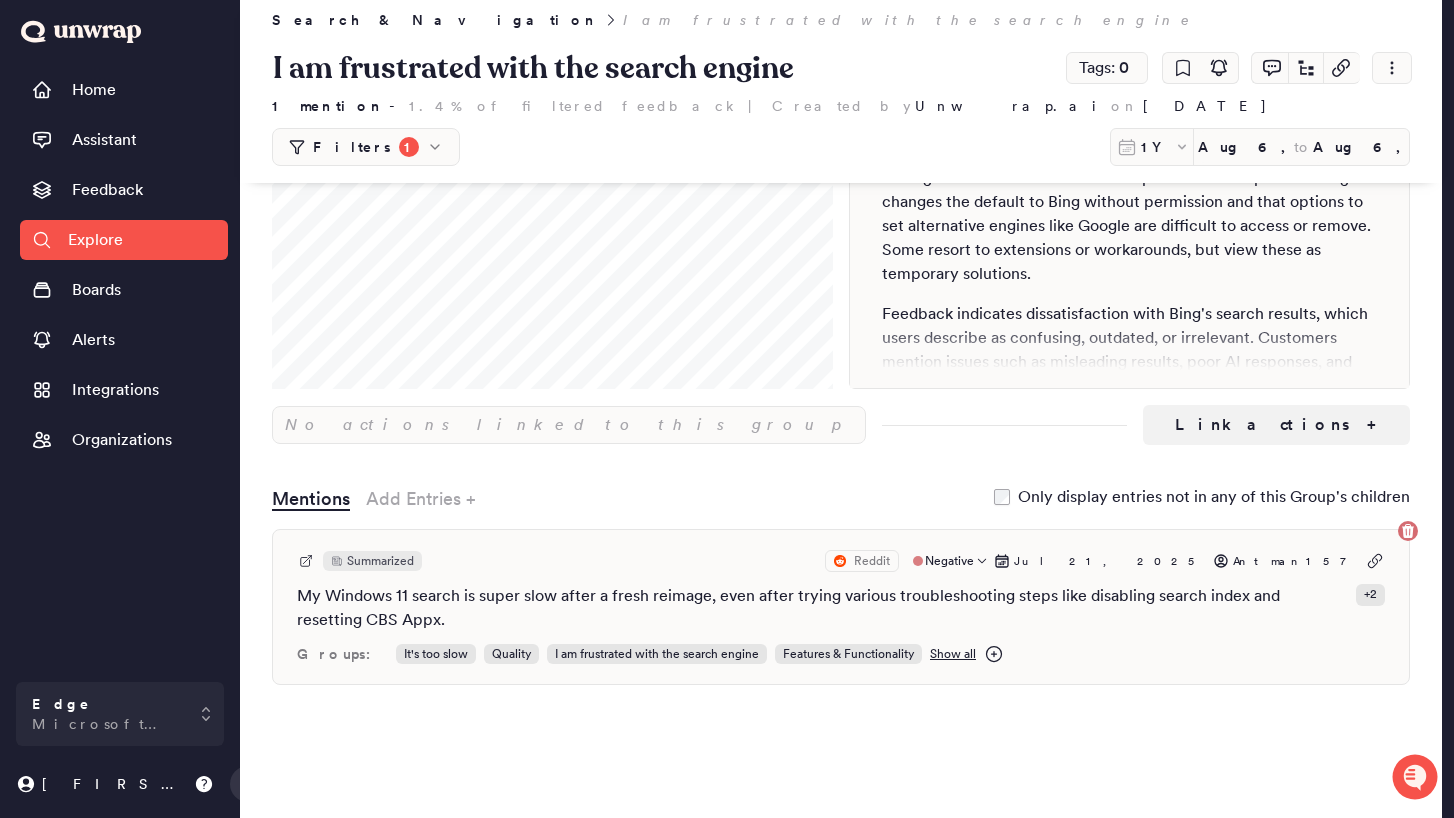 click on "Summarized" at bounding box center (380, 561) 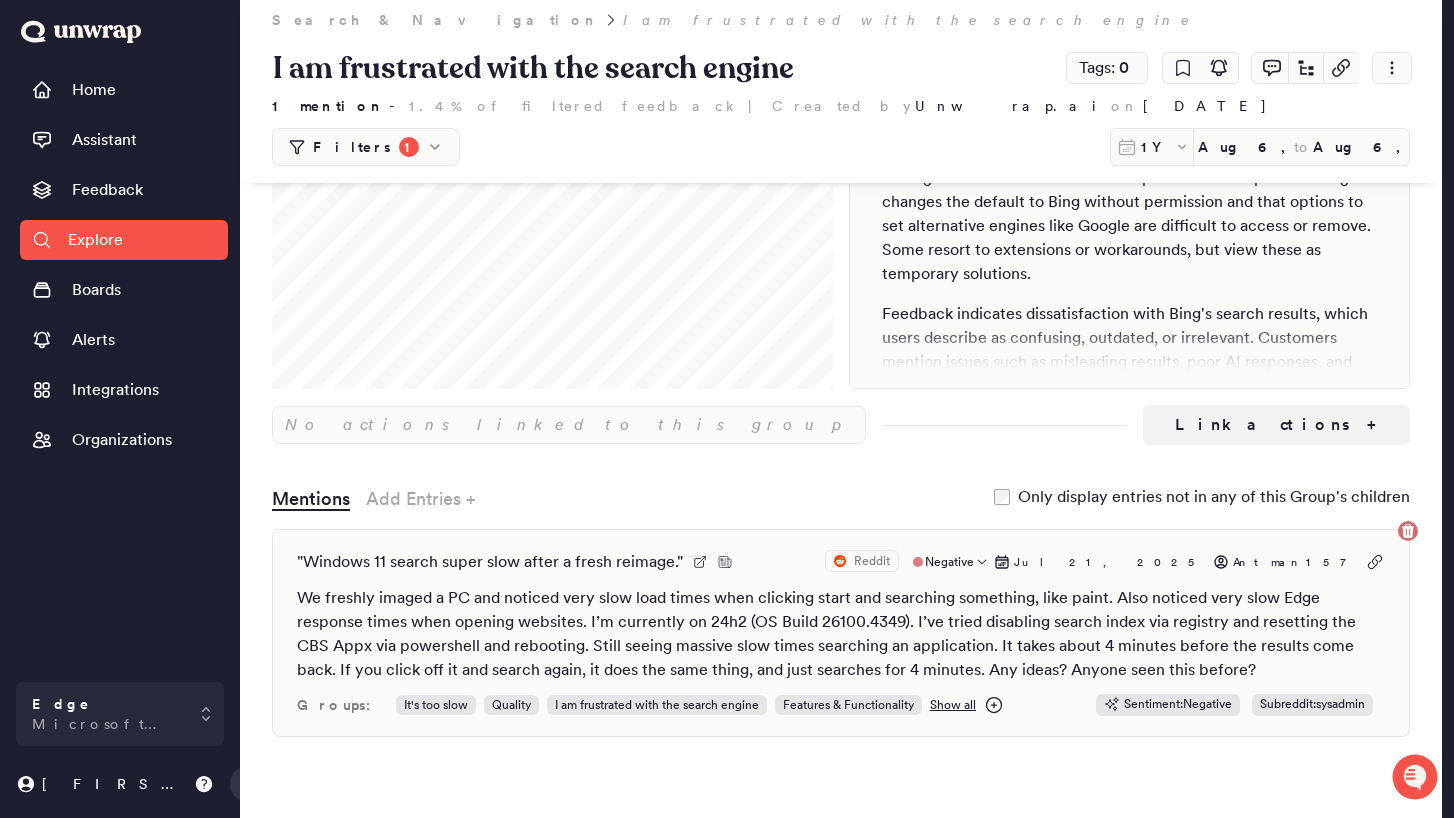 click on "Search & Navigation" at bounding box center (435, 20) 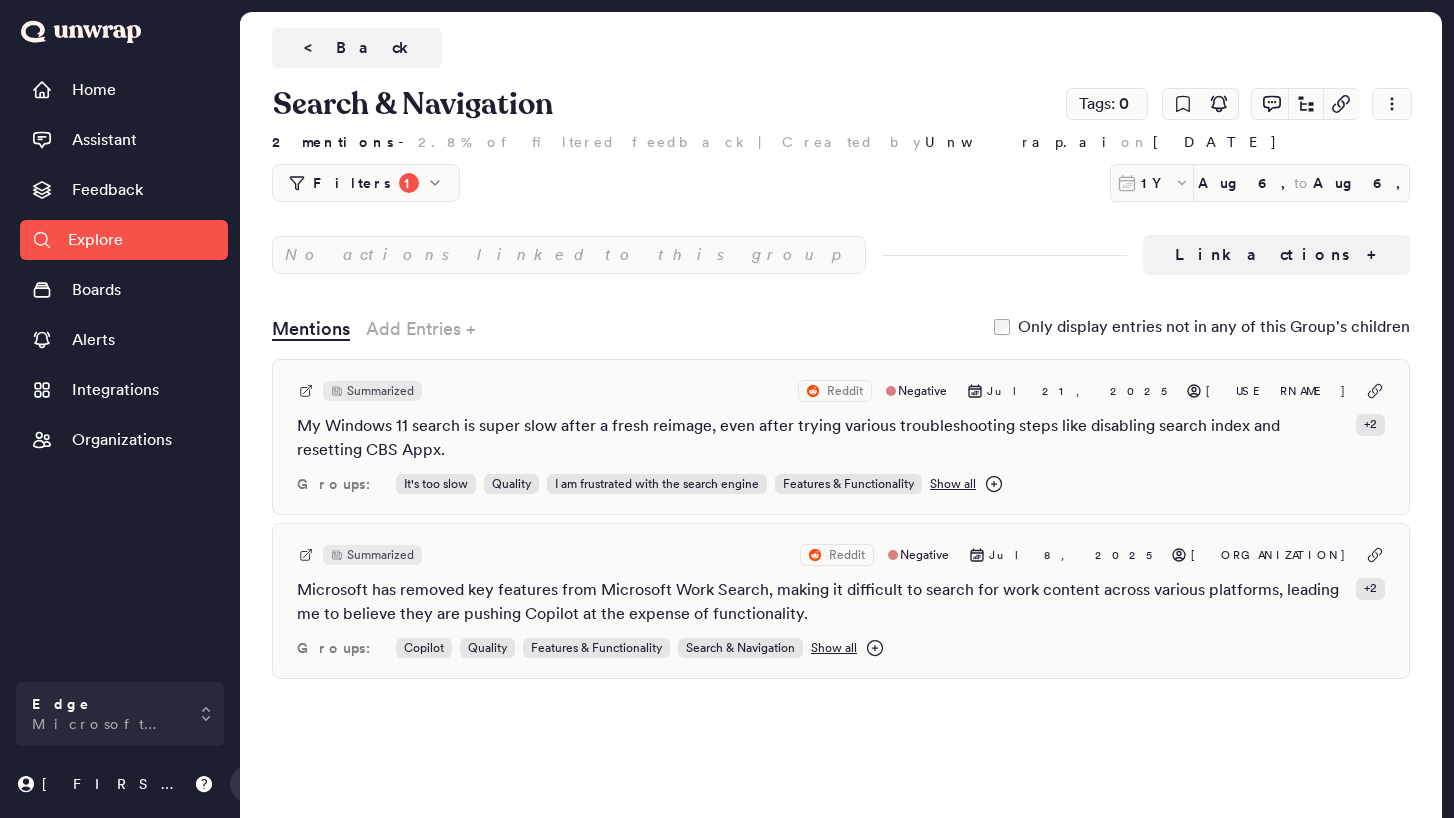scroll, scrollTop: 0, scrollLeft: 0, axis: both 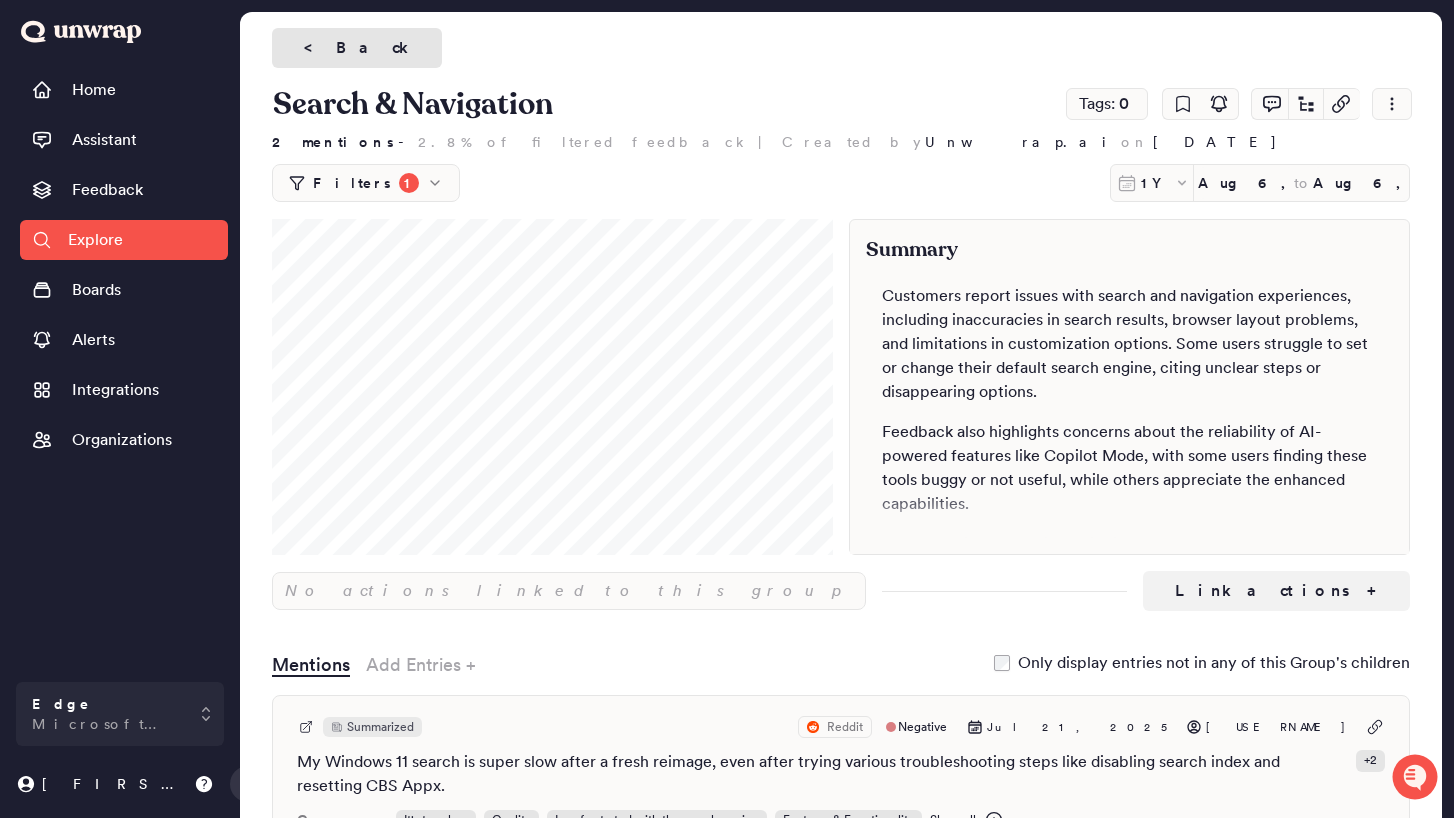 click on "< Back" at bounding box center (357, 48) 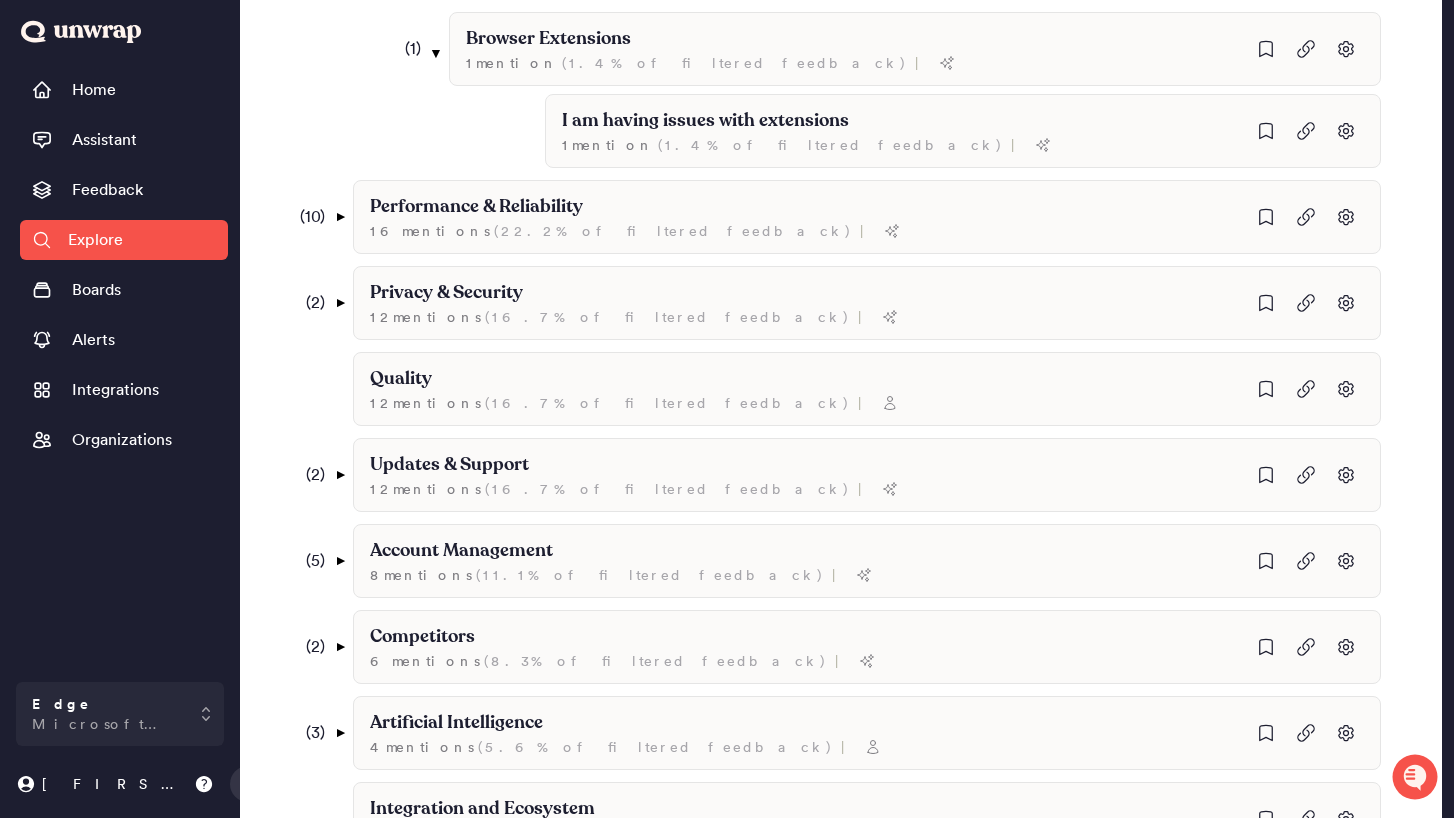 scroll, scrollTop: 922, scrollLeft: 0, axis: vertical 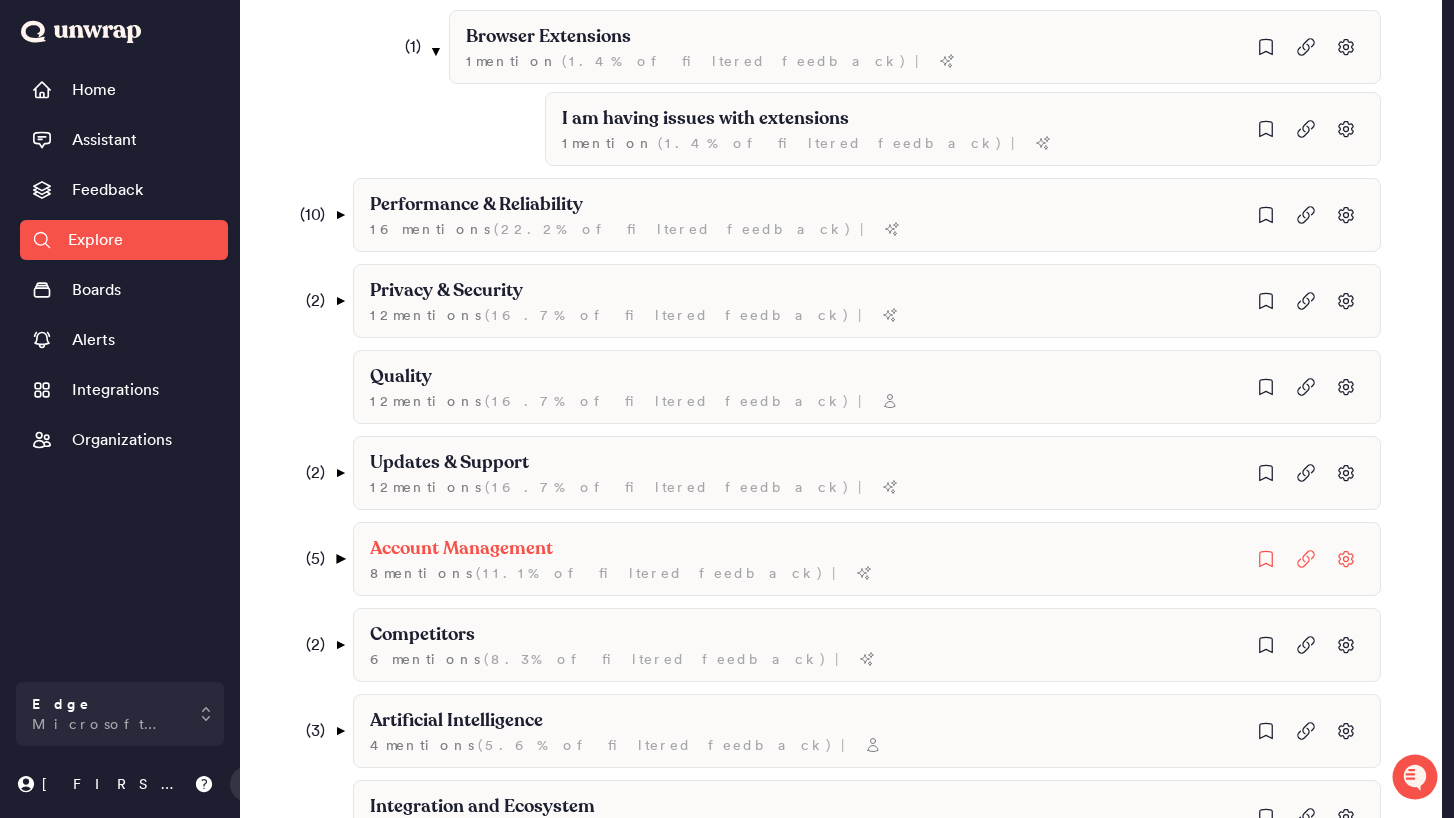 click on "▼" at bounding box center [340, 559] 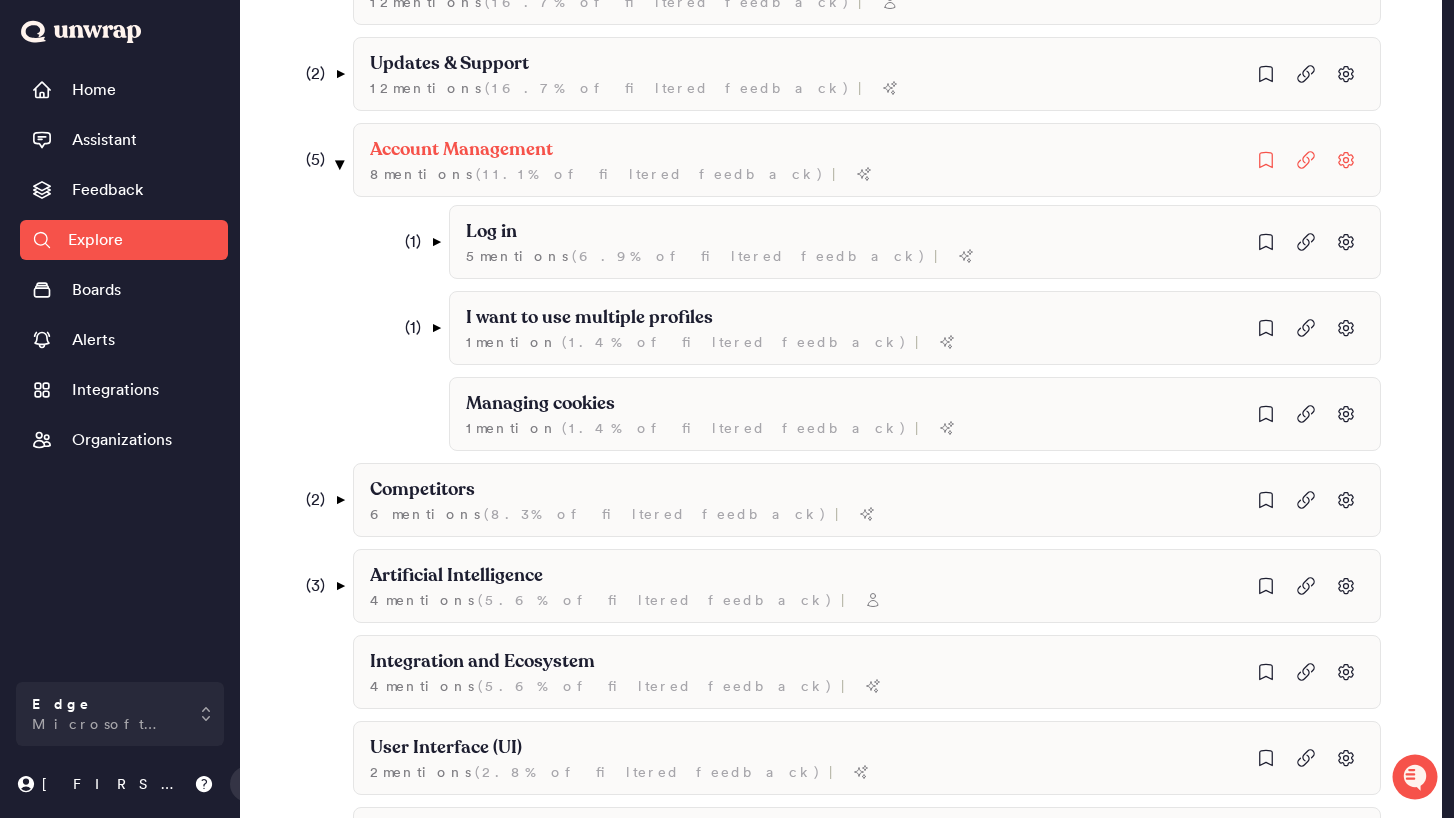 scroll, scrollTop: 1345, scrollLeft: 0, axis: vertical 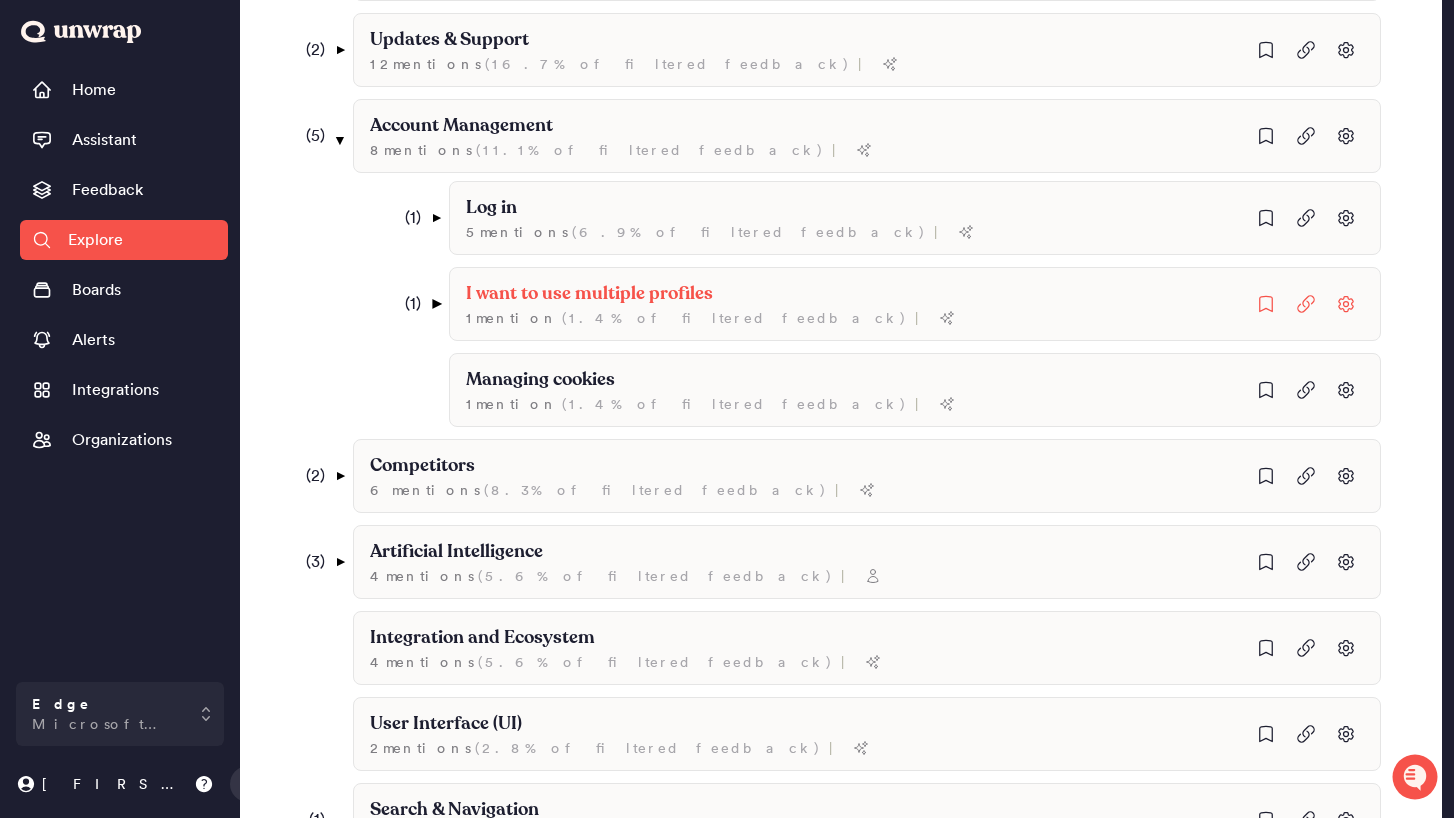 click on "▼" at bounding box center [436, 304] 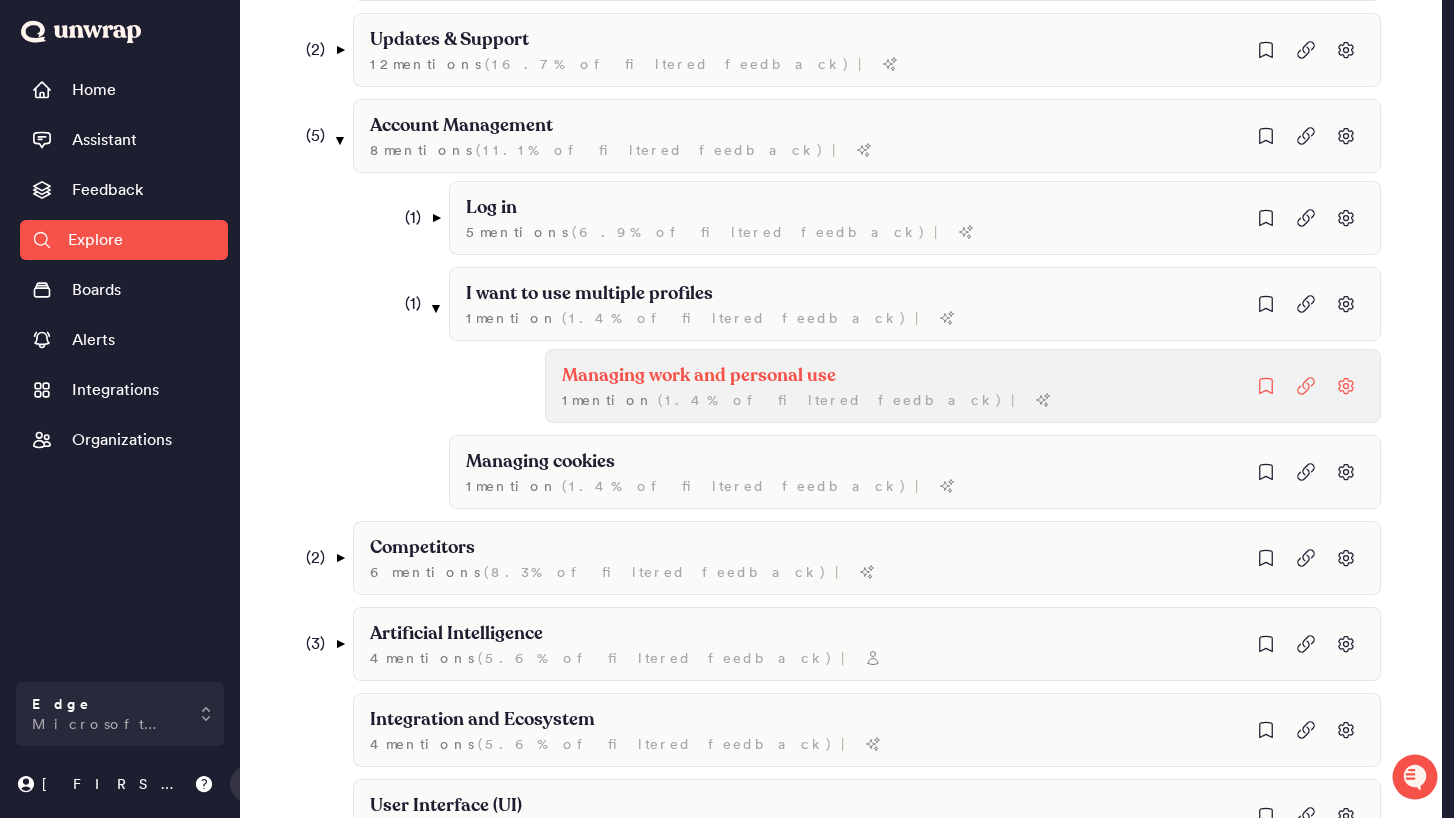 click on "Managing work and personal use" at bounding box center [654, -644] 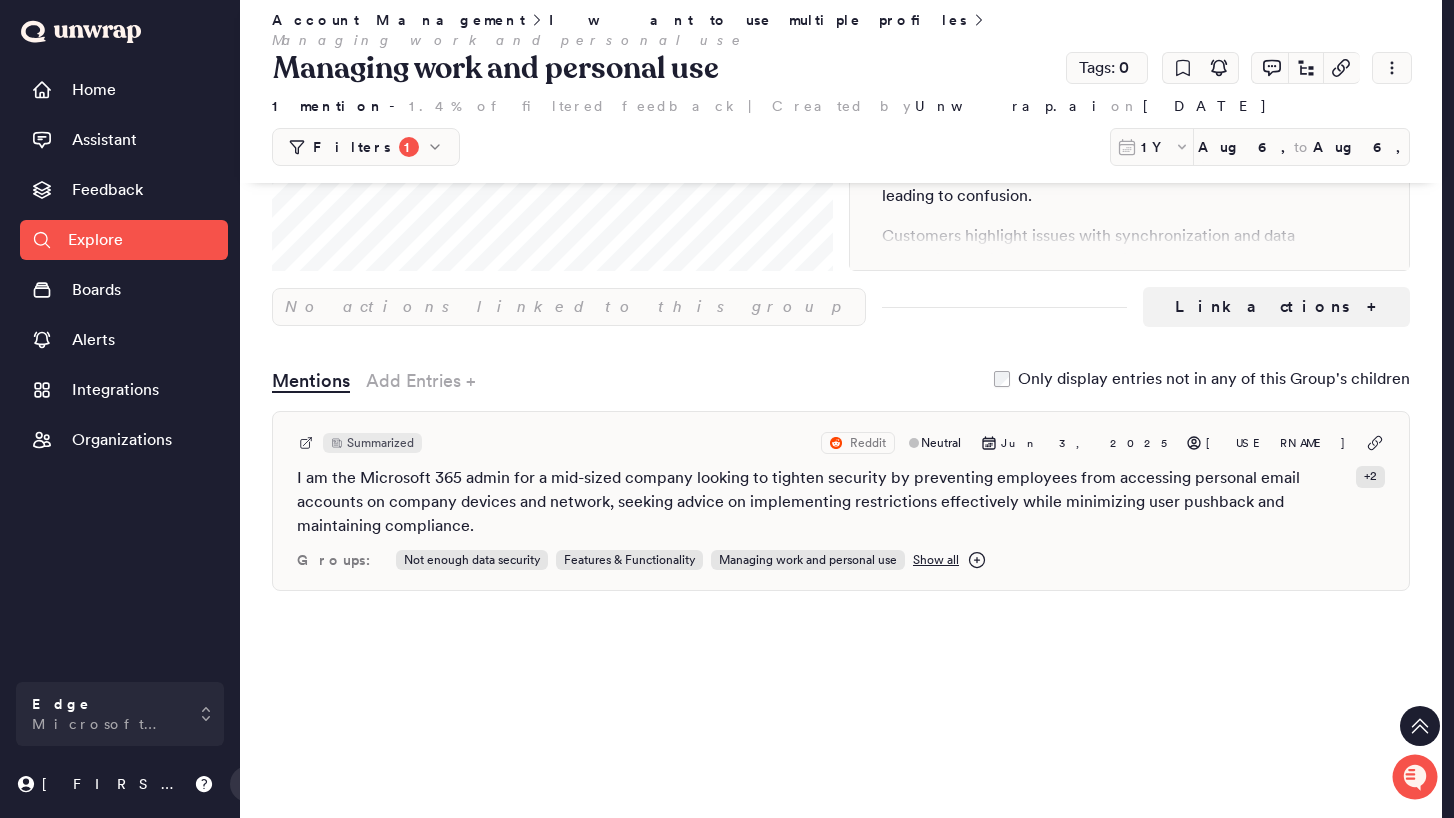 scroll, scrollTop: 319, scrollLeft: 0, axis: vertical 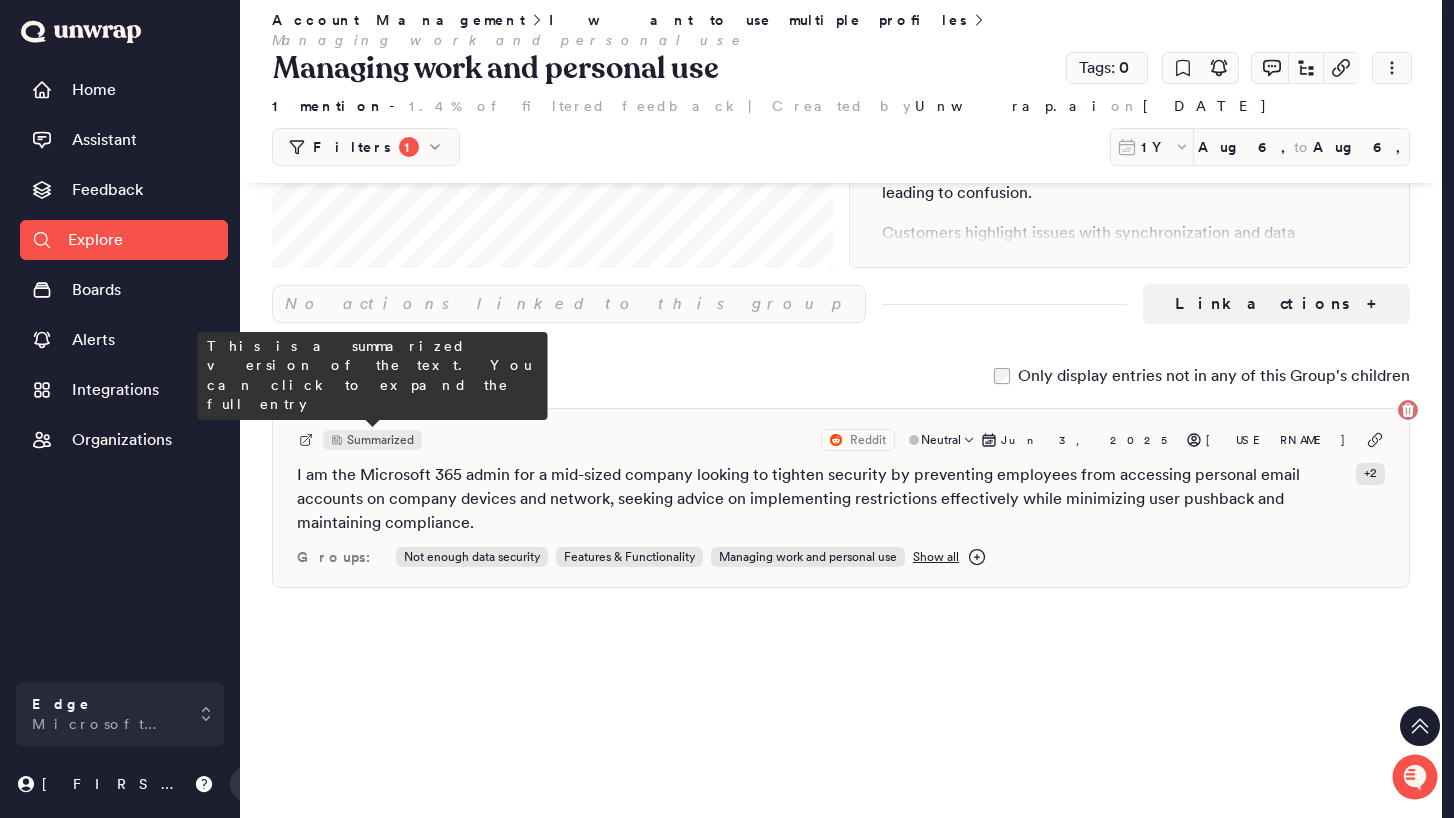 click on "Summarized" at bounding box center [380, 440] 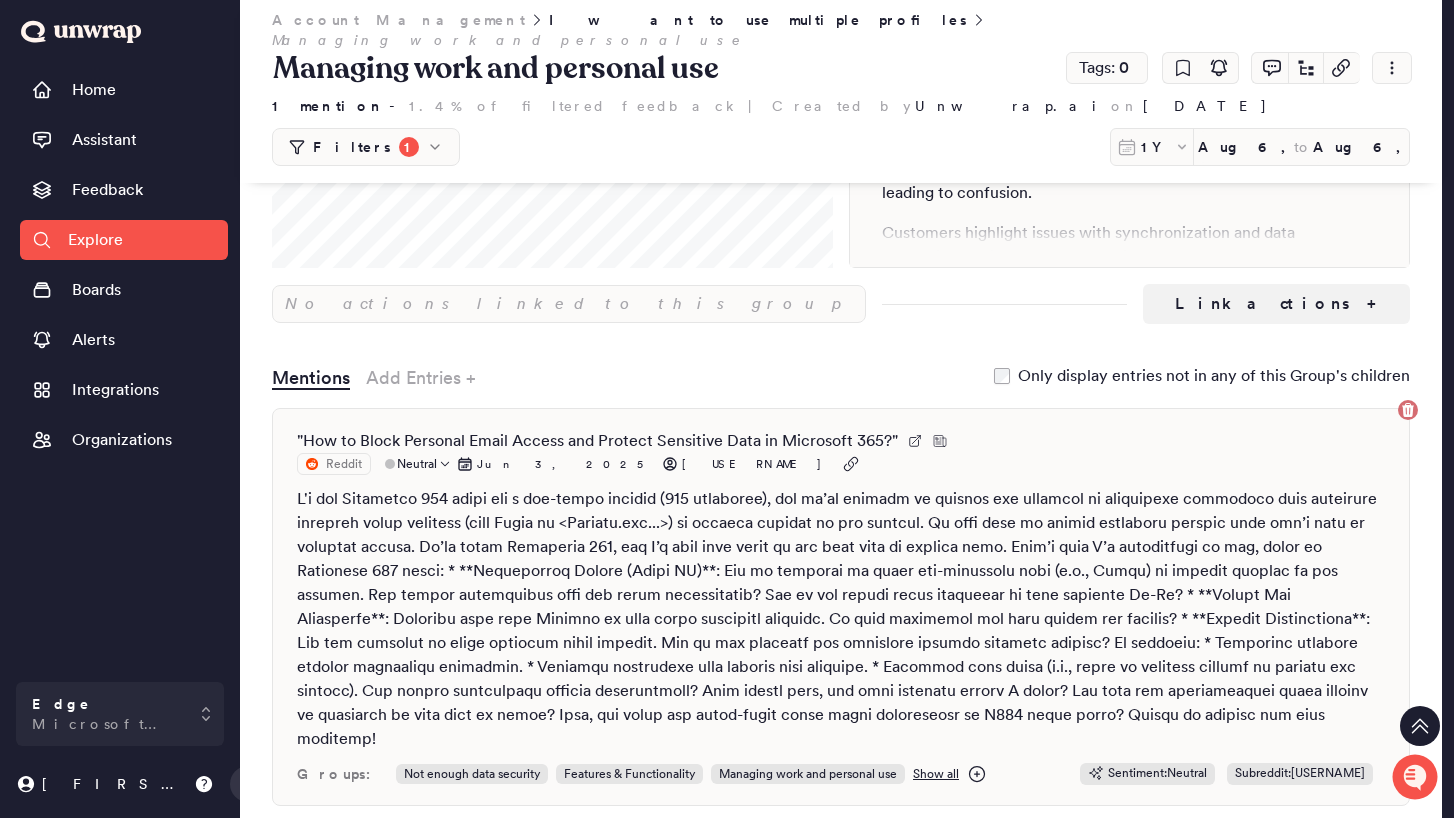 click on "Account Management" at bounding box center (398, 20) 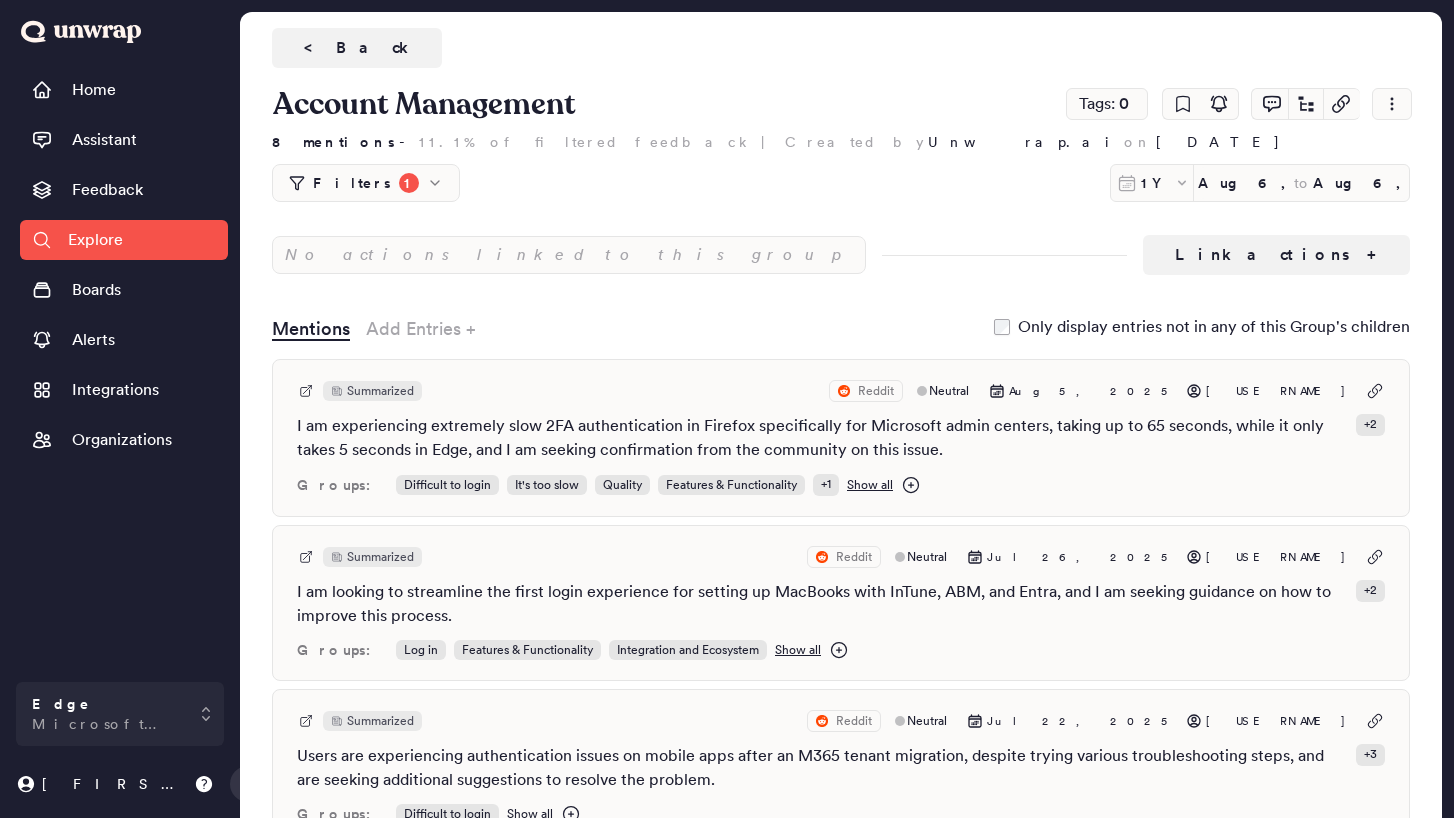 scroll, scrollTop: 0, scrollLeft: 0, axis: both 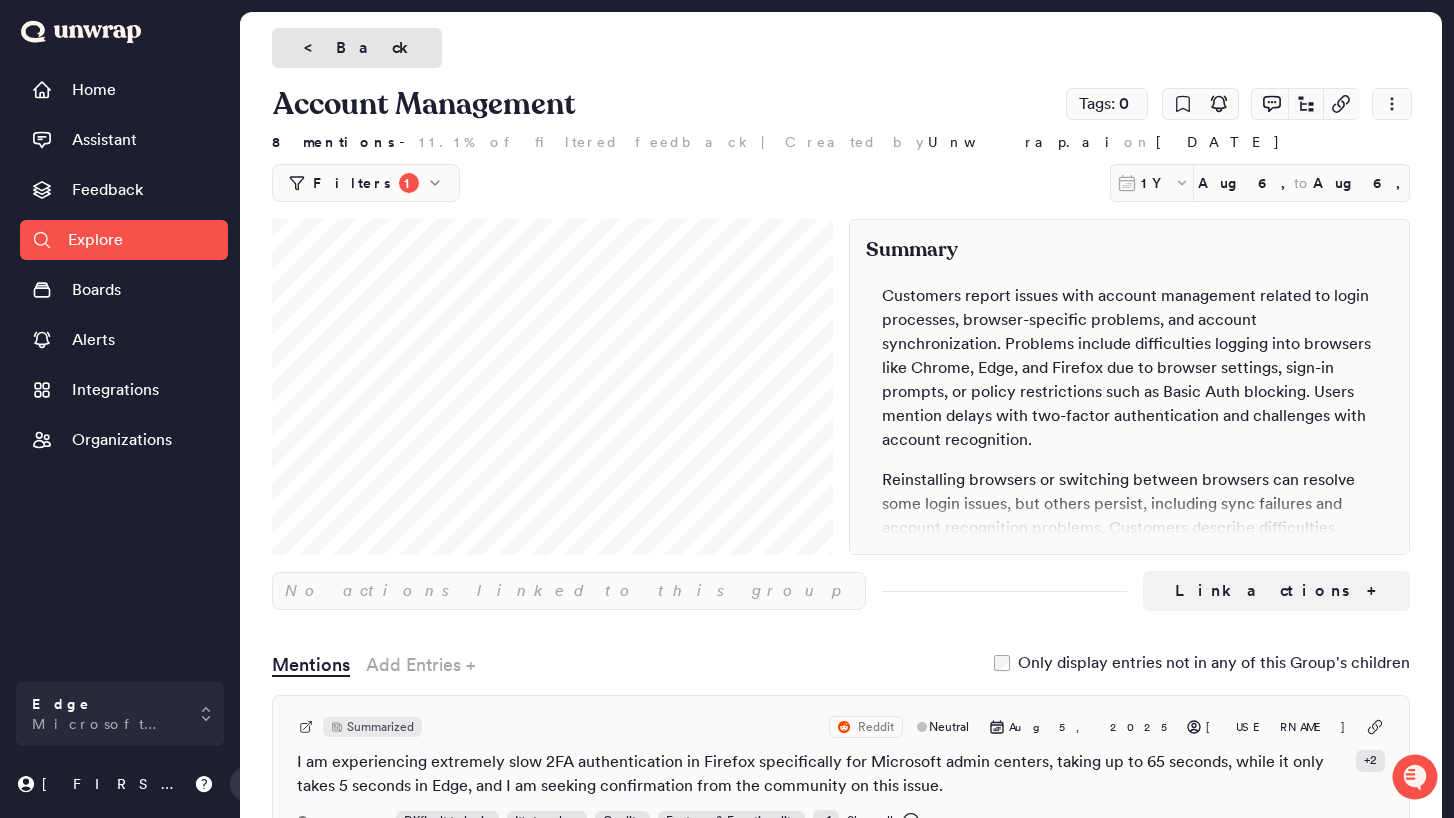 click on "< Back" at bounding box center (357, 48) 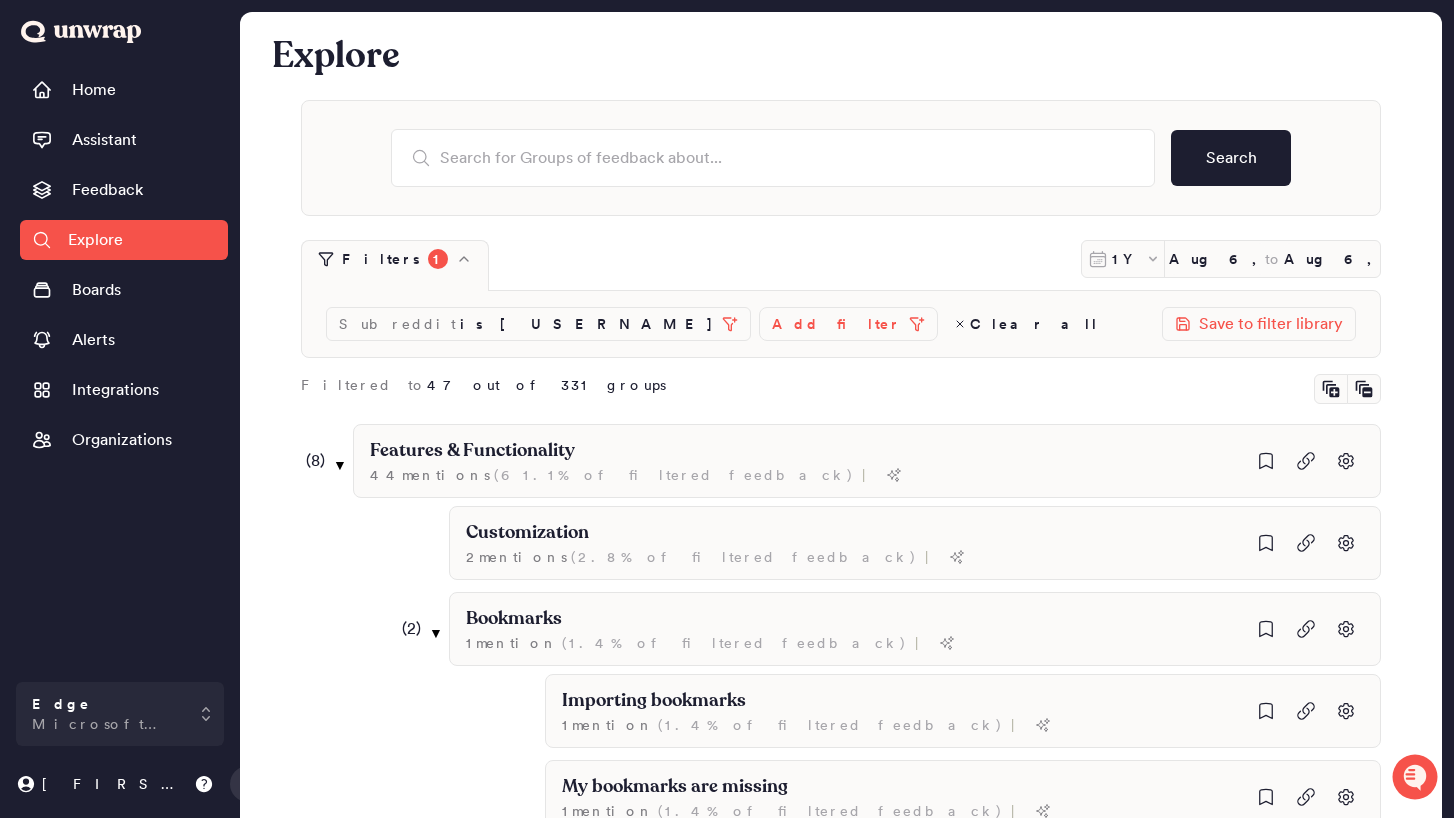 click 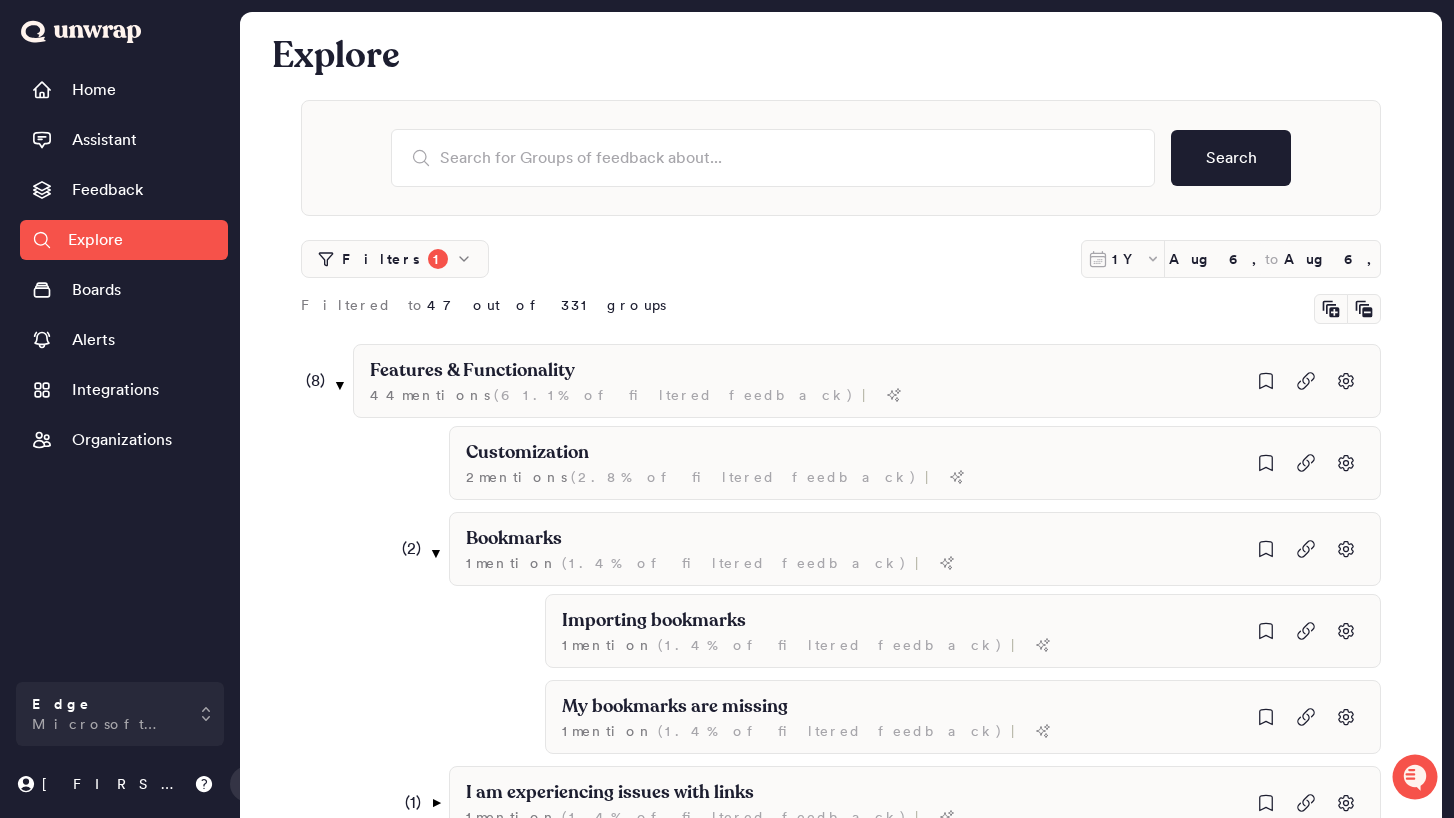 click on "( 8 ) ▼ Features & Functionality 44  mention s   ( 61.1% of filtered feedback ) | Customization 2  mention s   ( 2.8% of filtered feedback ) | ( 2 ) ▼ Bookmarks 1  mention   ( 1.4% of filtered feedback ) | Importing bookmarks 1  mention   ( 1.4% of filtered feedback ) | My bookmarks are missing 1  mention   ( 1.4% of filtered feedback ) | ( 1 ) ▼ I am experiencing issues with links 1  mention   ( 1.4% of filtered feedback ) | I cannot access the website on Edge 1  mention   ( 1.4% of filtered feedback ) | ( 1 ) ▼ Browser Extensions 1  mention   ( 1.4% of filtered feedback ) | I am having issues with extensions 1  mention   ( 1.4% of filtered feedback ) | ( 10 ) ▼ Performance & Reliability 16  mention s   ( 22.2% of filtered feedback ) | It's too slow 5  mention s   ( 6.9% of filtered feedback ) | ( 3 ) ▼ Crashes 2  mention s   ( 2.8% of filtered feedback ) | ( 2 ) ▼ The product is frequently unresponsive 2  mention s   ( 2.8% of filtered feedback ) | Edge is freezing 1  mention   ( ) | 1   ( ) |" at bounding box center [857, 1448] 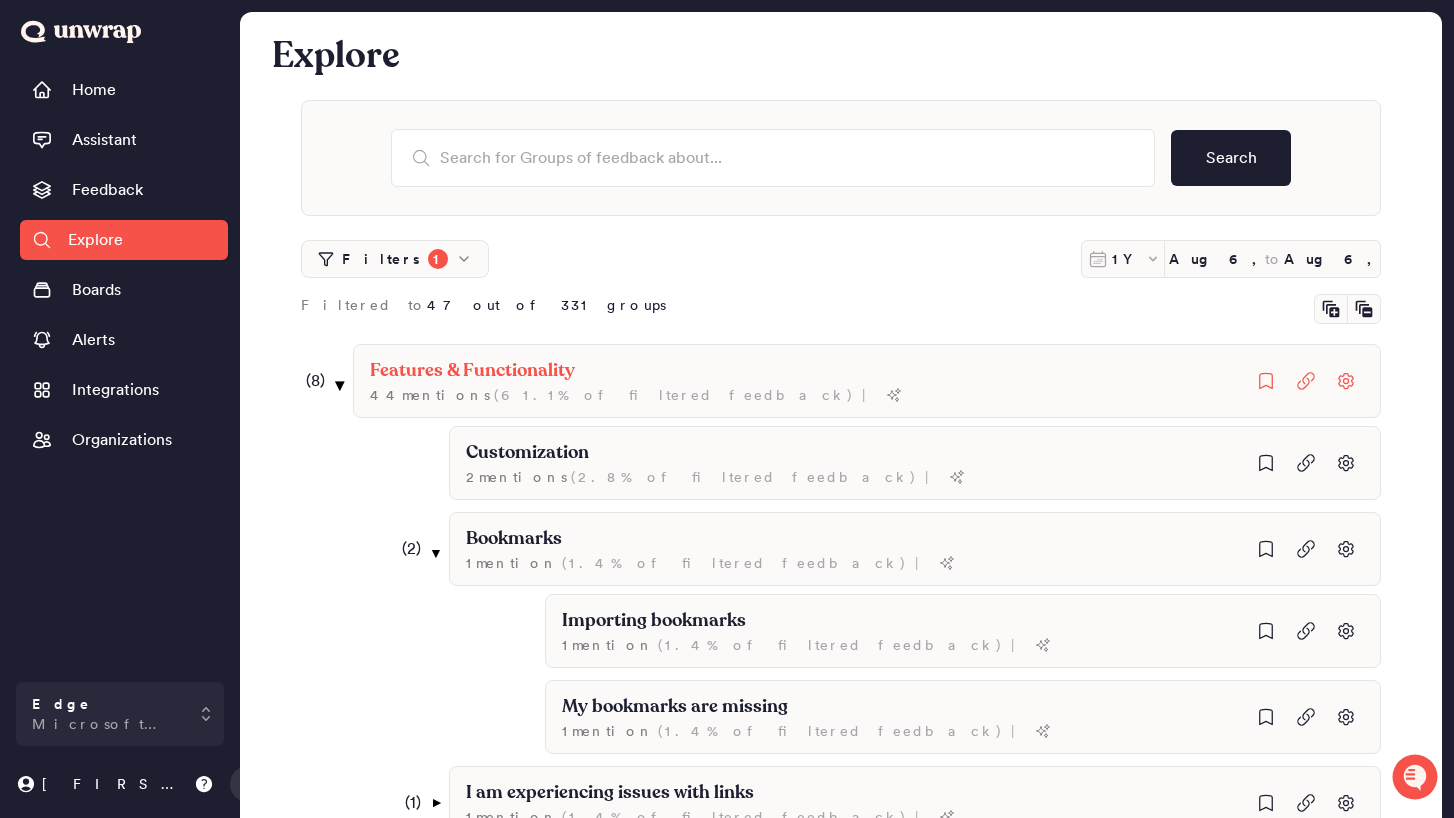click on "▼" at bounding box center [340, 385] 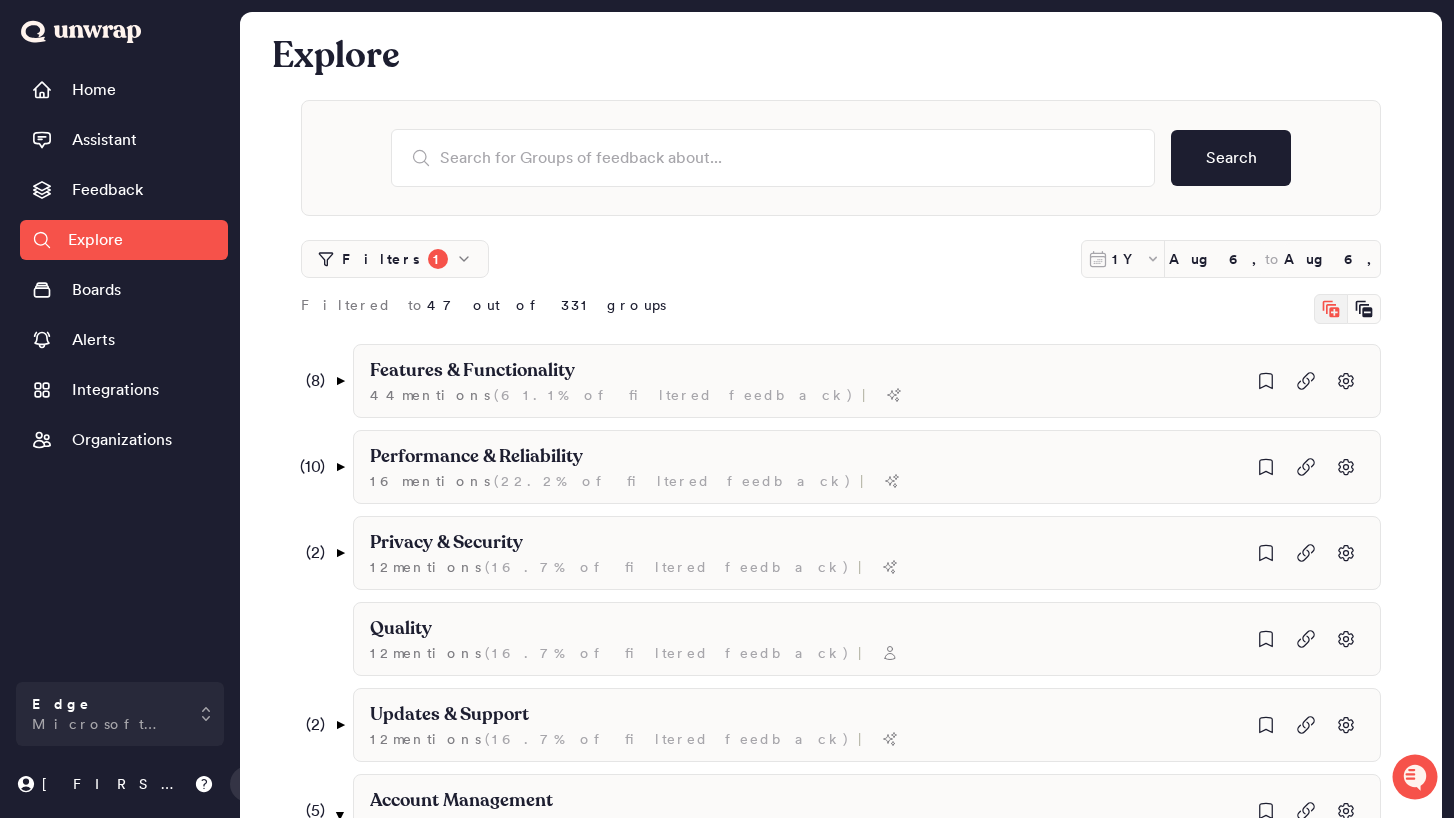 click 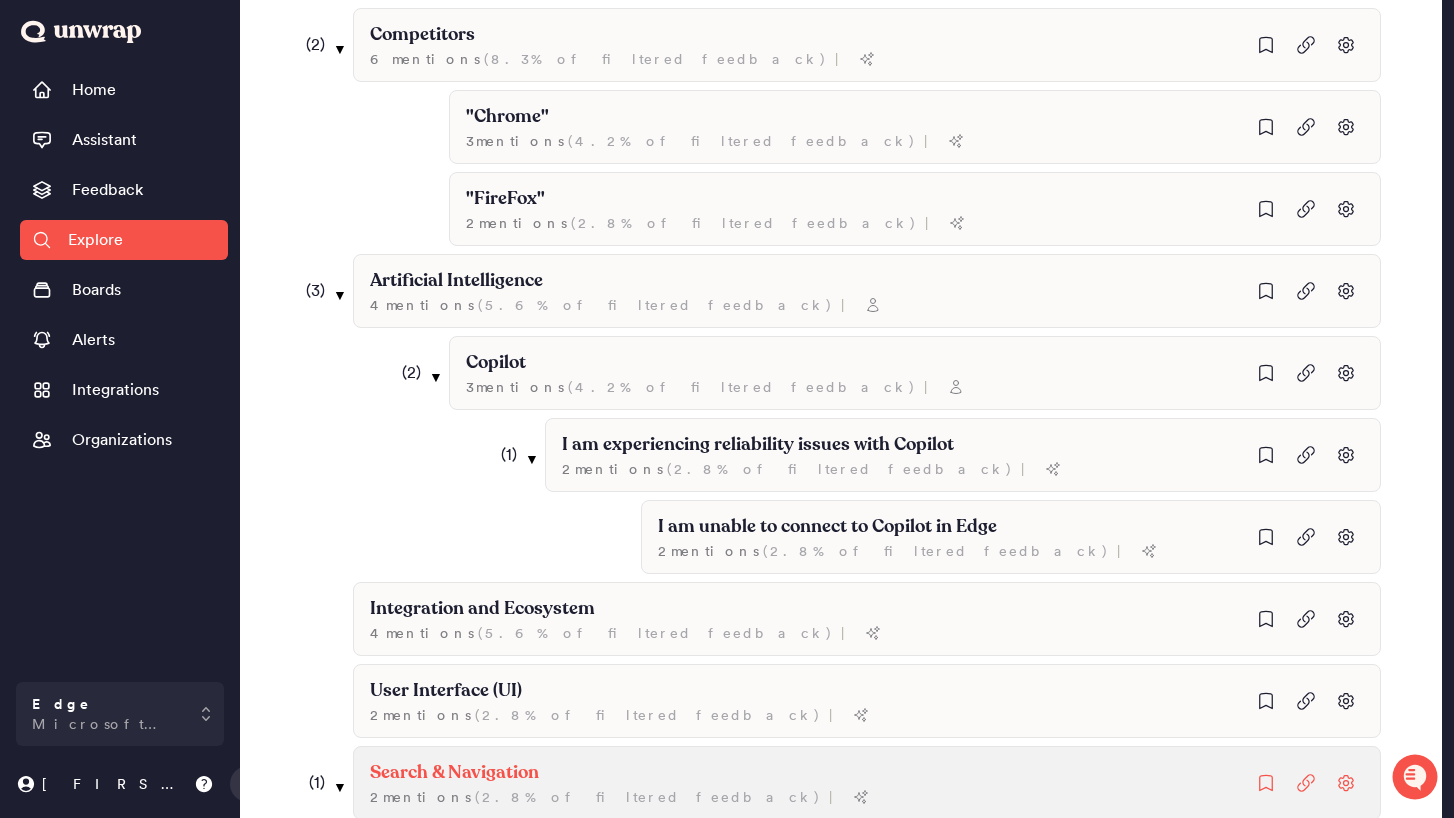 scroll, scrollTop: 3038, scrollLeft: 0, axis: vertical 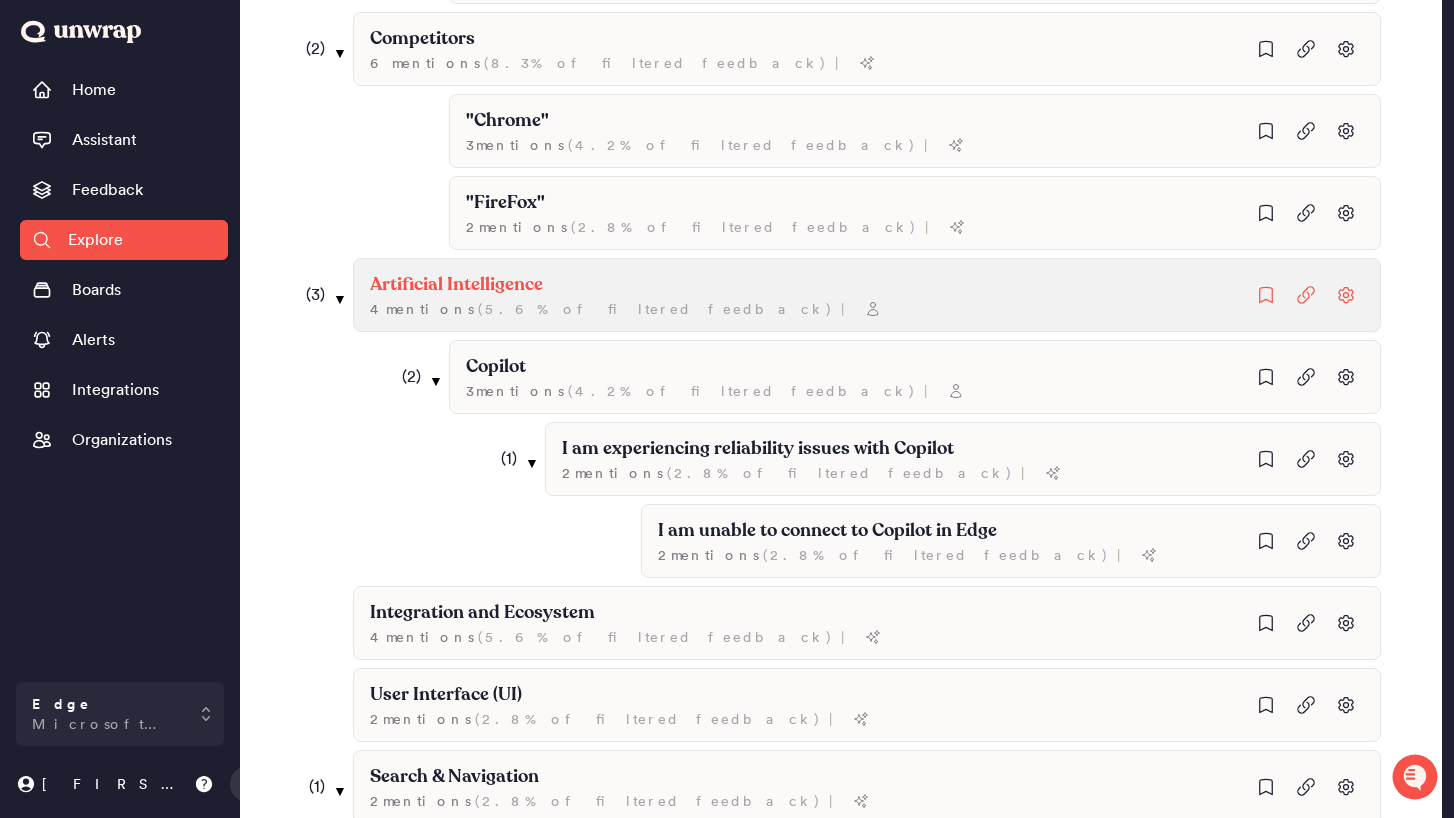 click on "Artificial Intelligence" at bounding box center [472, -2667] 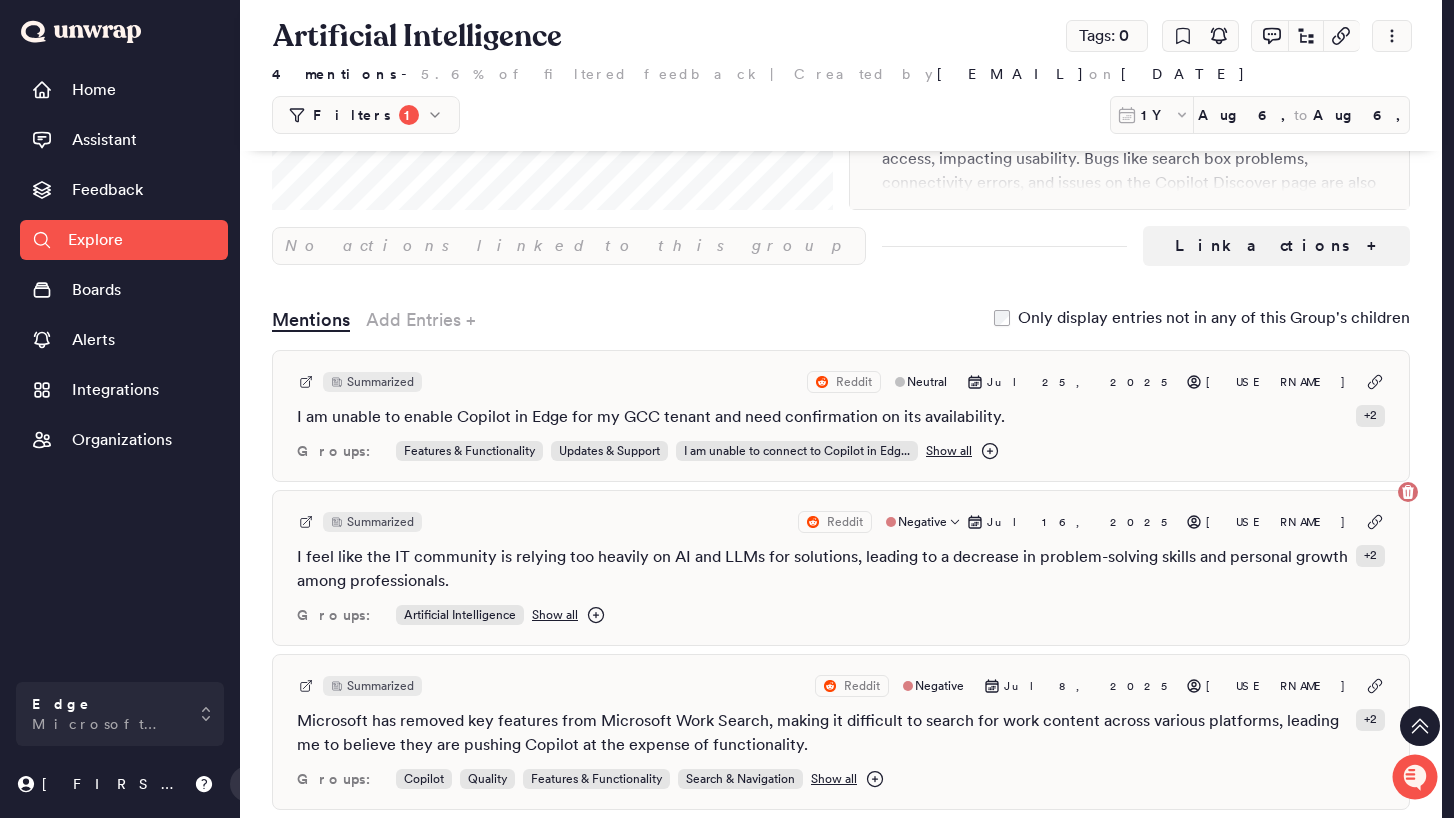 scroll, scrollTop: 0, scrollLeft: 0, axis: both 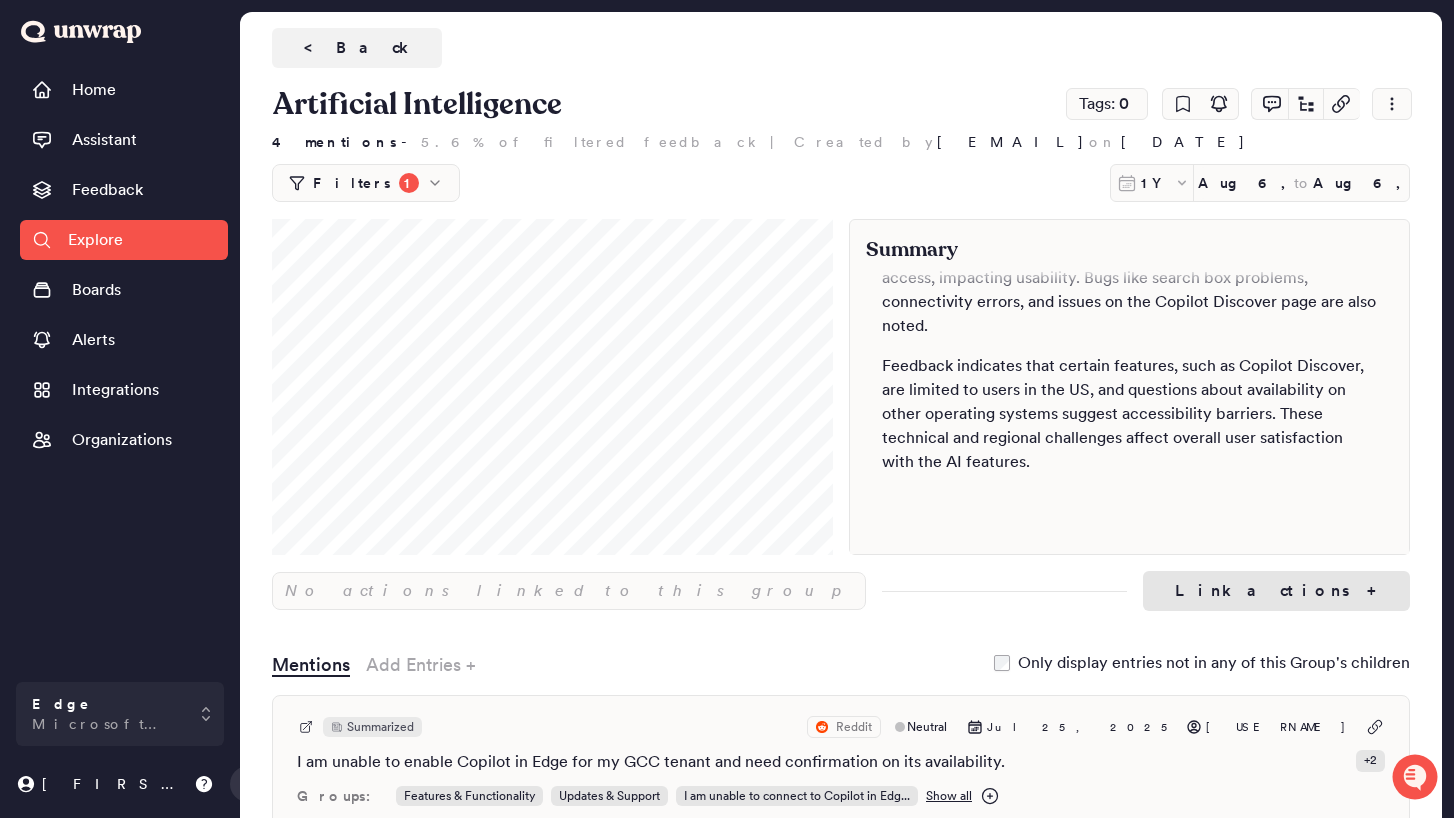 click on "Link actions +" at bounding box center (1276, 591) 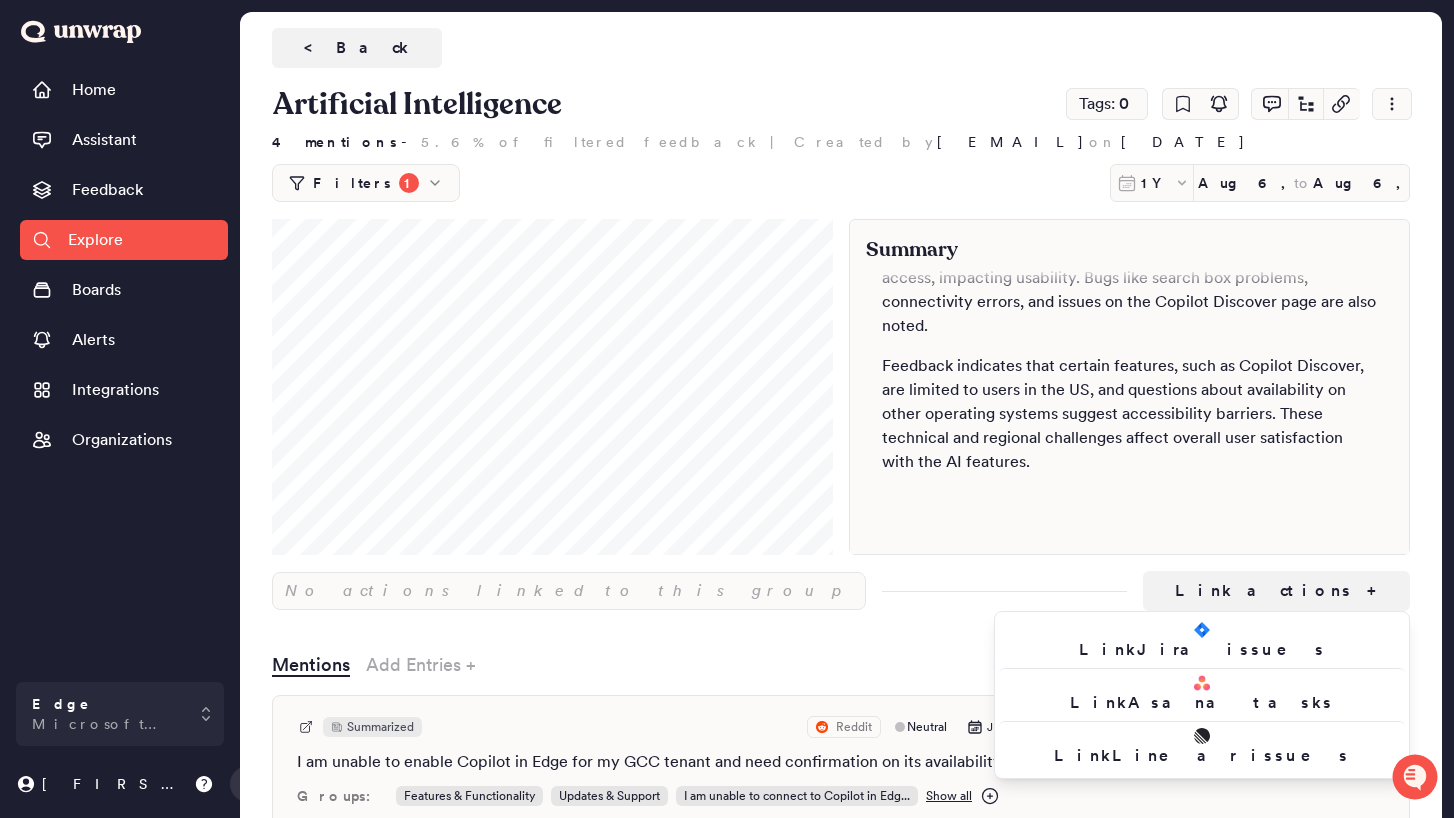click on "Customers express enthusiasm for AI integration in Microsoft Edge, especially with Copilot Mode, which offers features like multi-tab analysis, voice navigation, content summarization, and task automation. These features are viewed as innovative and aimed at boosting productivity.
However, users report issues with inconsistency in AI responses, including data inaccuracies and errors in tasks such as gene counting. Some find the Copilot interface intrusive or difficult to access, impacting usability. Bugs like search box problems, connectivity errors, and issues on the Copilot Discover page are also noted.
Feedback indicates that certain features, such as Copilot Discover, are limited to users in the US, and questions about availability on other operating systems suggest accessibility barriers. These technical and regional challenges affect overall user satisfaction with the AI features." at bounding box center [1129, 403] 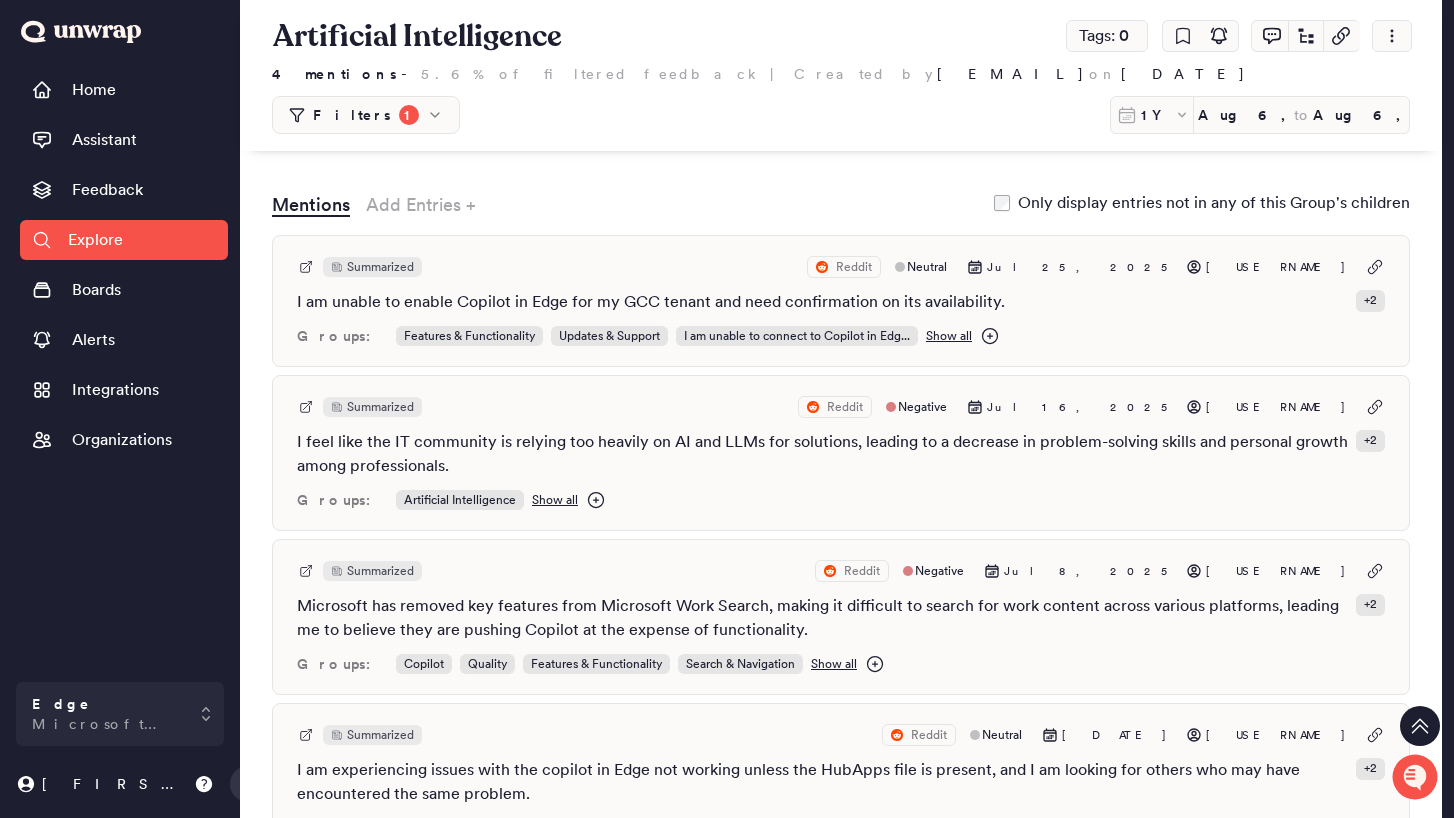 scroll, scrollTop: 469, scrollLeft: 0, axis: vertical 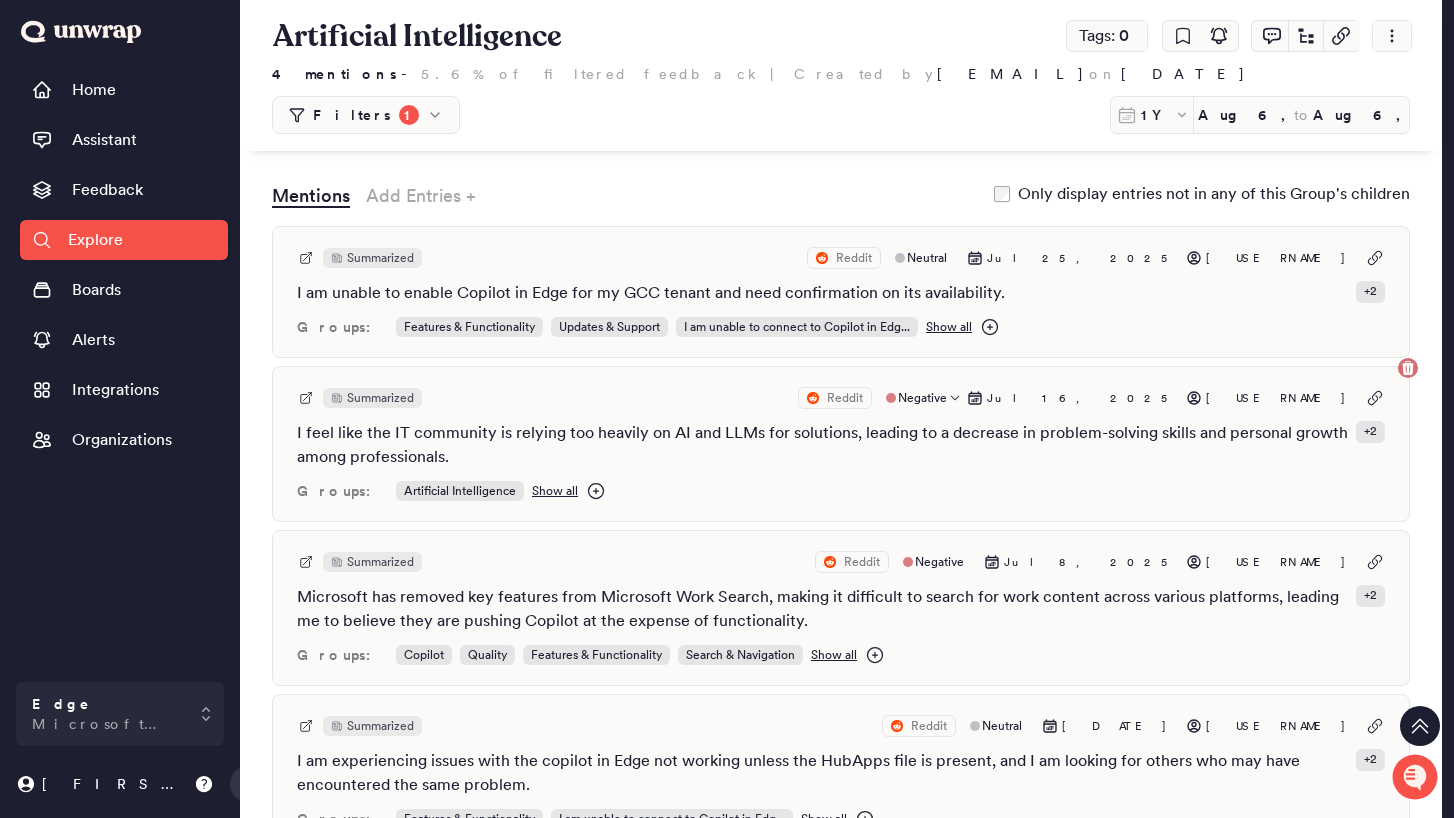 click on "Summarized" at bounding box center (380, 398) 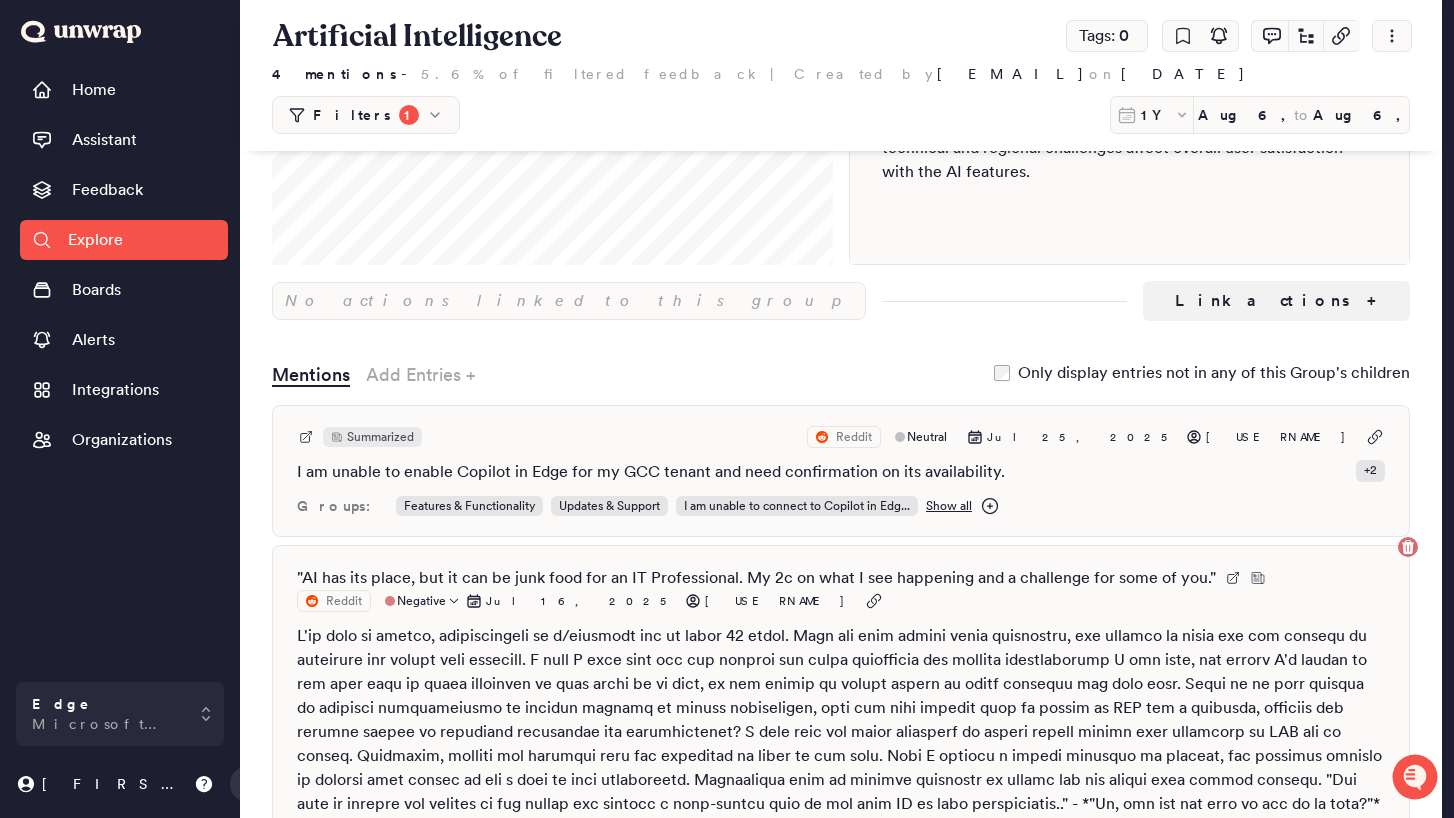scroll, scrollTop: 169, scrollLeft: 0, axis: vertical 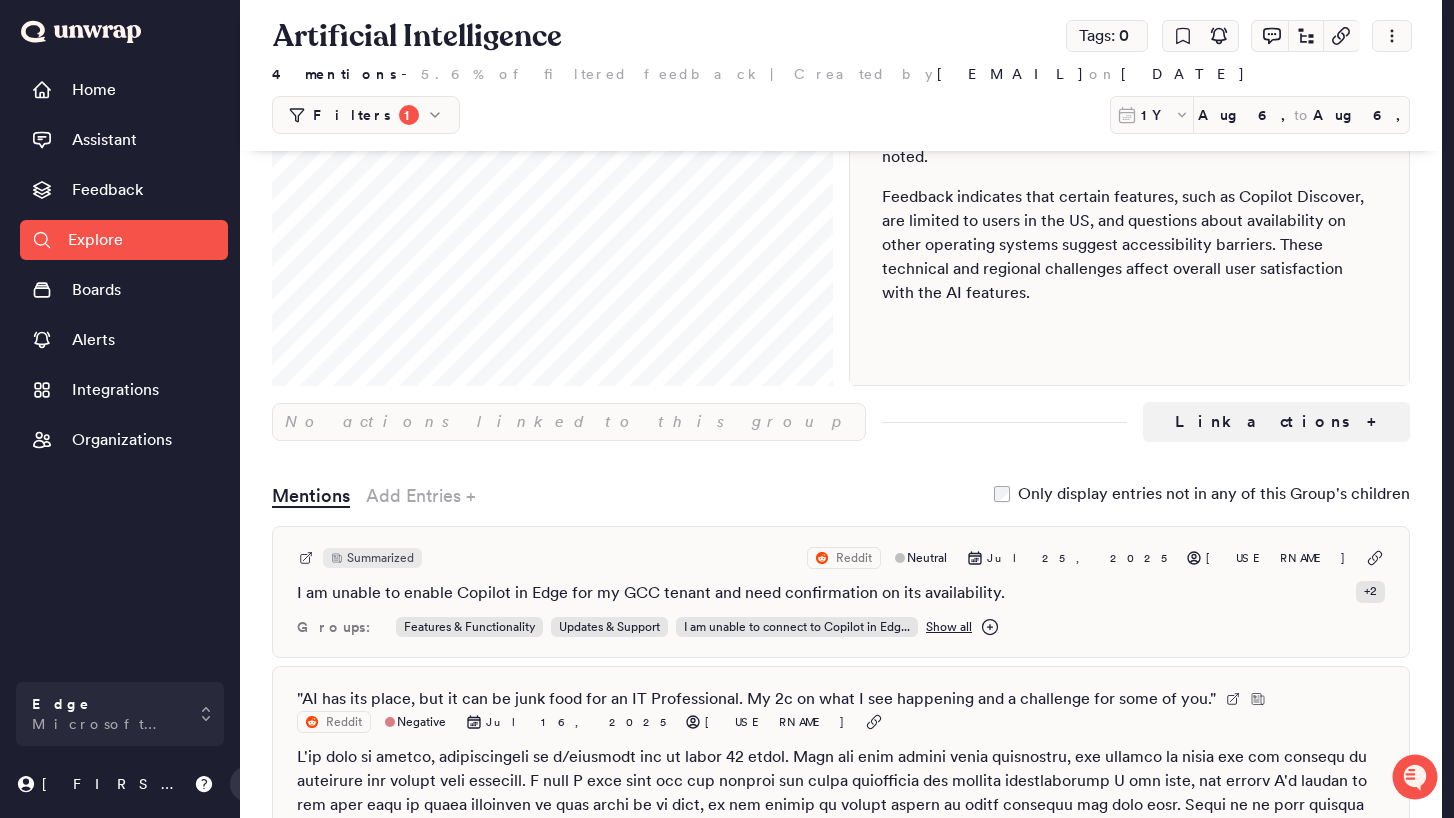 click on "Explore" at bounding box center (124, 240) 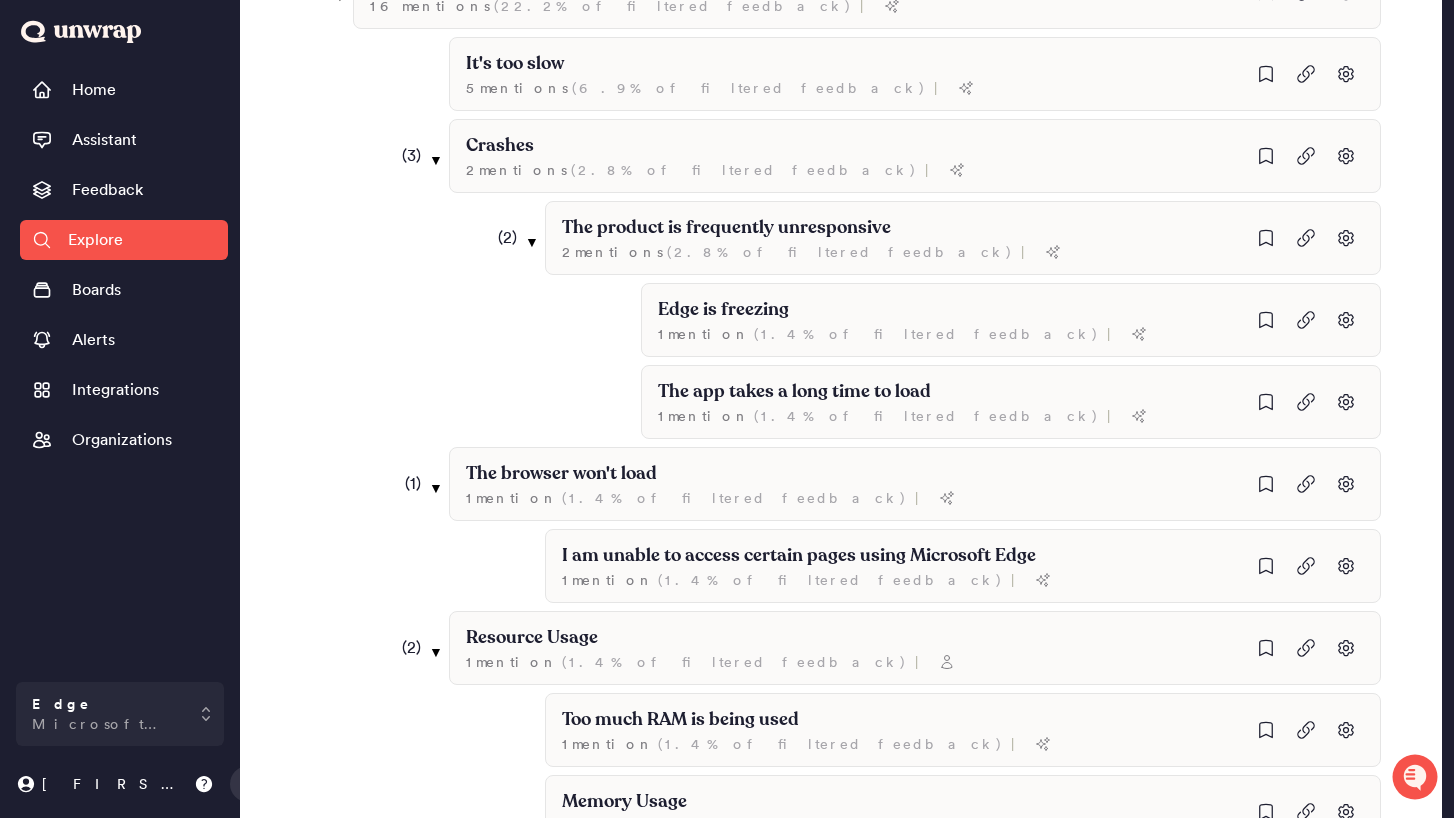 scroll, scrollTop: 0, scrollLeft: 0, axis: both 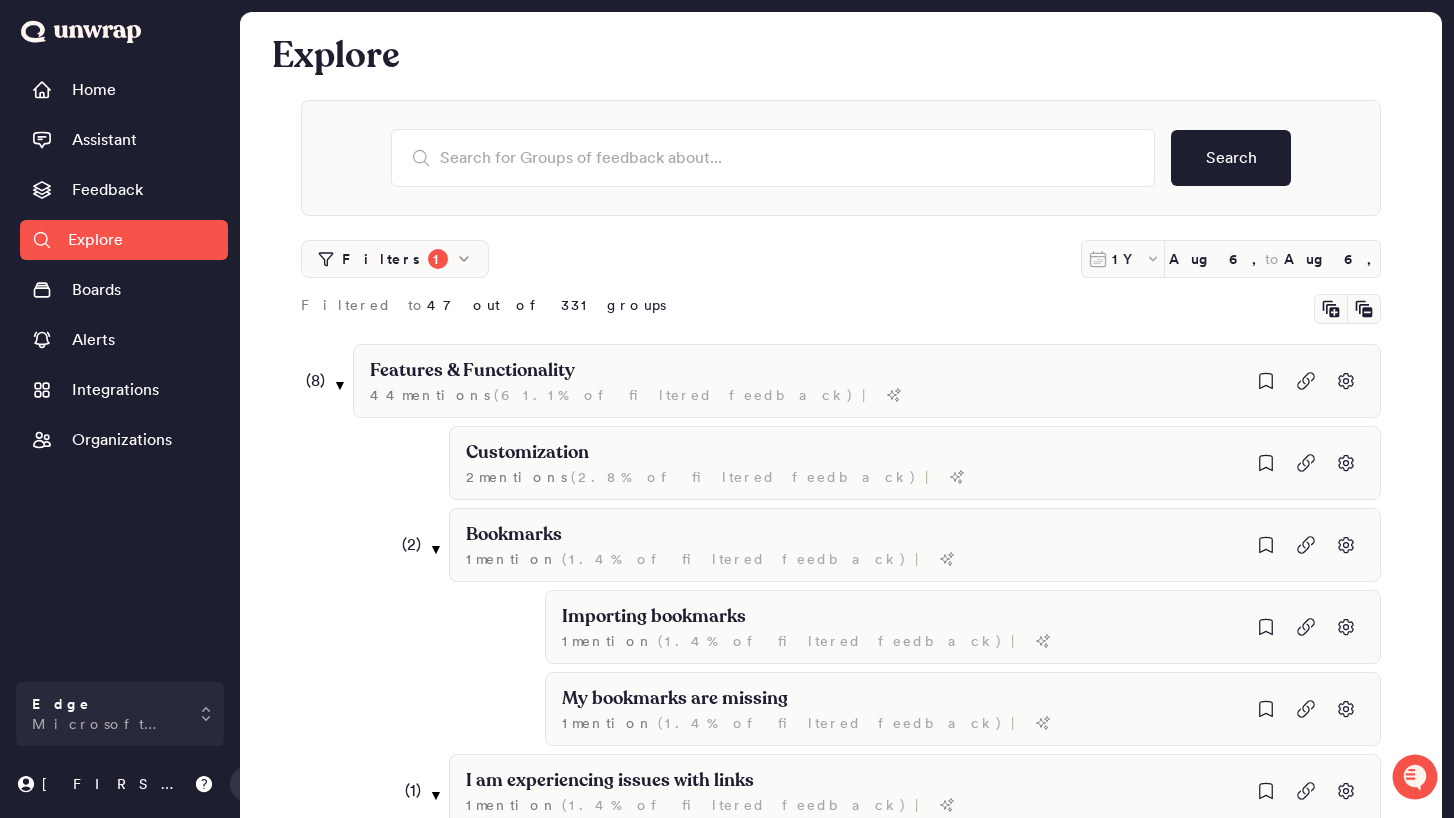 click on "Filters 1" at bounding box center [395, 259] 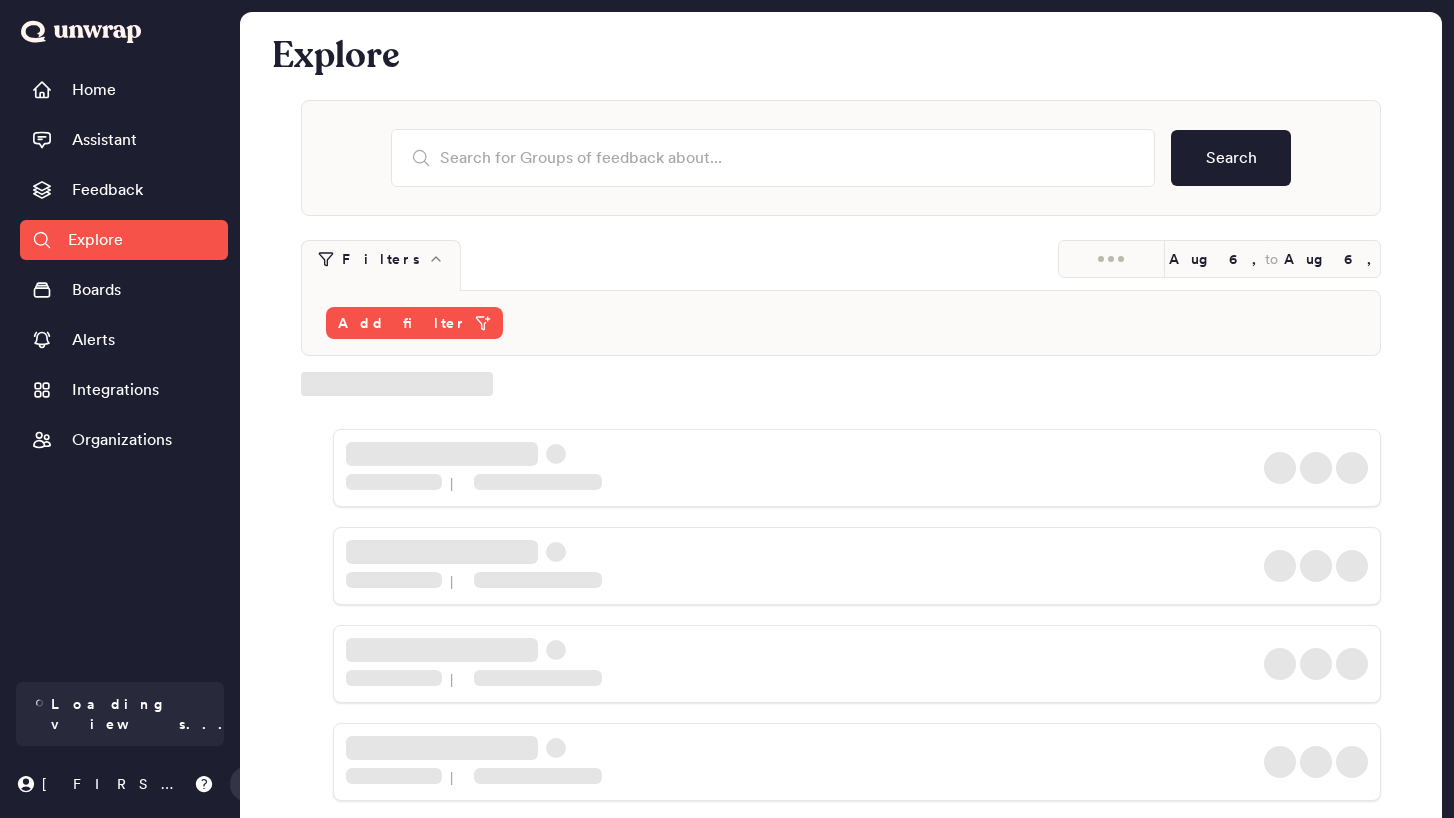 scroll, scrollTop: 0, scrollLeft: 0, axis: both 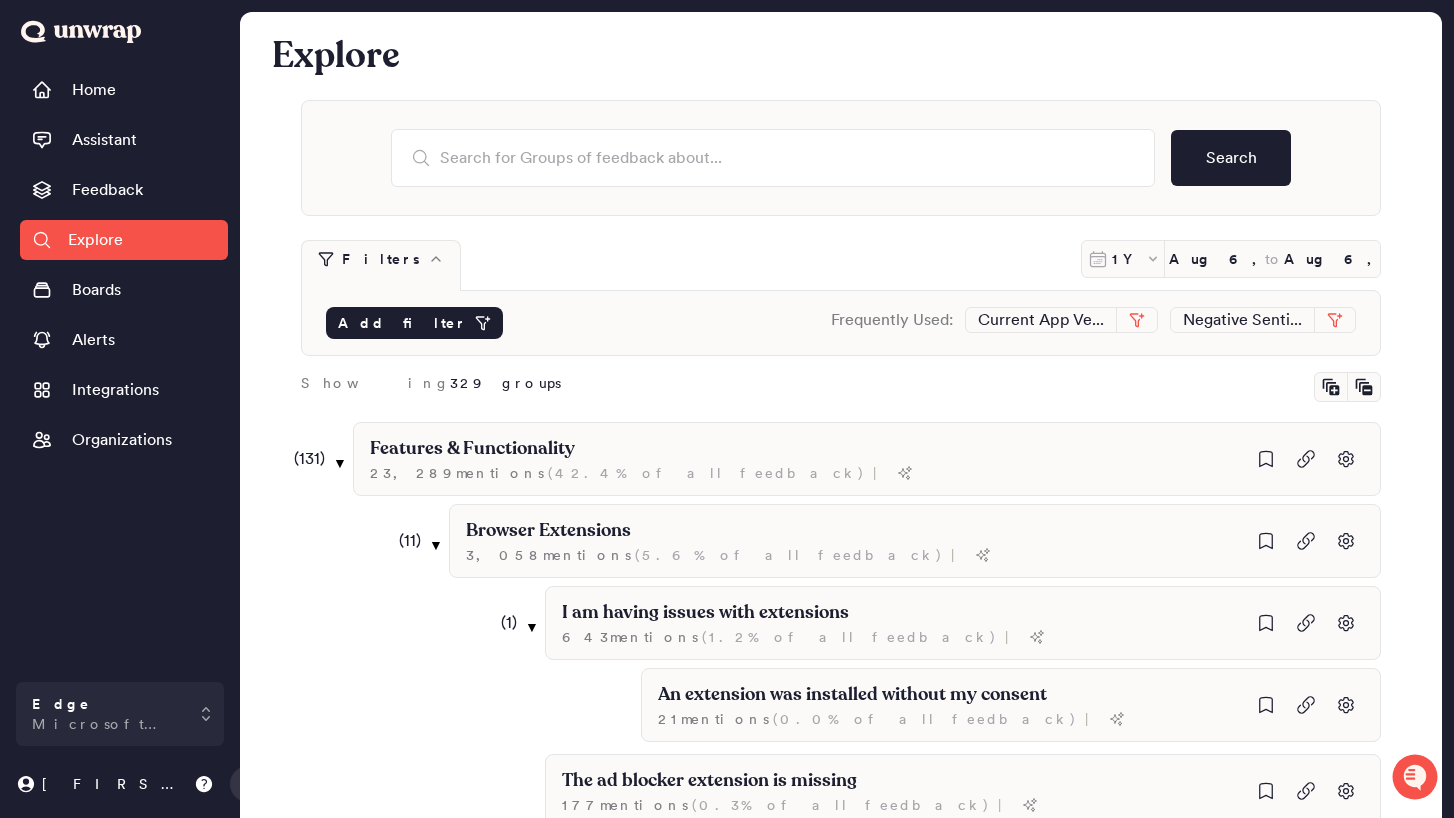 click on "Add filter" at bounding box center (402, 323) 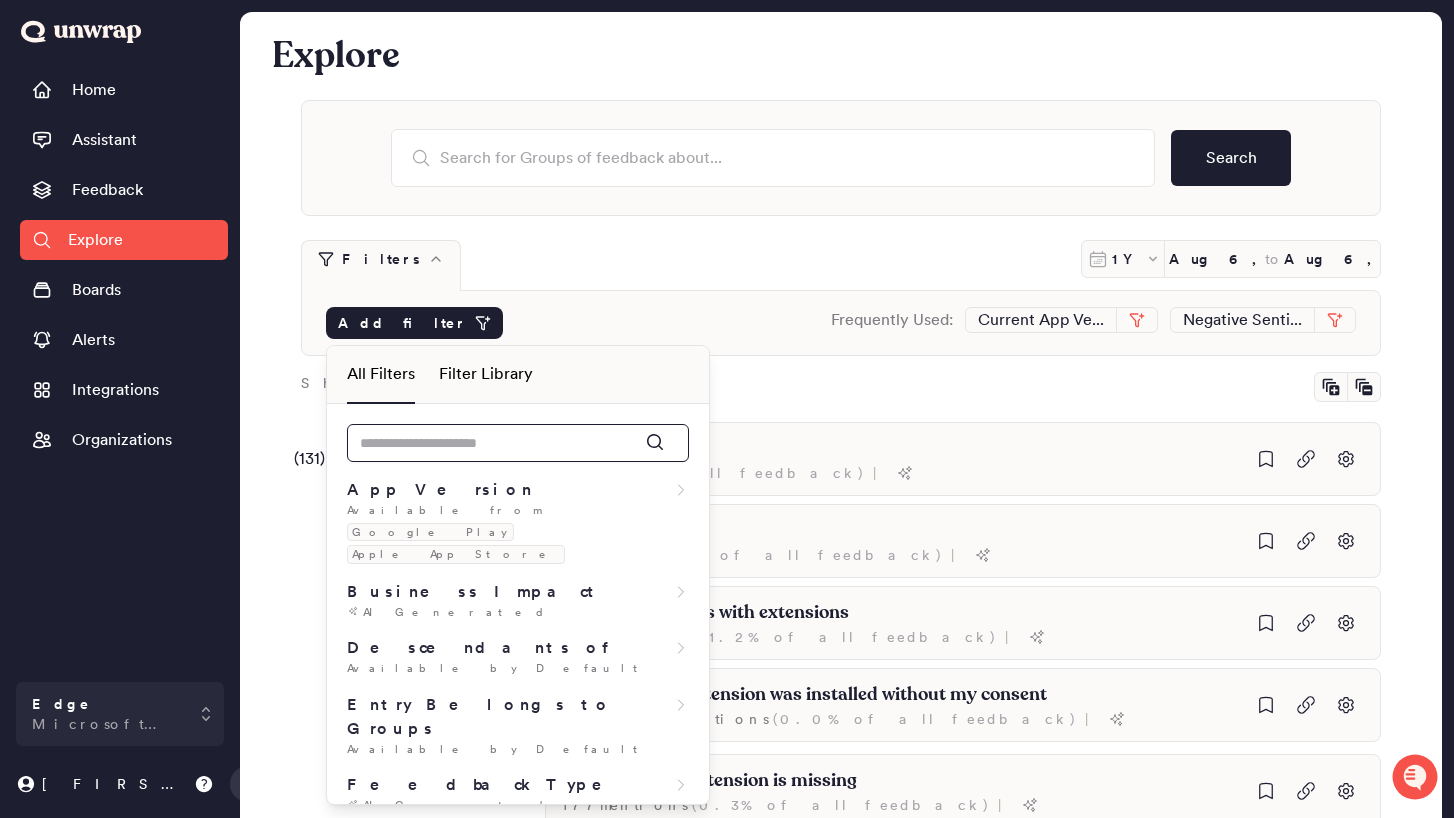 click at bounding box center [518, 443] 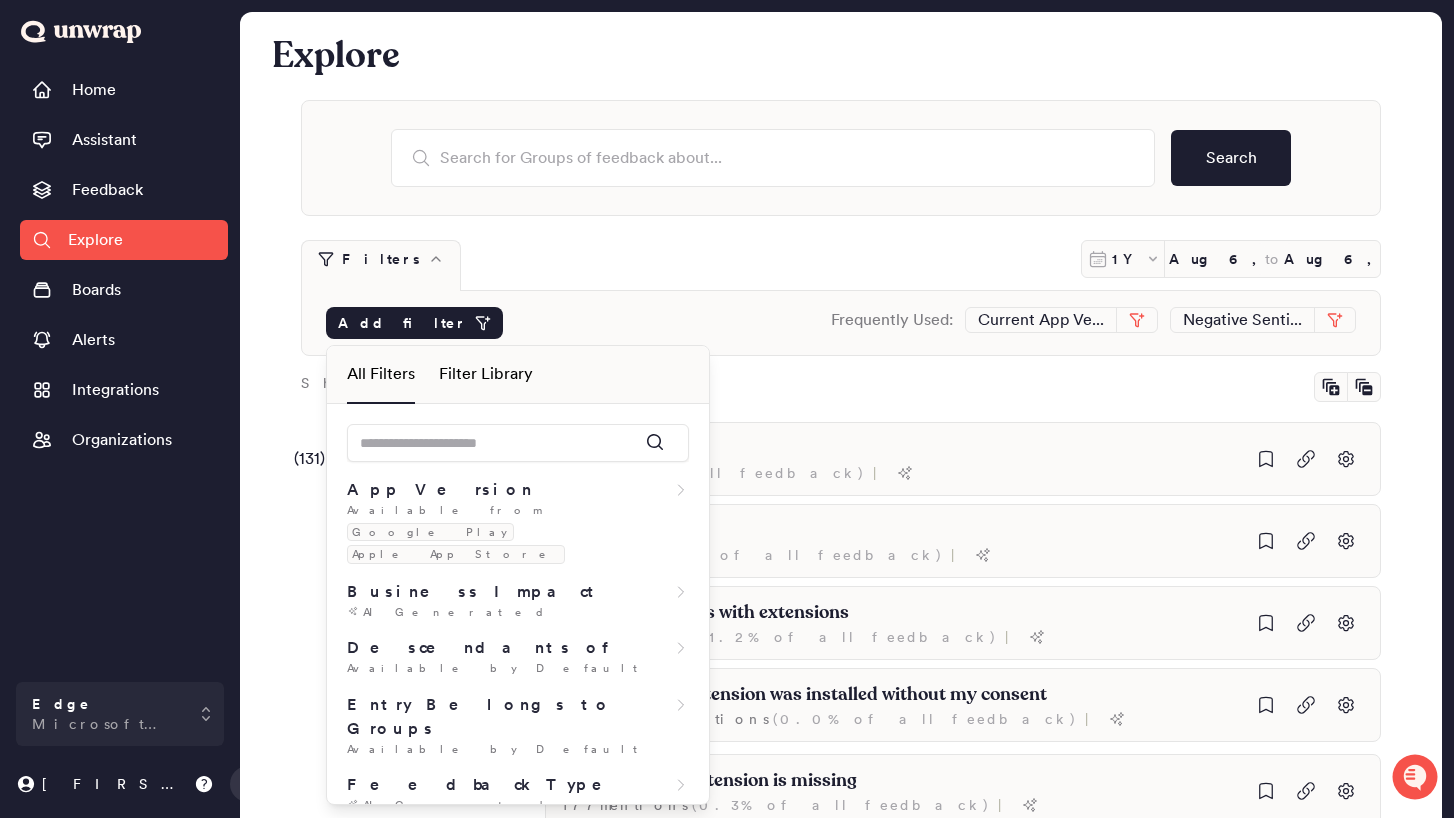 click on "Filter Library" at bounding box center [486, 374] 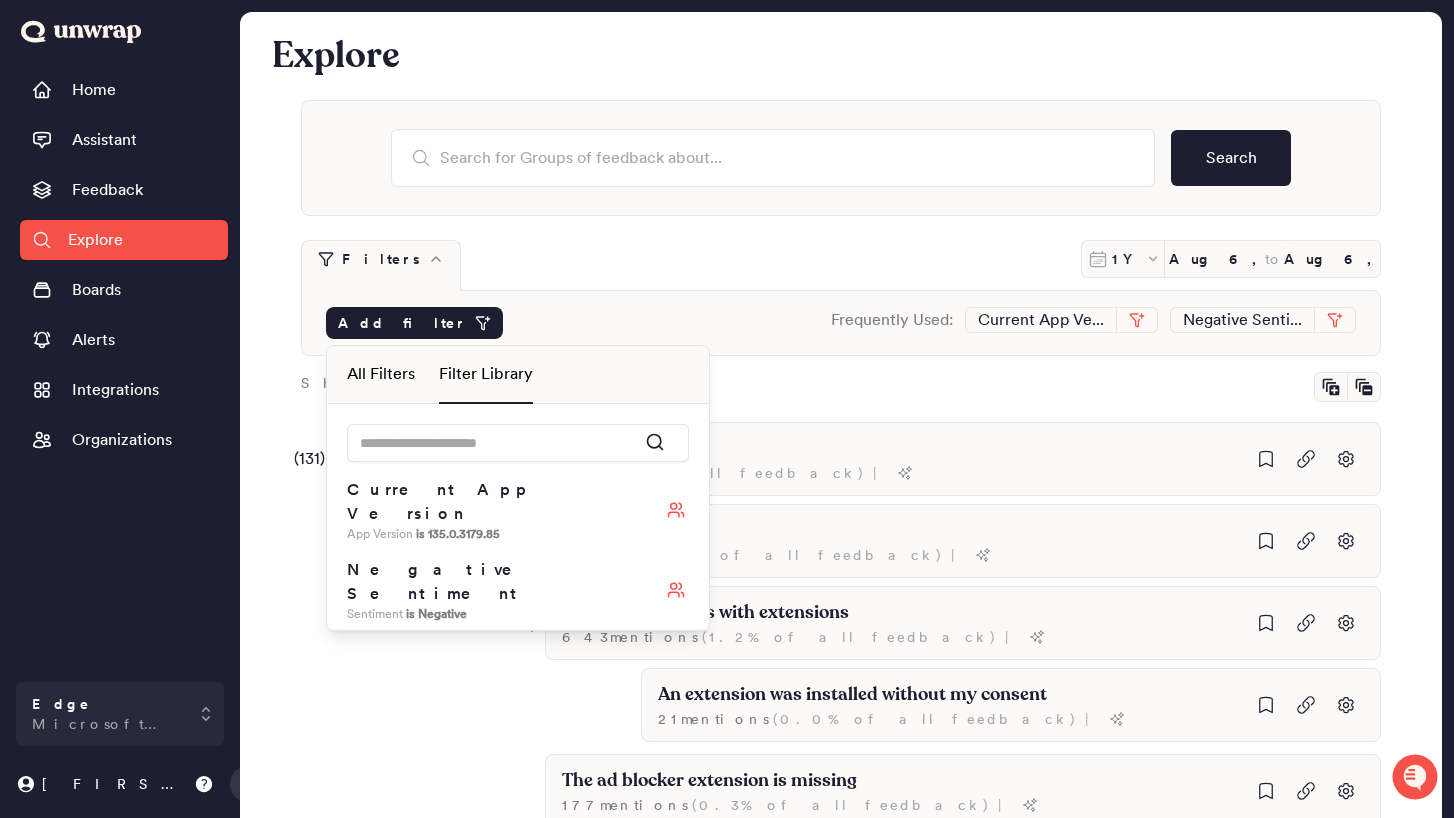 click on "All Filters" at bounding box center (381, 374) 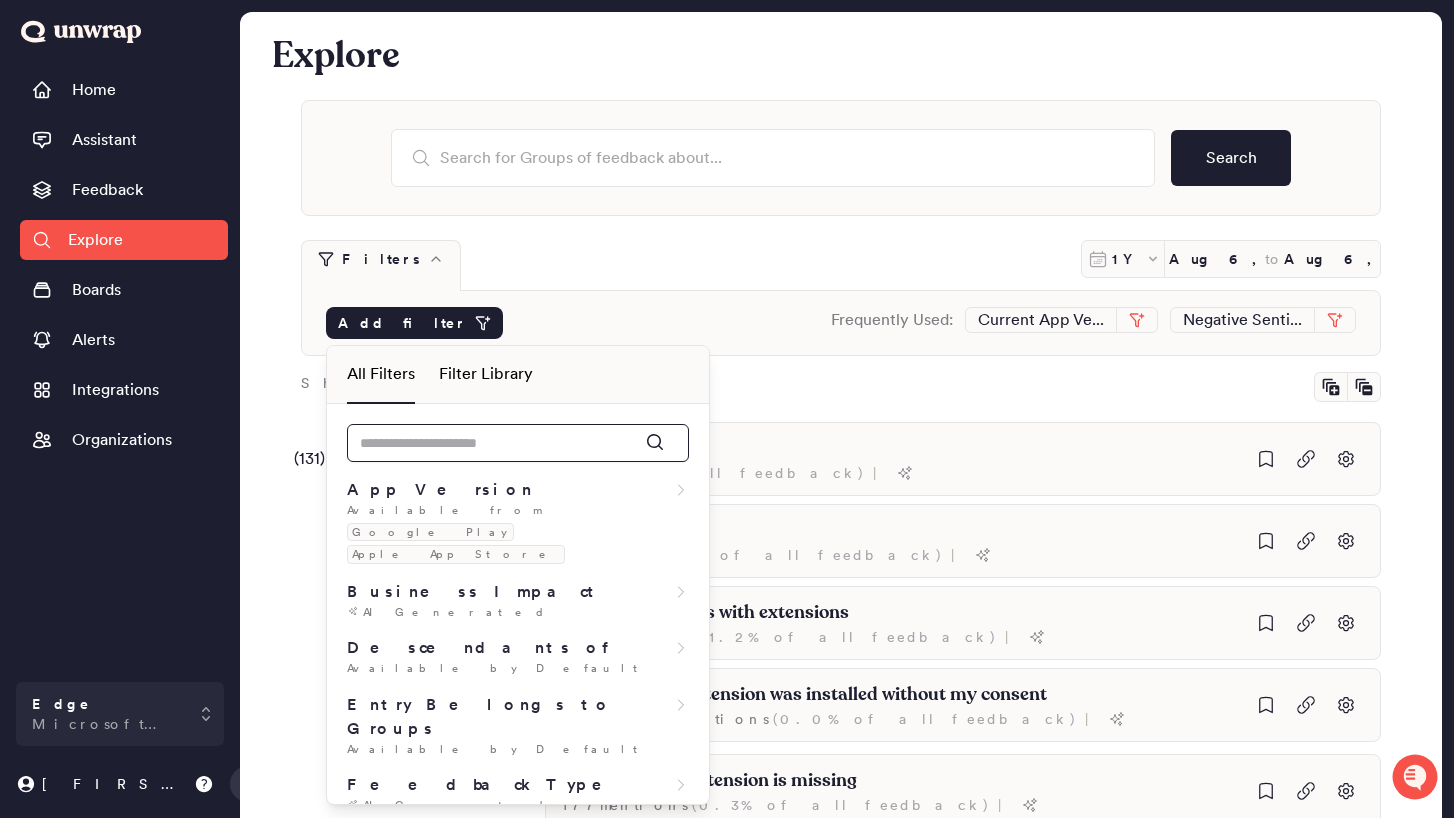 click at bounding box center (518, 443) 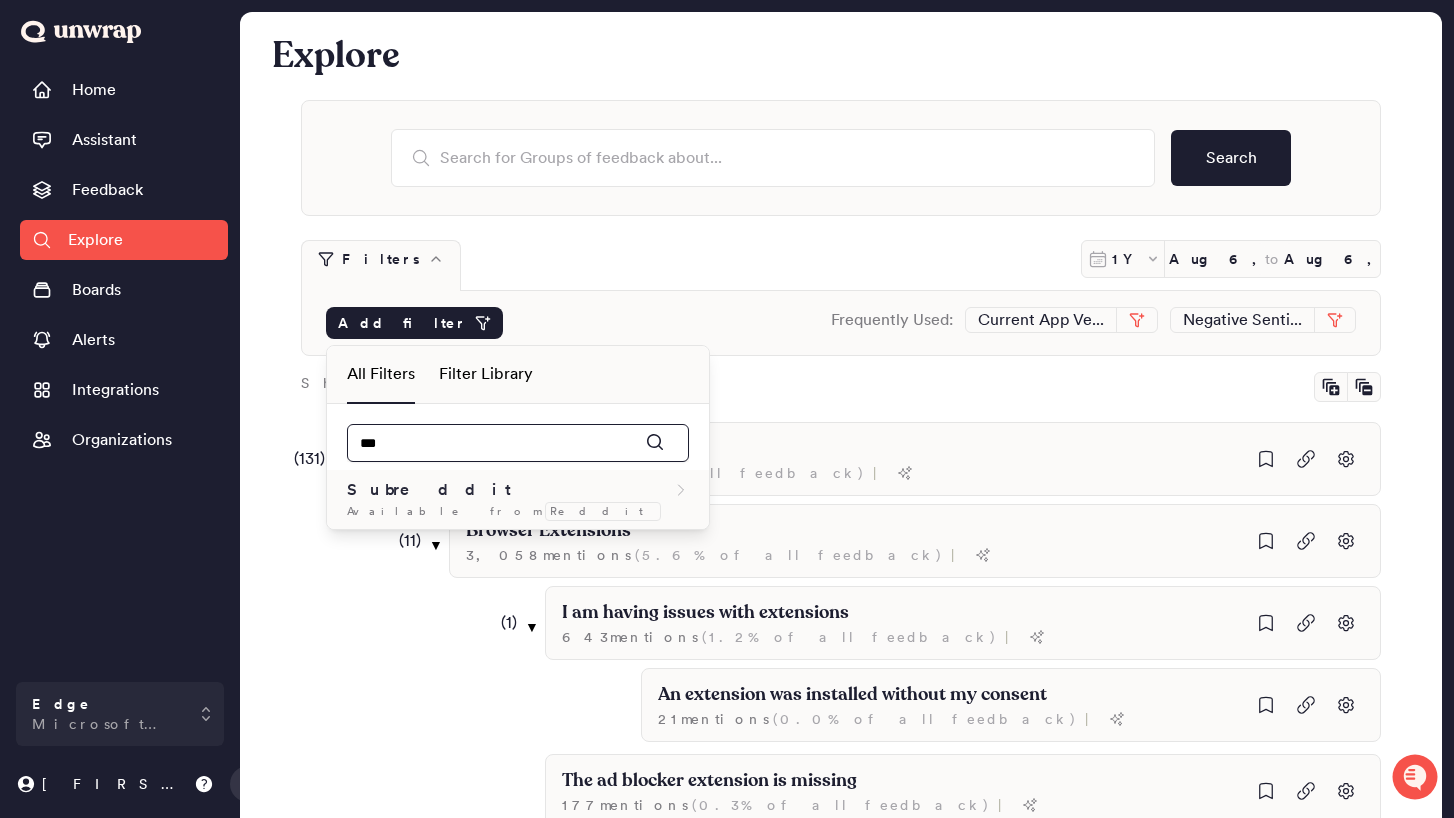 type on "***" 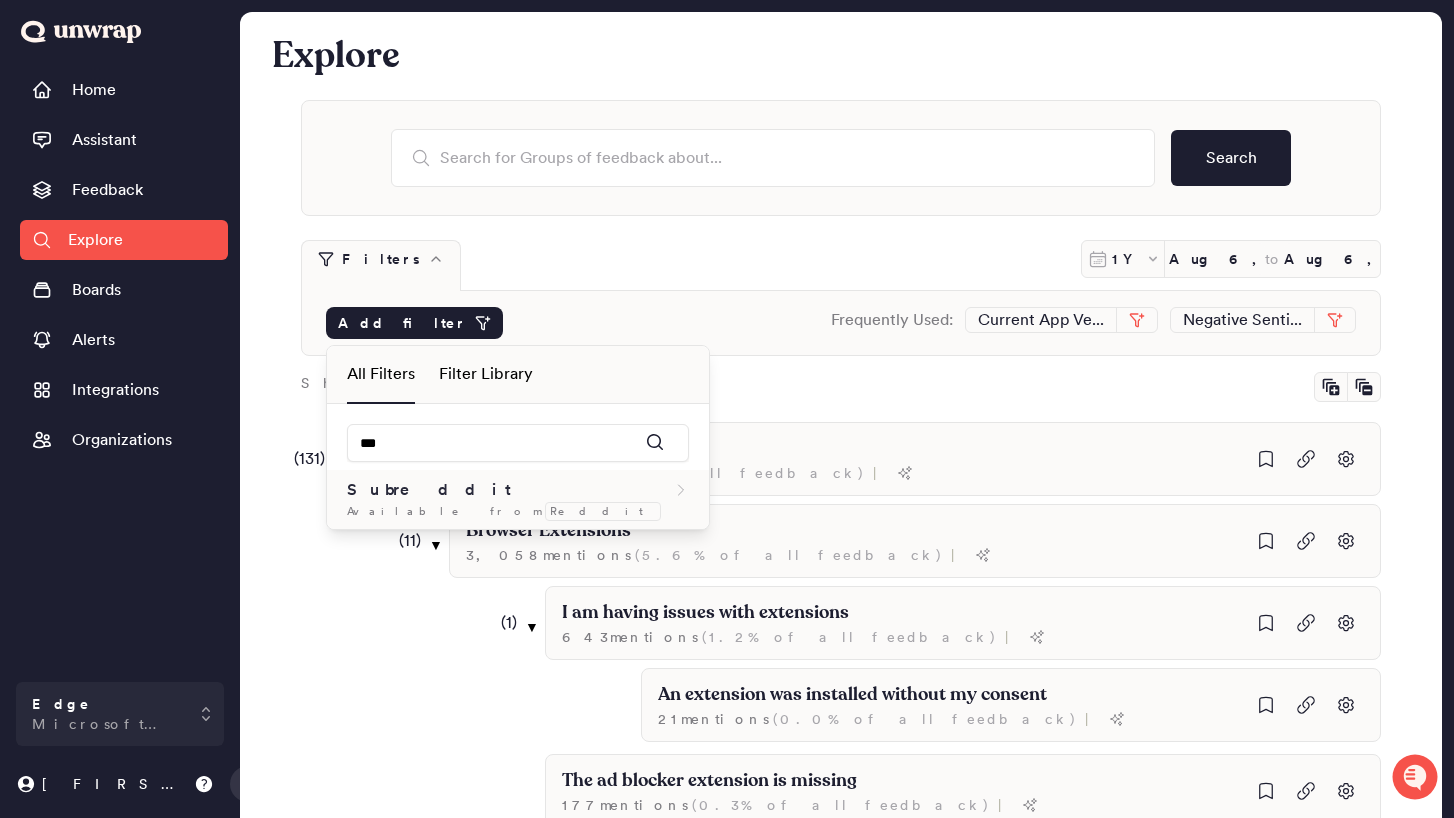 click on "Available from" at bounding box center [444, 511] 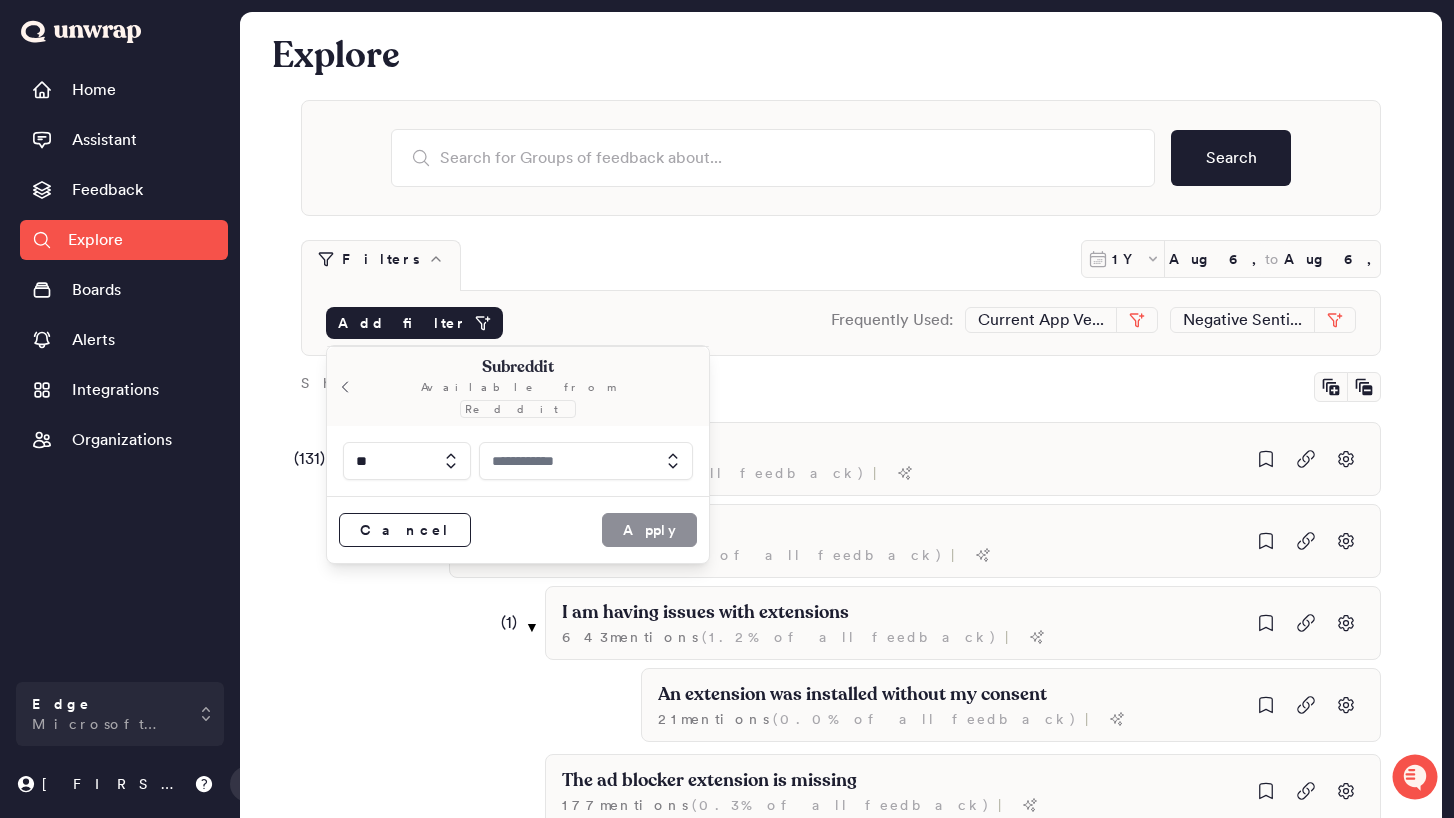 click at bounding box center (586, 461) 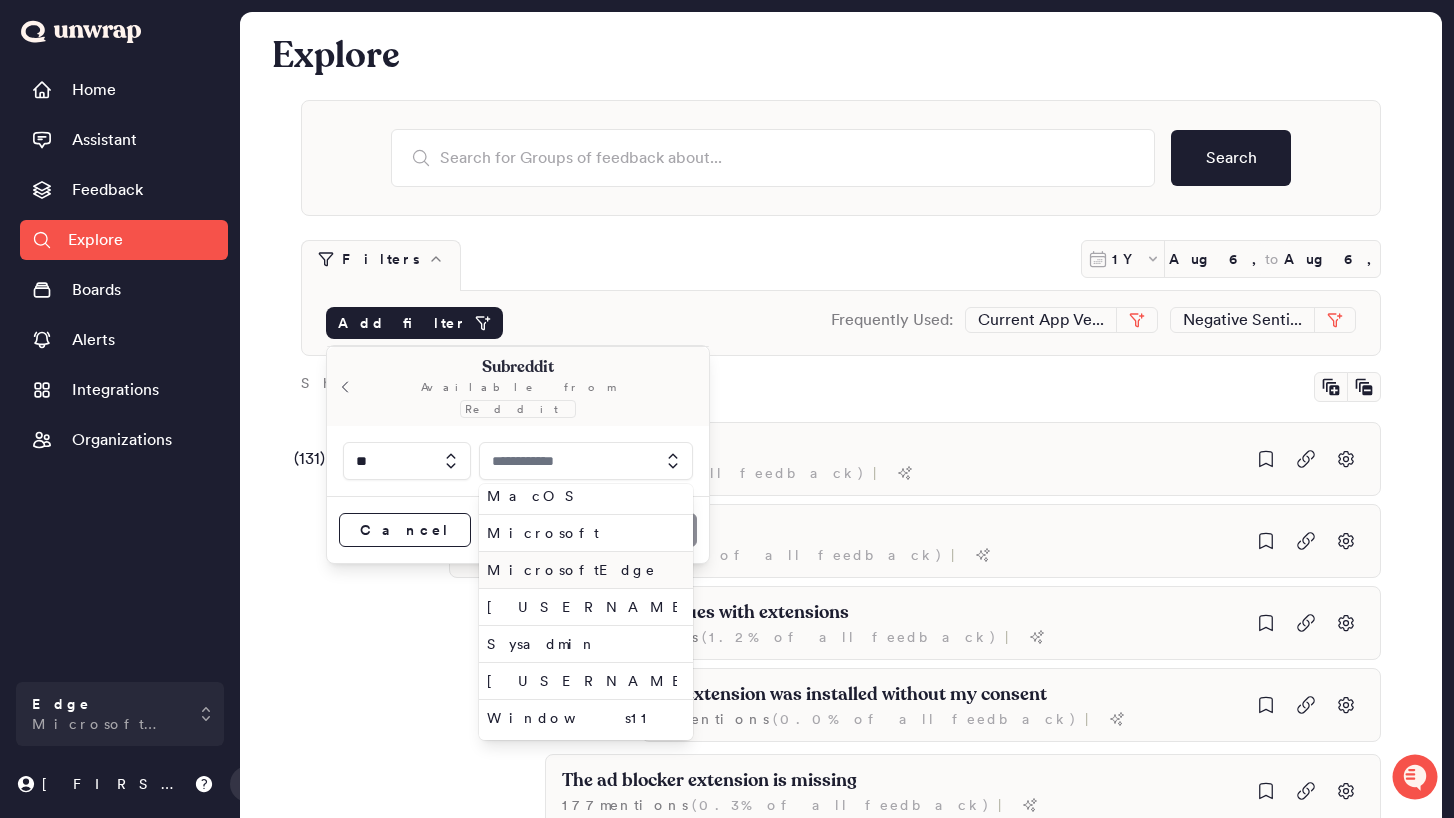 scroll, scrollTop: 0, scrollLeft: 0, axis: both 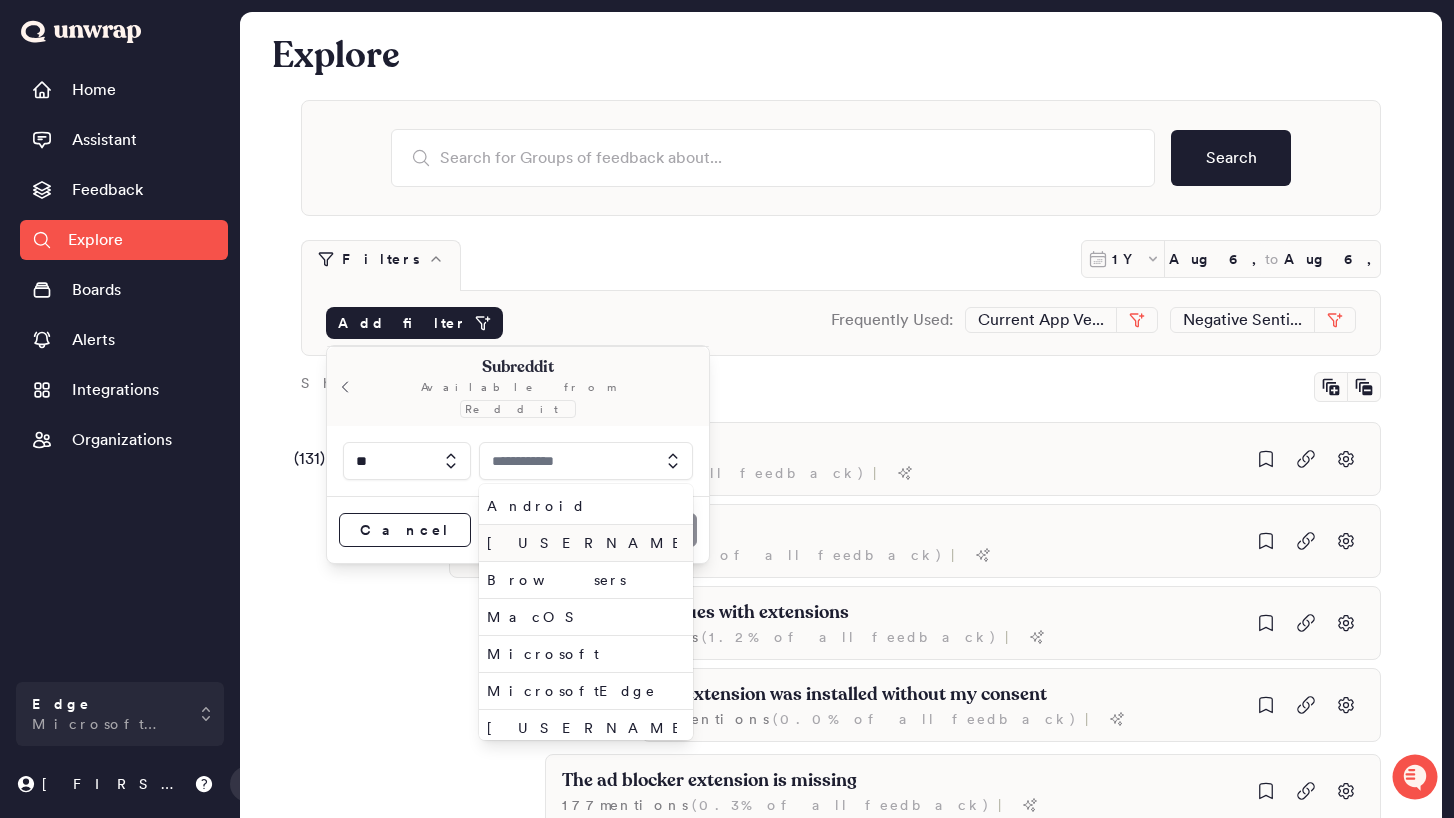 click on "Assholedesign" at bounding box center (582, 543) 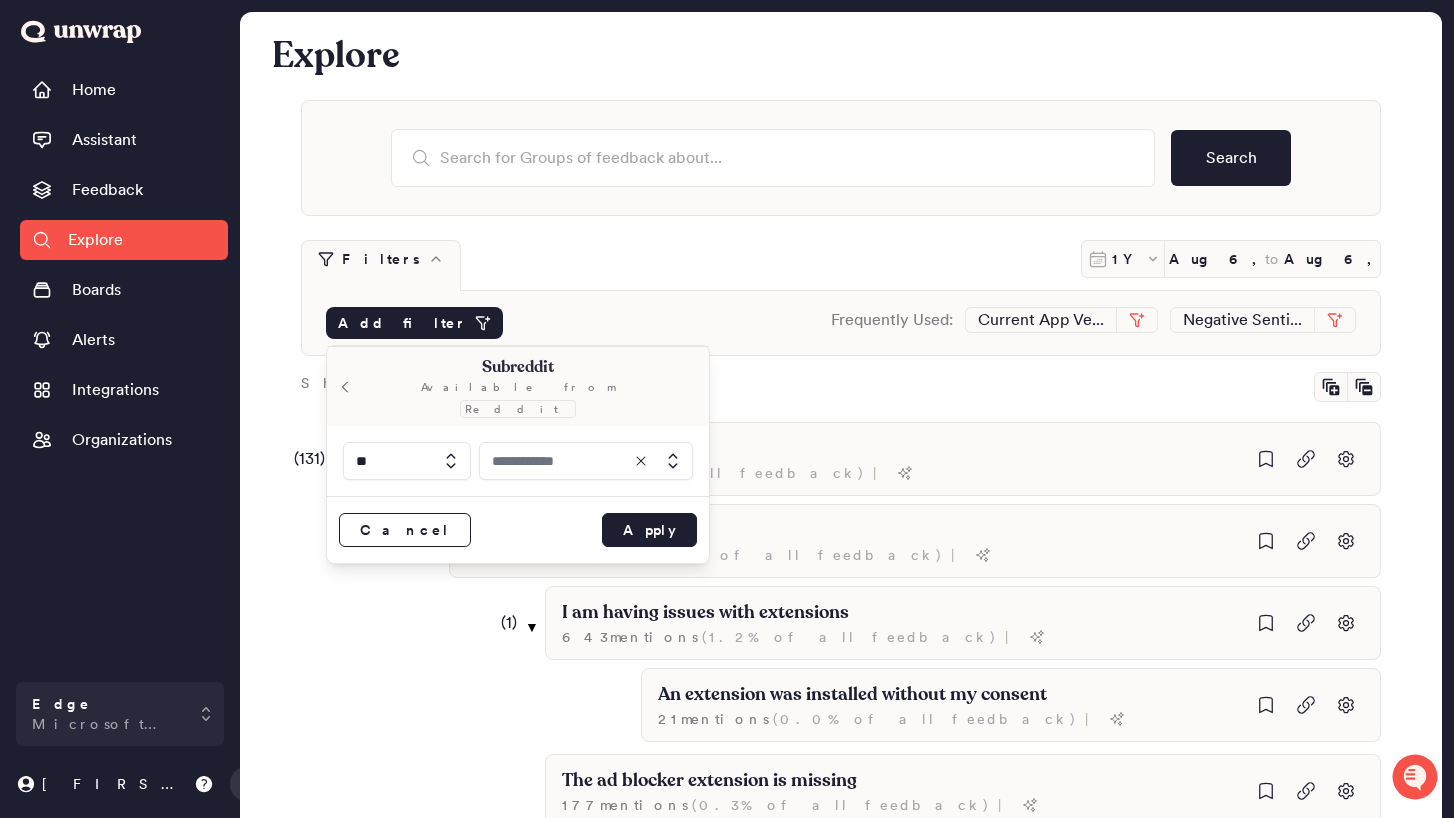 type on "**********" 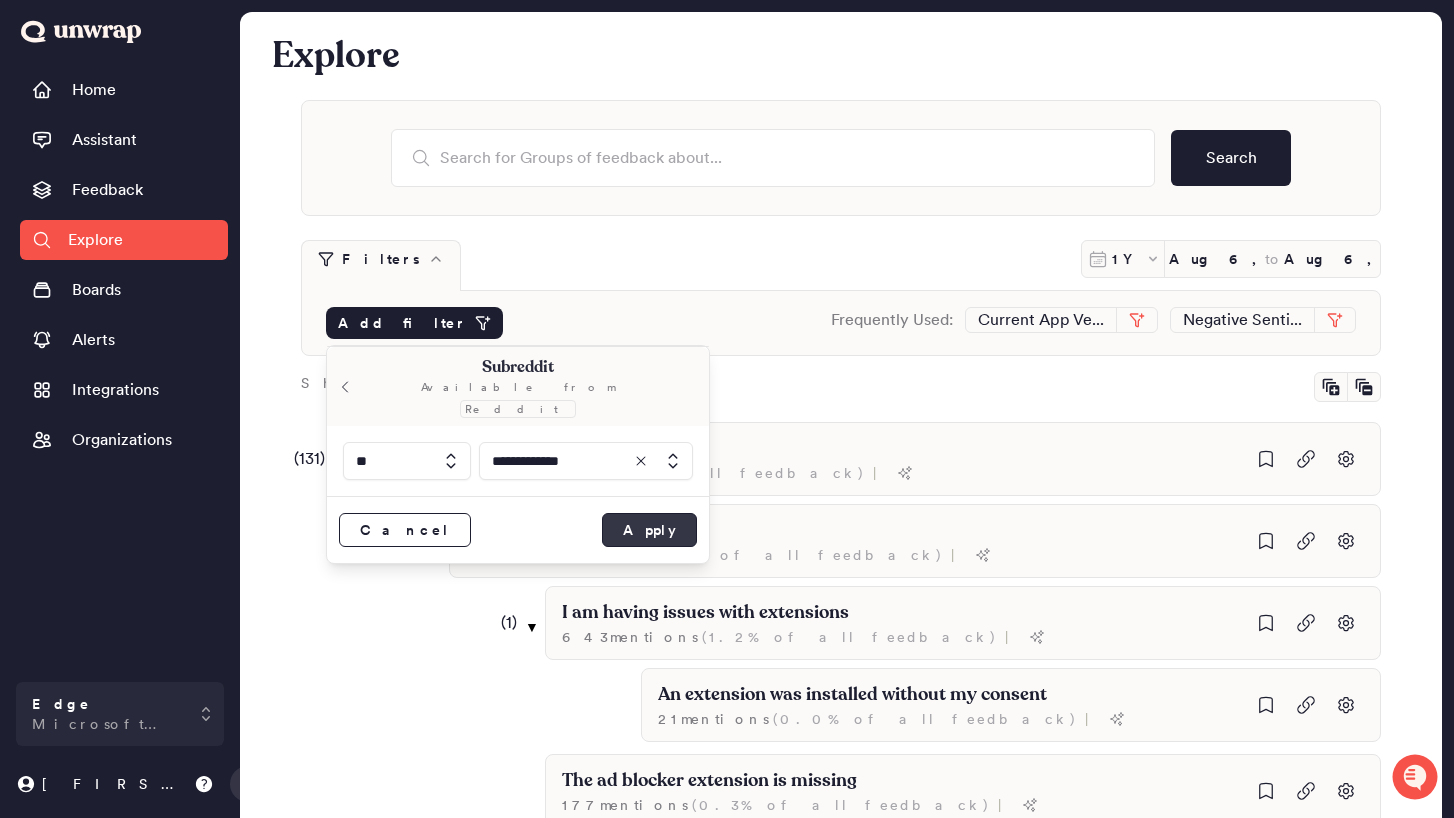 click on "Apply" at bounding box center [649, 530] 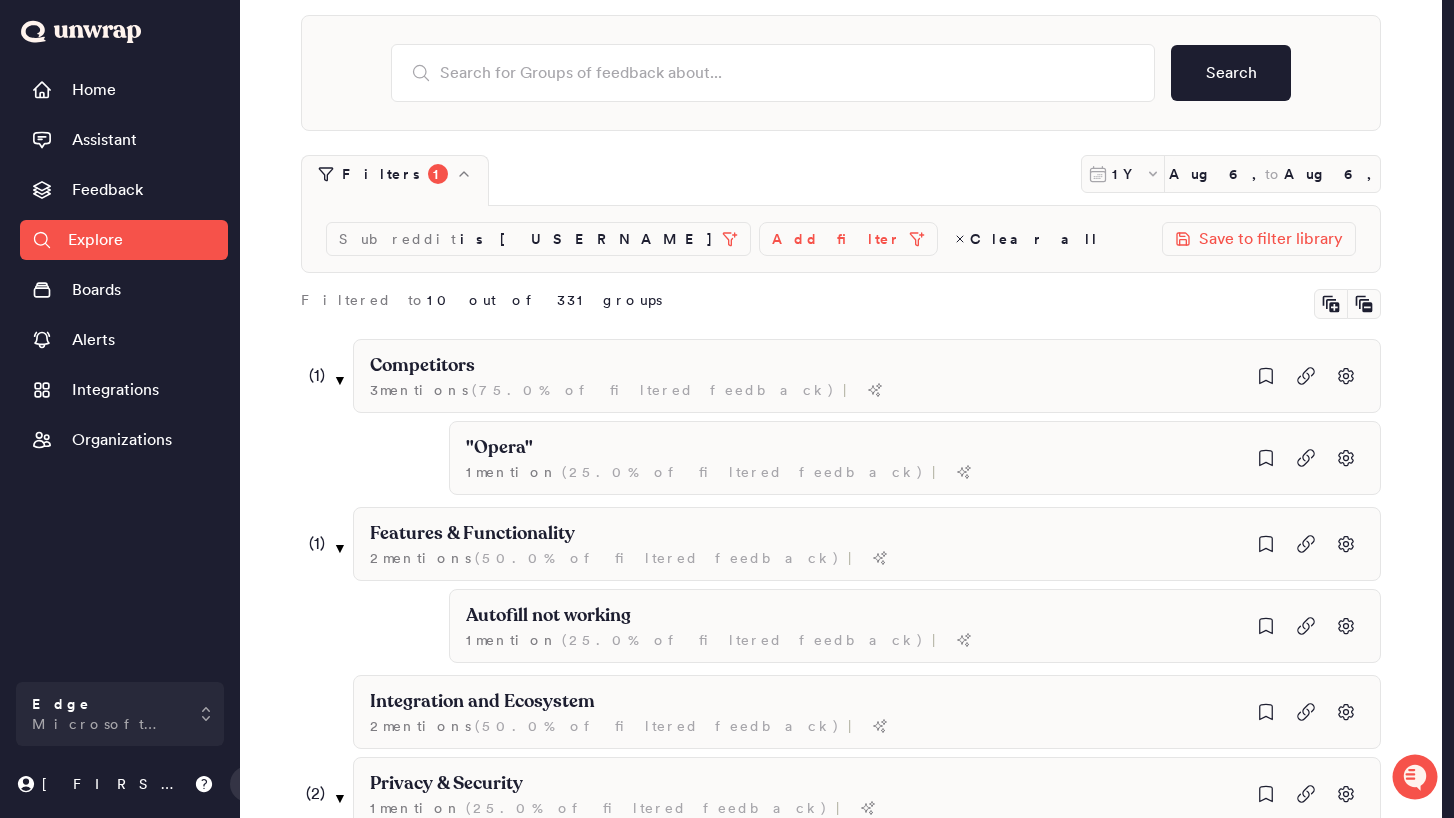 scroll, scrollTop: 0, scrollLeft: 0, axis: both 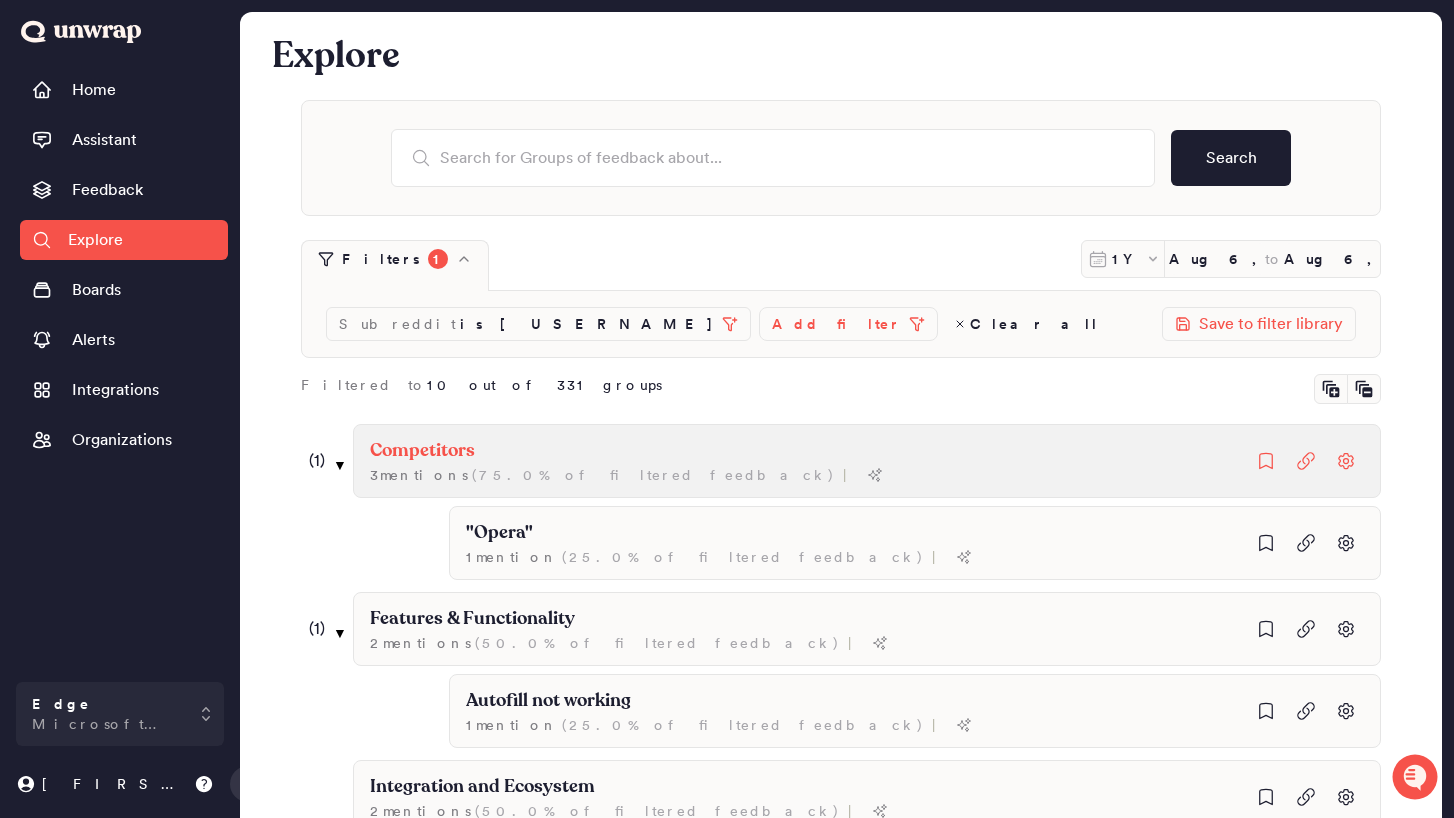 click on "Competitors" at bounding box center (422, 451) 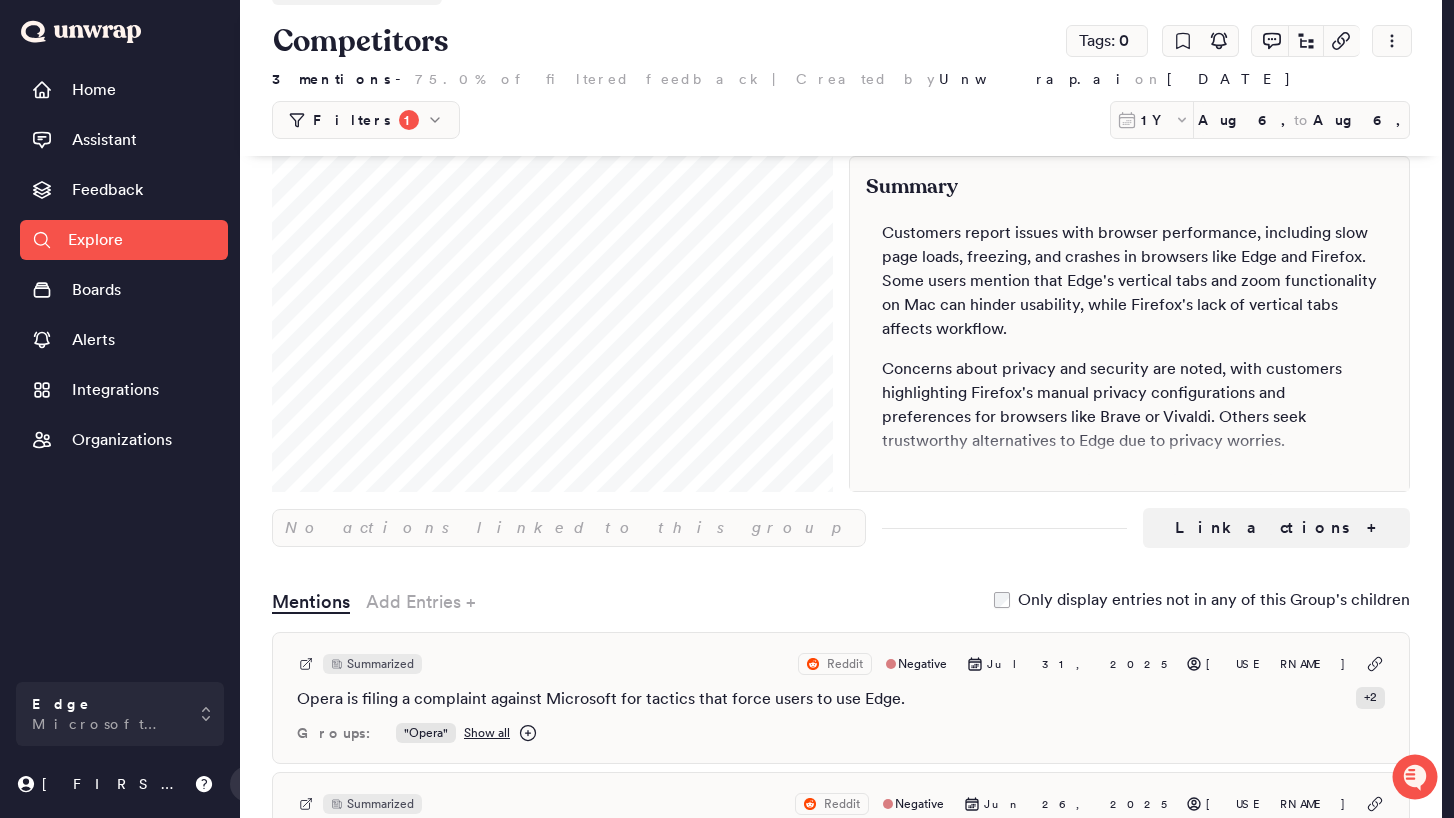 scroll, scrollTop: 0, scrollLeft: 0, axis: both 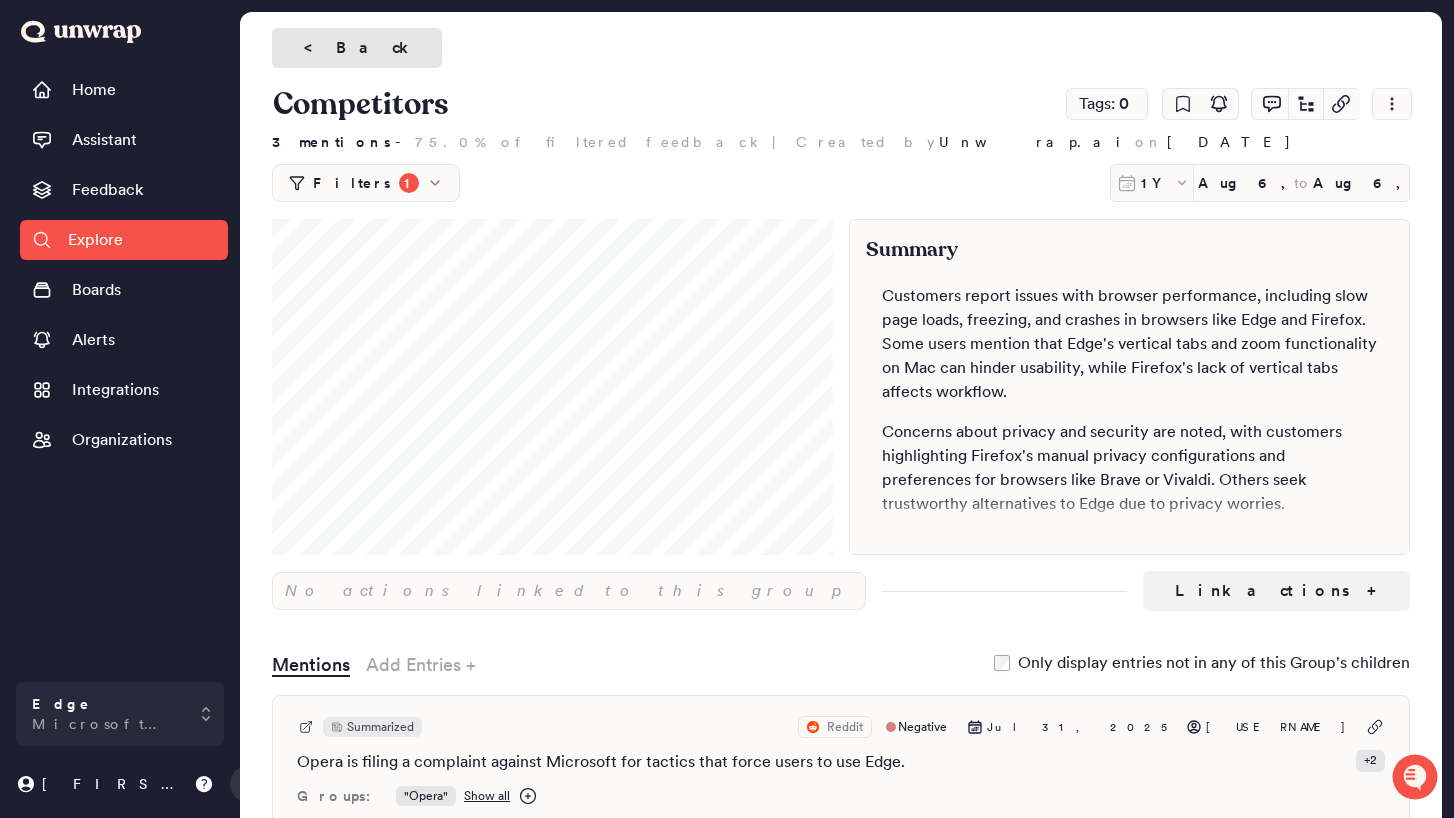 click on "< Back" at bounding box center [357, 48] 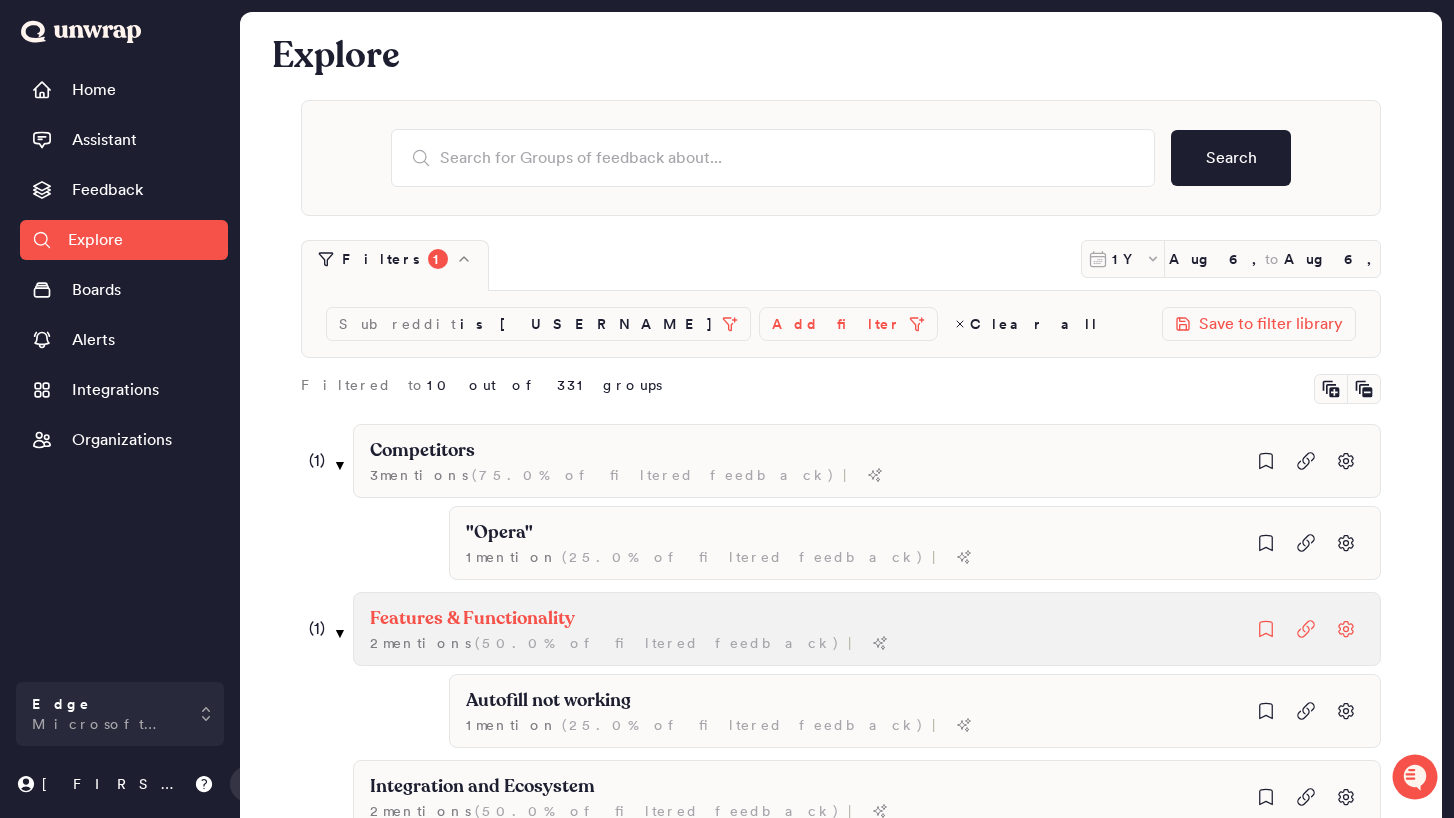 click on "Features & Functionality" at bounding box center [422, 451] 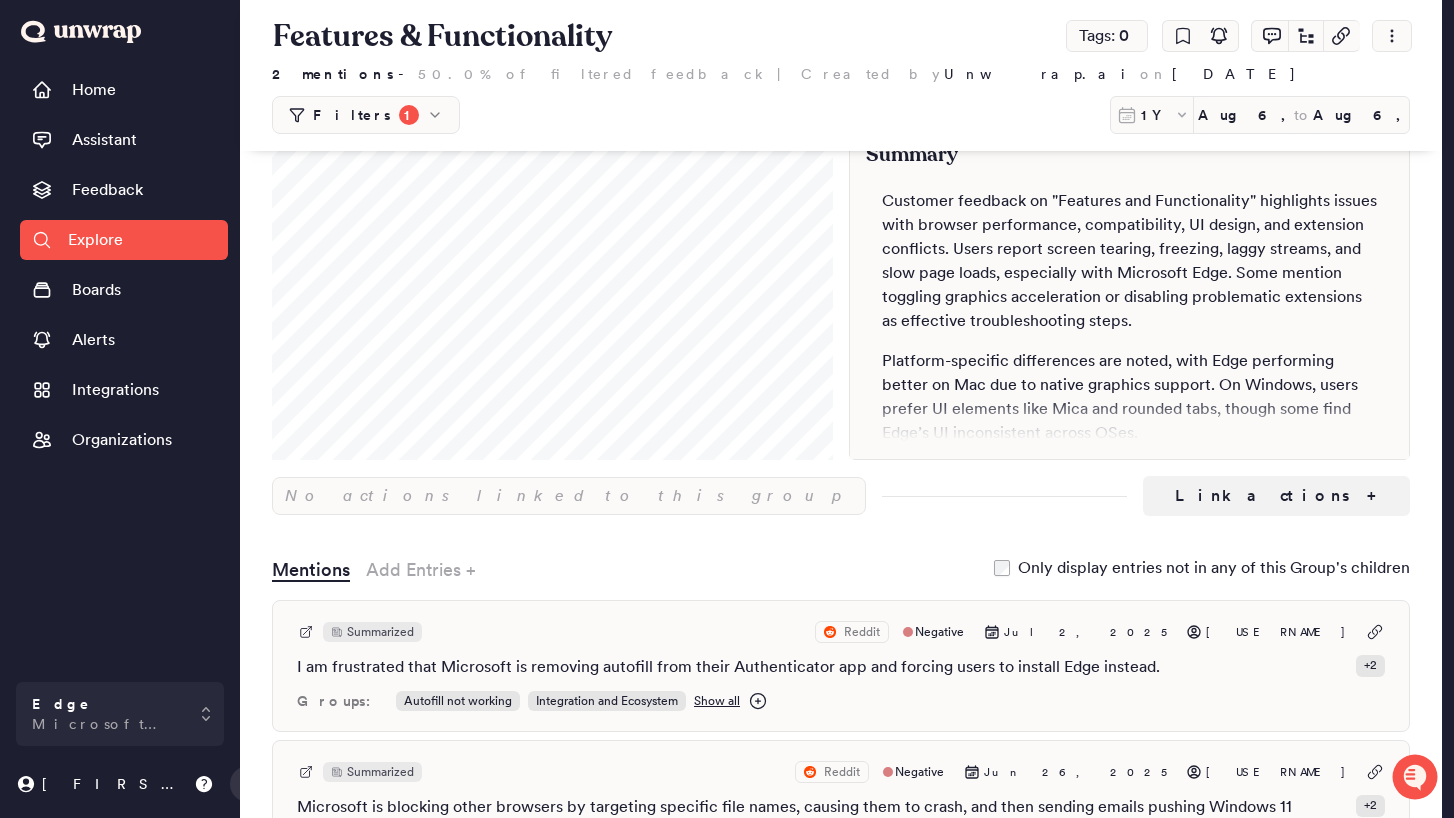 scroll, scrollTop: 0, scrollLeft: 0, axis: both 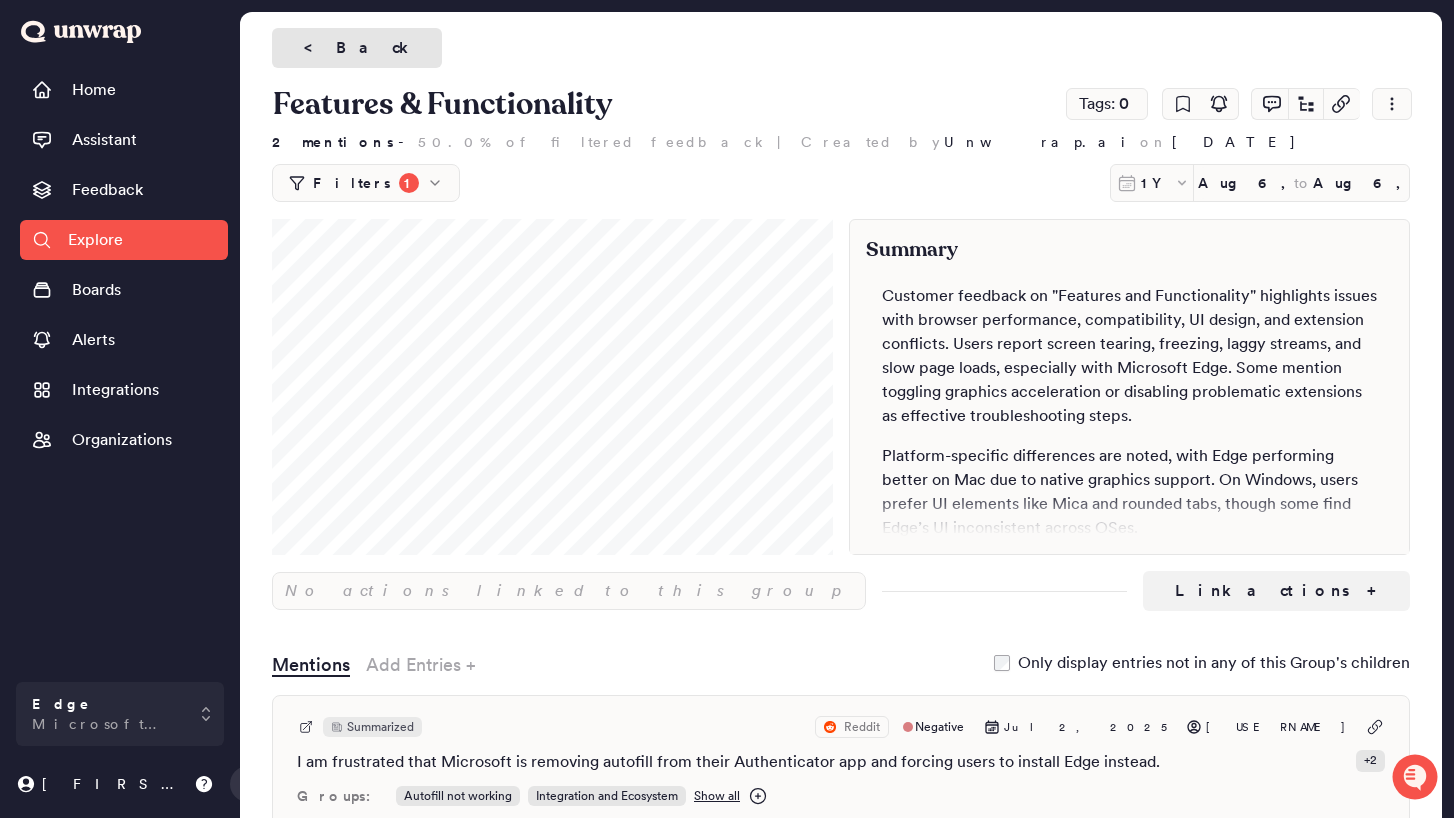 click on "< Back" at bounding box center [357, 48] 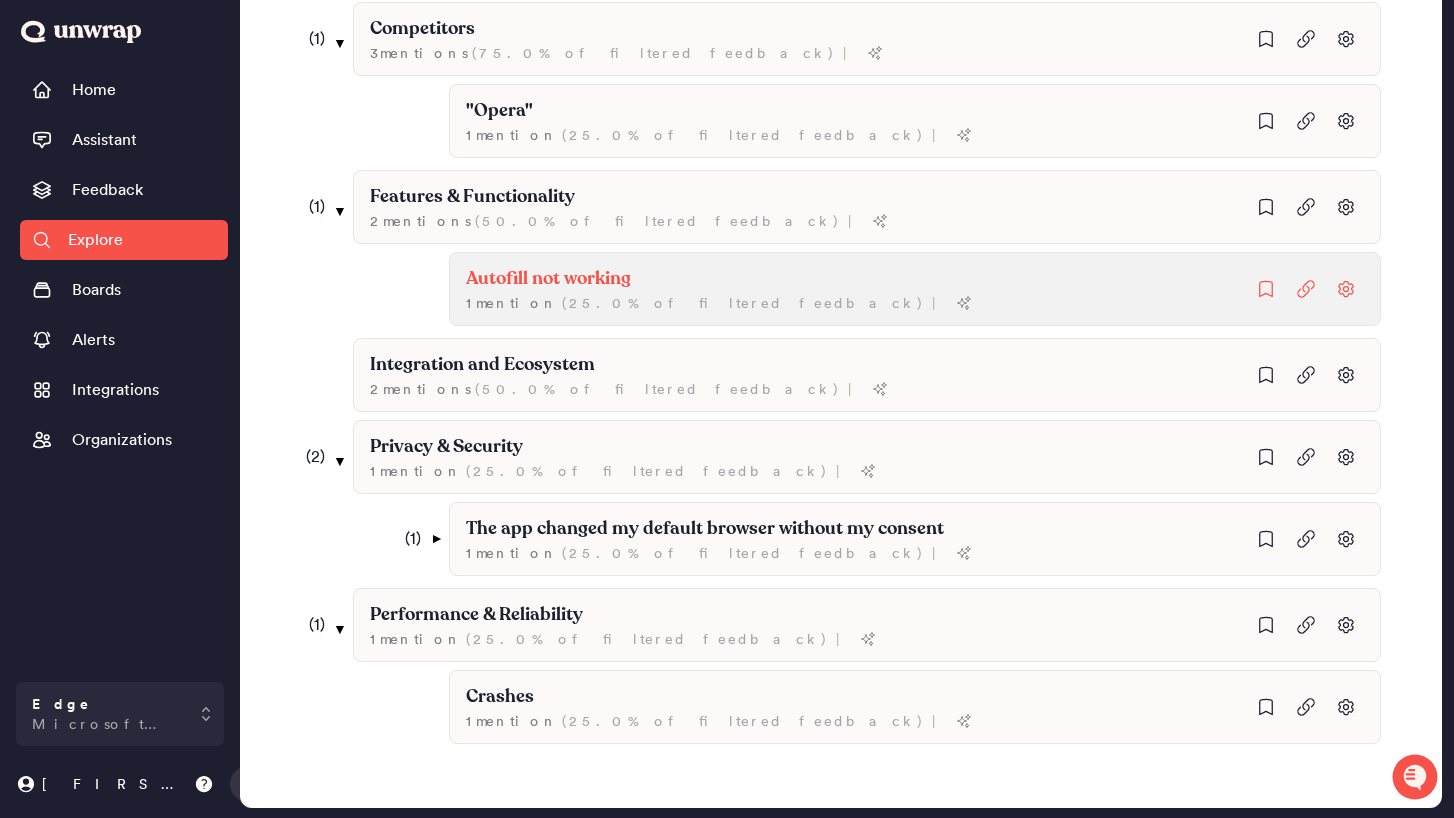 scroll, scrollTop: 424, scrollLeft: 0, axis: vertical 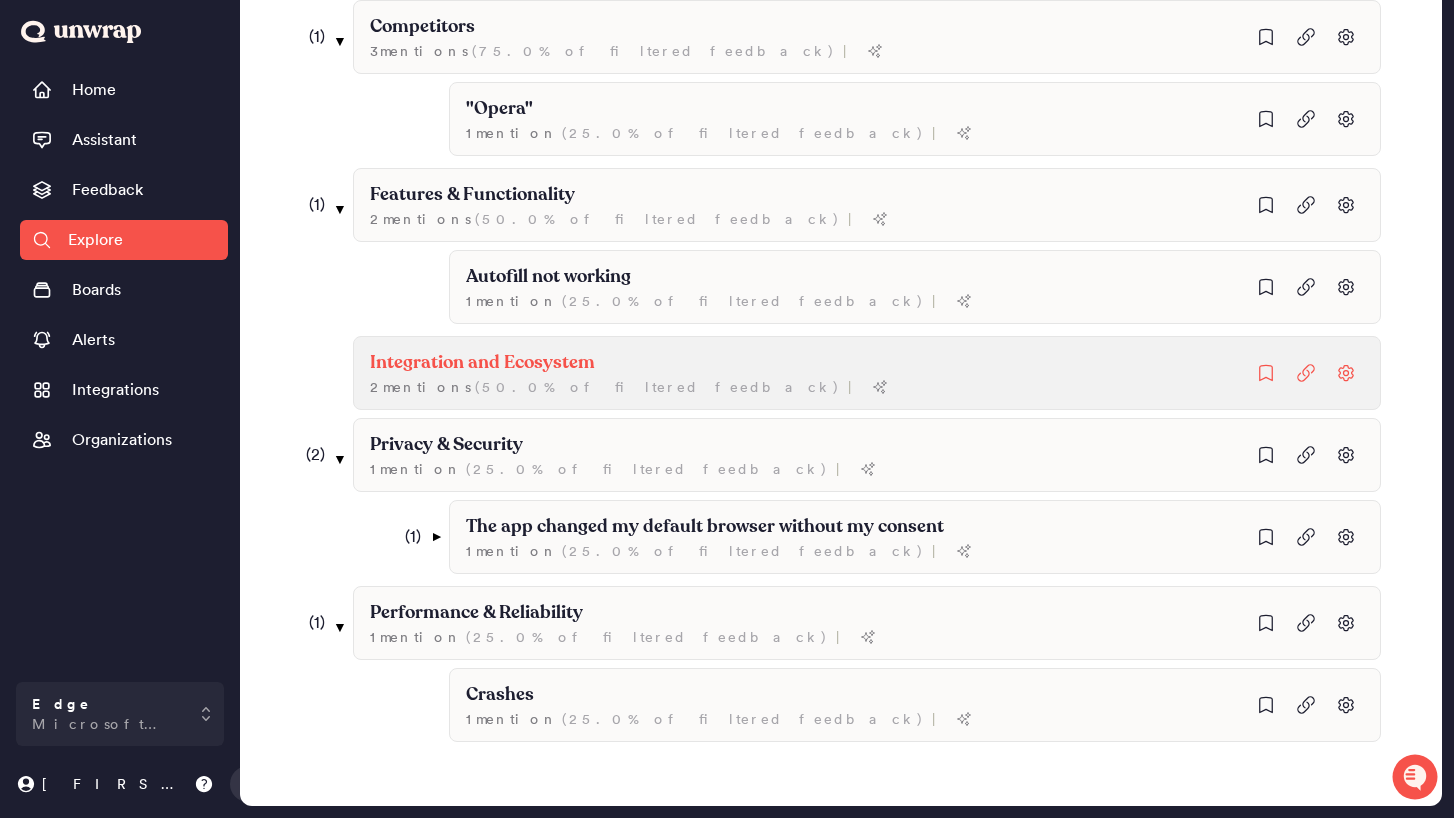 click on "Integration and Ecosystem" at bounding box center [422, 27] 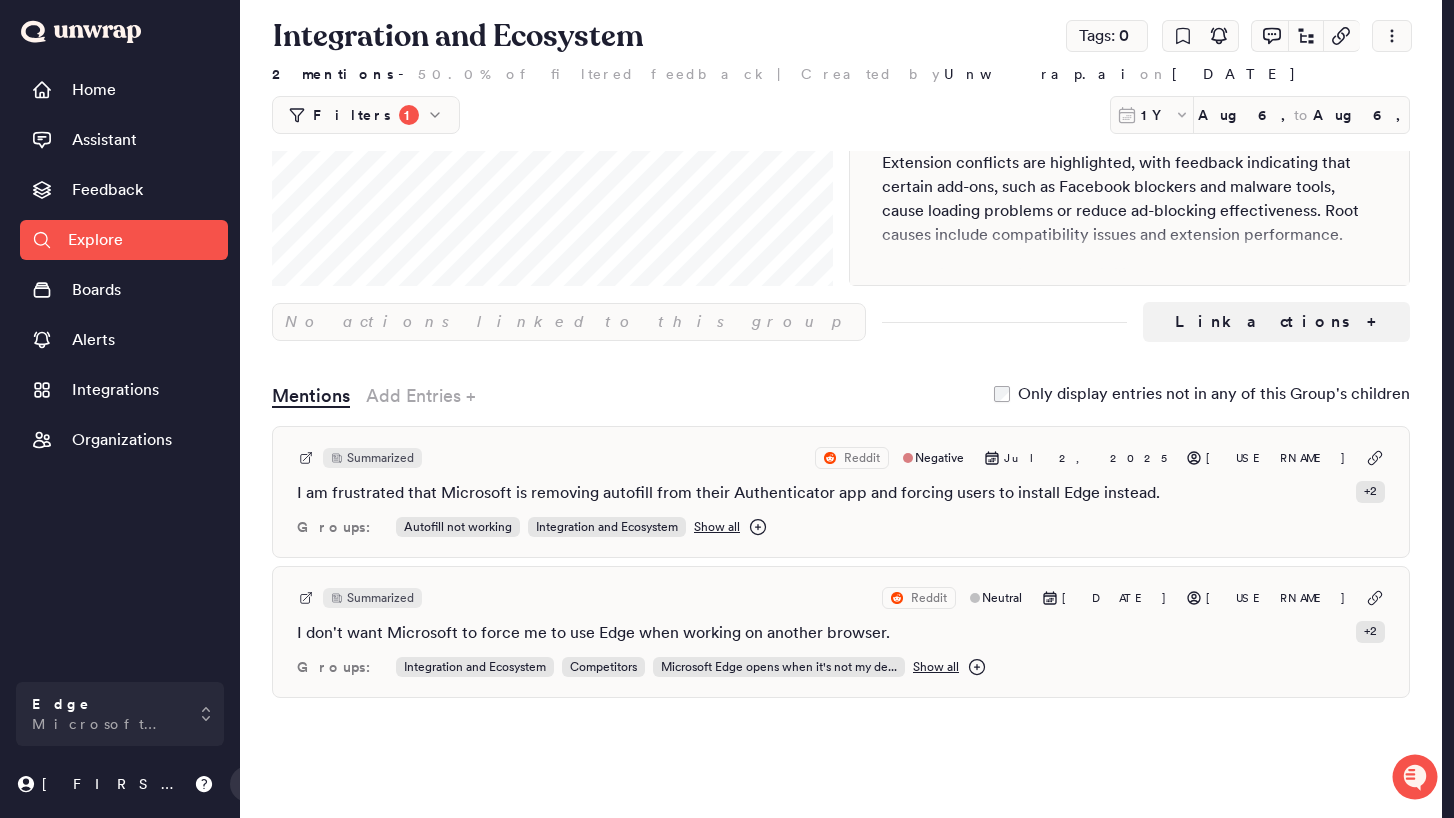 scroll, scrollTop: 0, scrollLeft: 0, axis: both 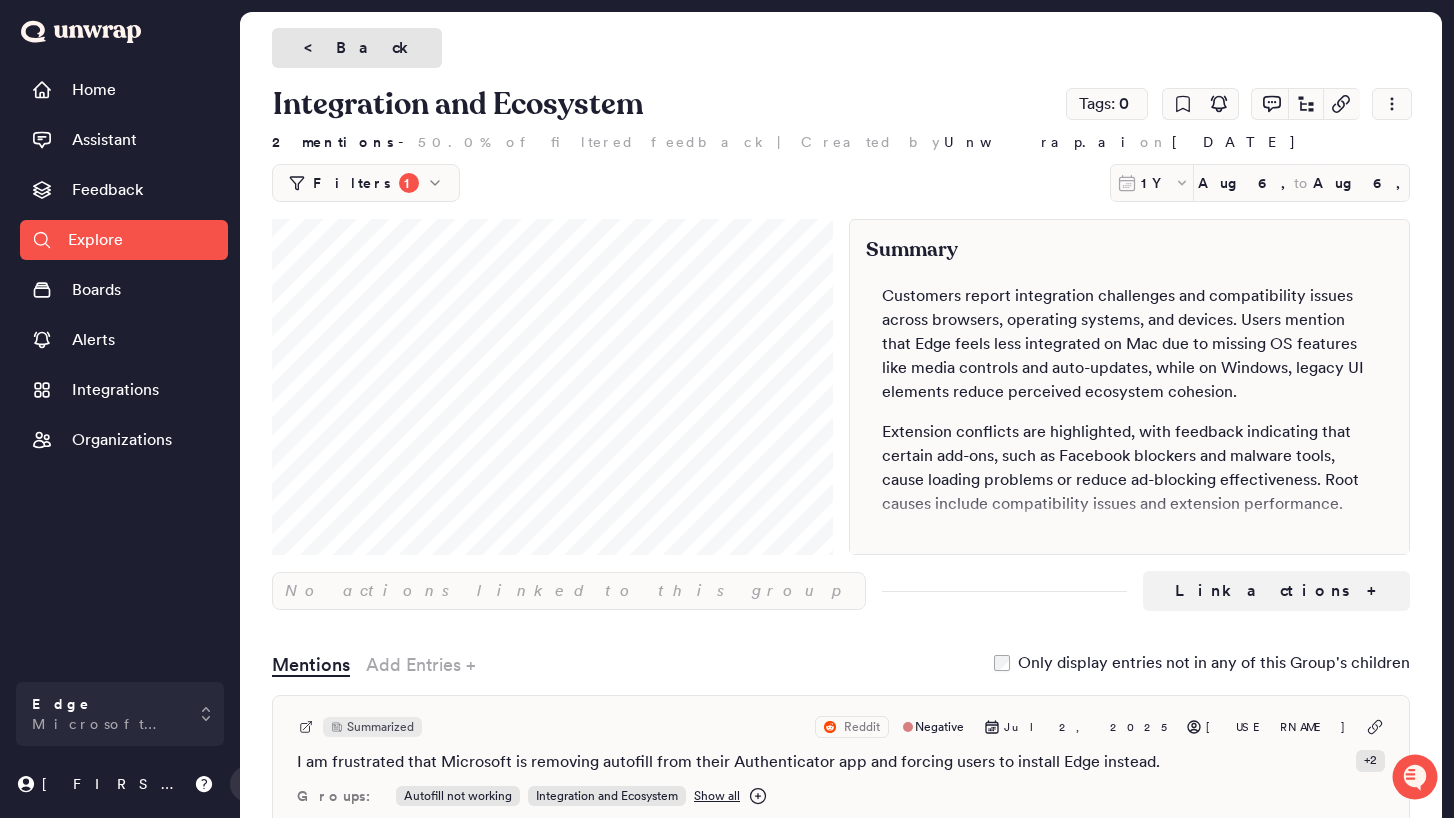 click on "<" at bounding box center [316, 48] 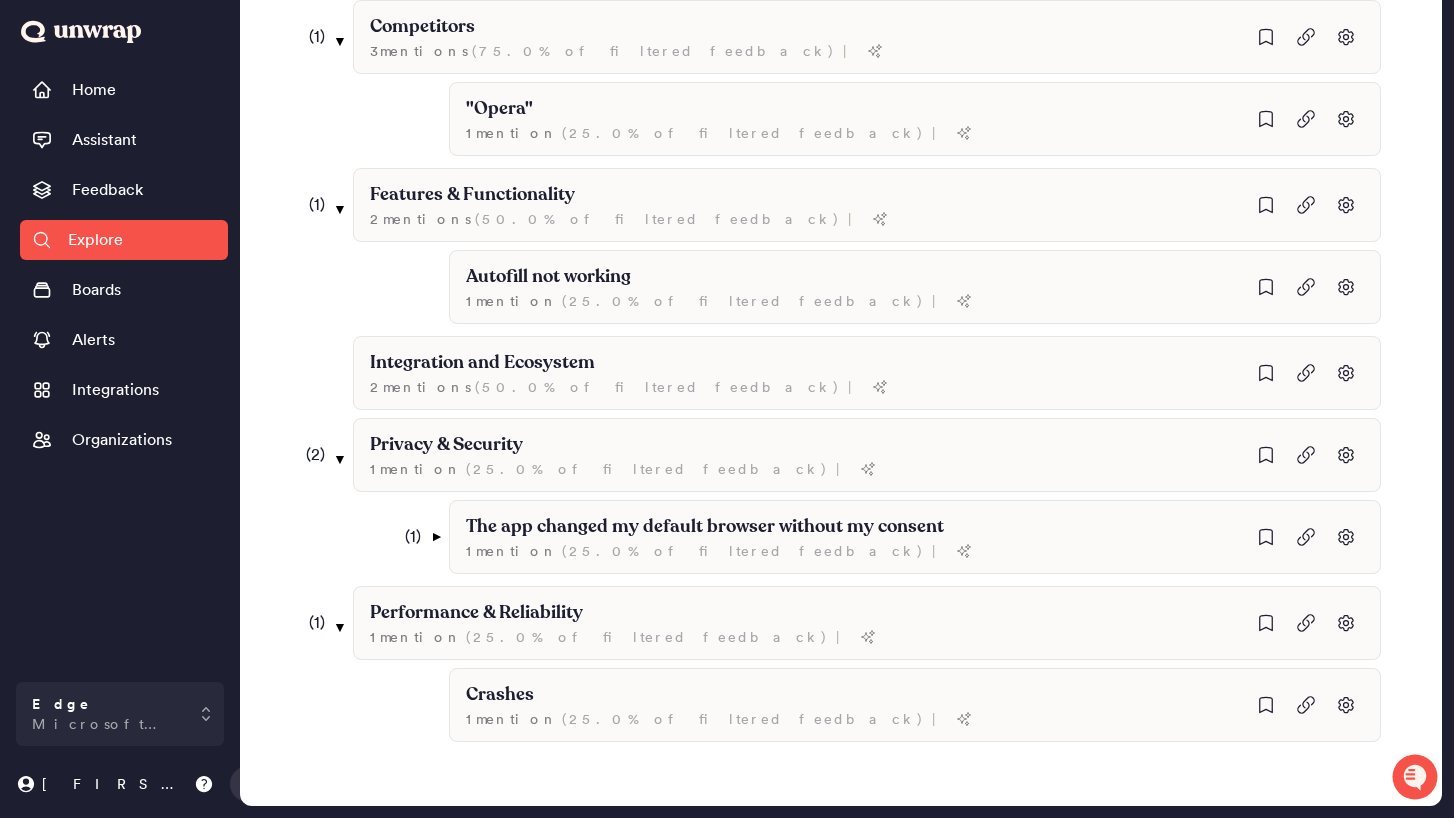 scroll, scrollTop: 424, scrollLeft: 0, axis: vertical 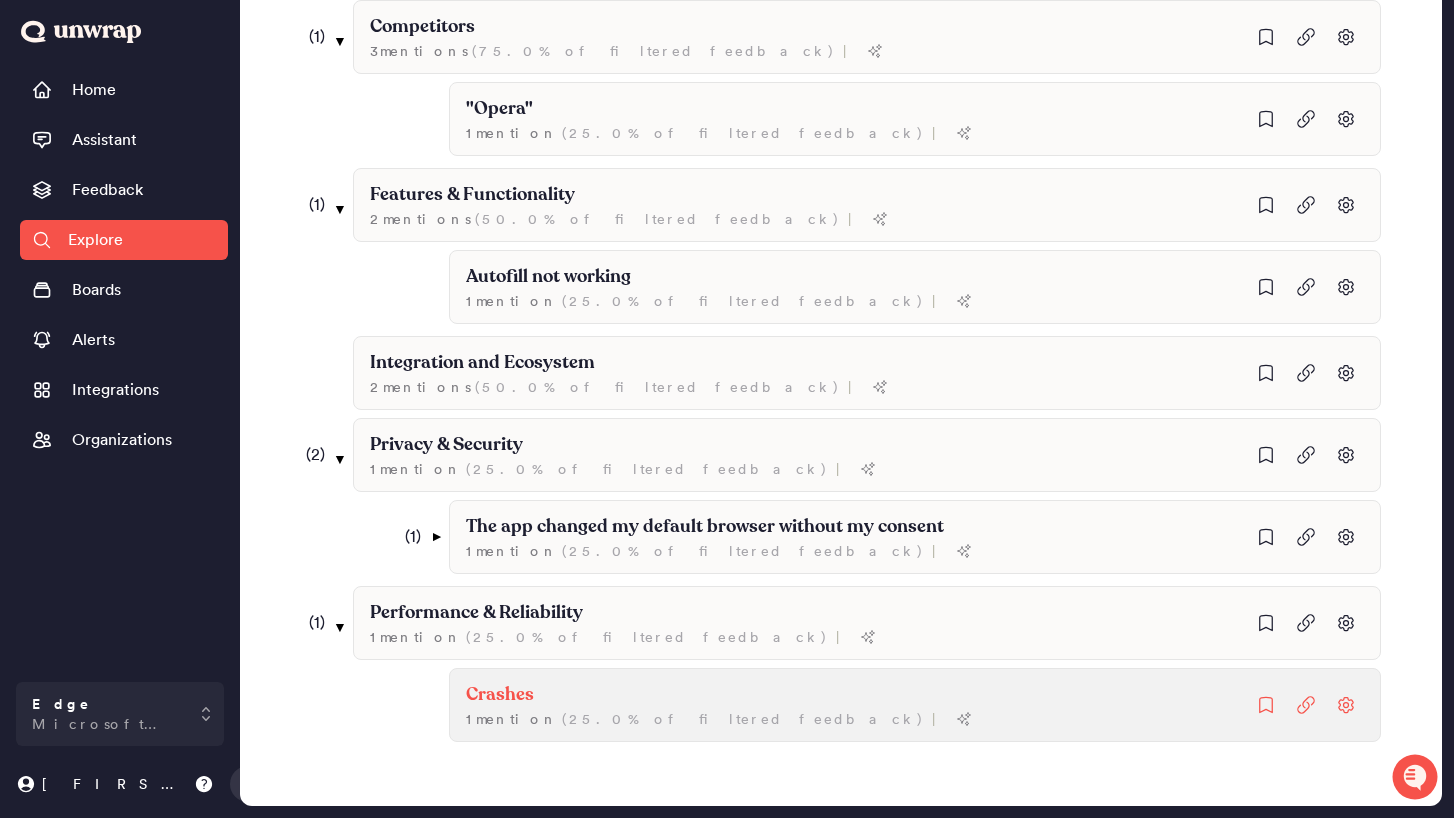 click on "Crashes" at bounding box center [499, 109] 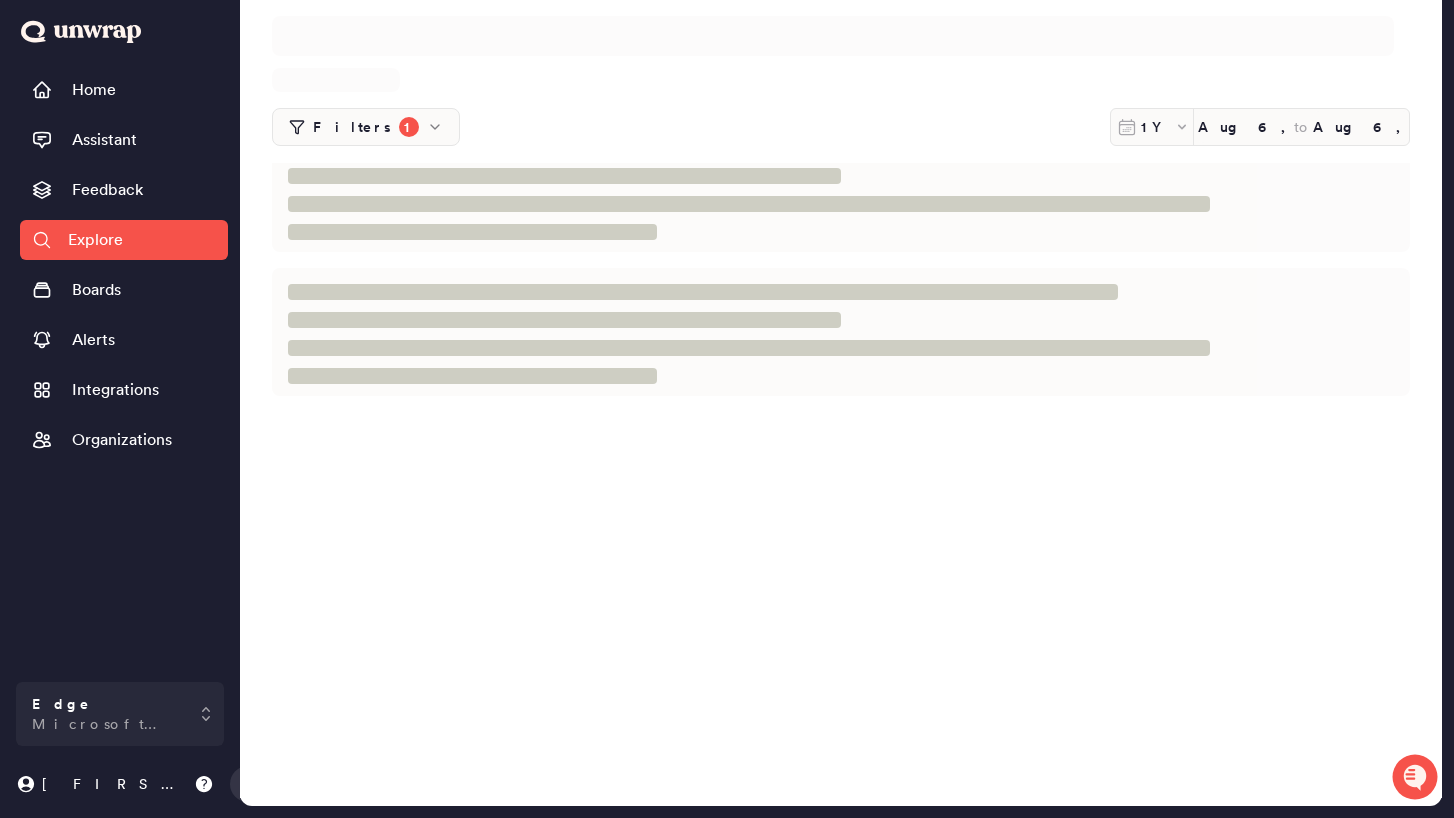 scroll, scrollTop: 0, scrollLeft: 0, axis: both 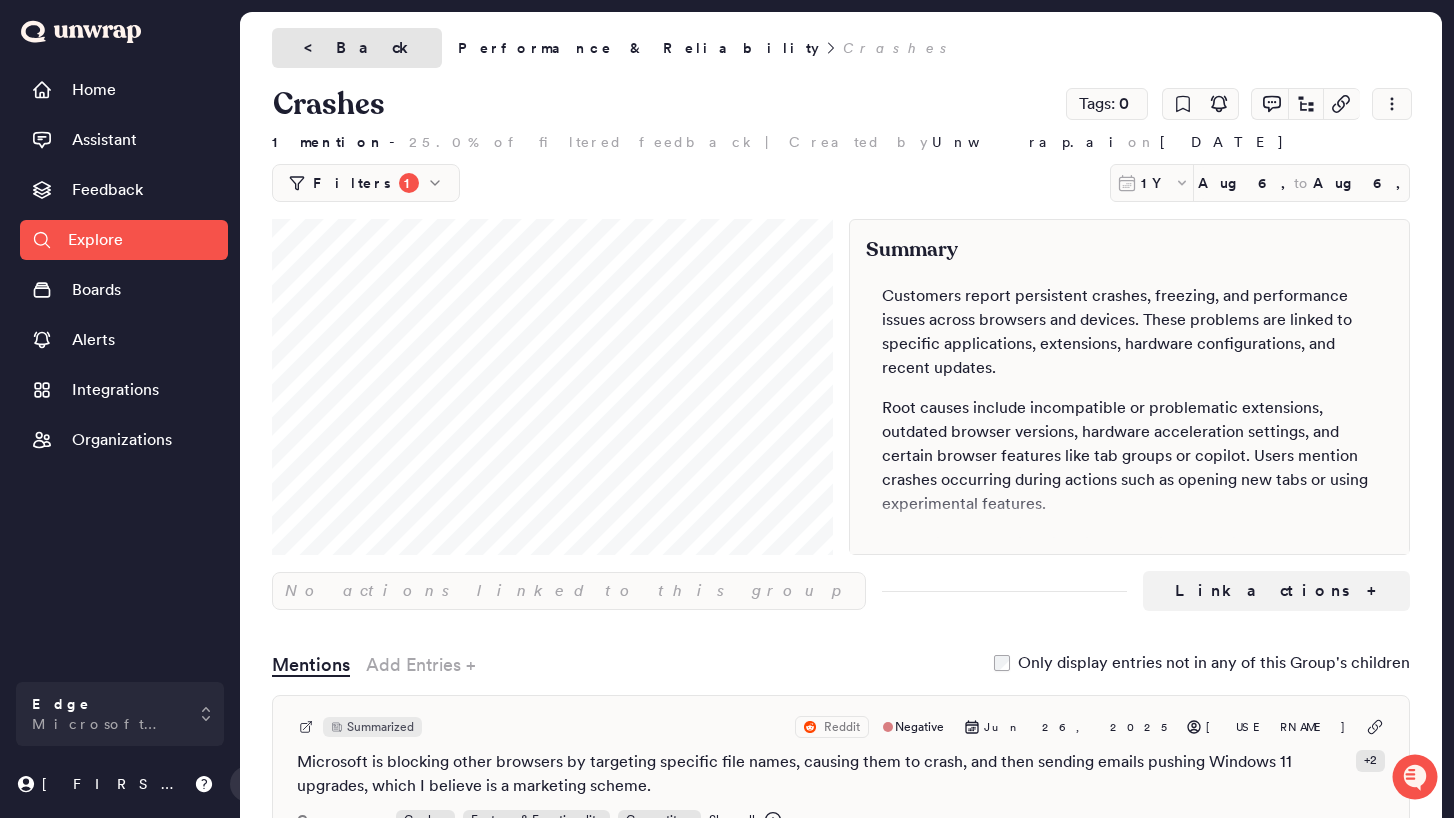 click on "< Back" at bounding box center (357, 48) 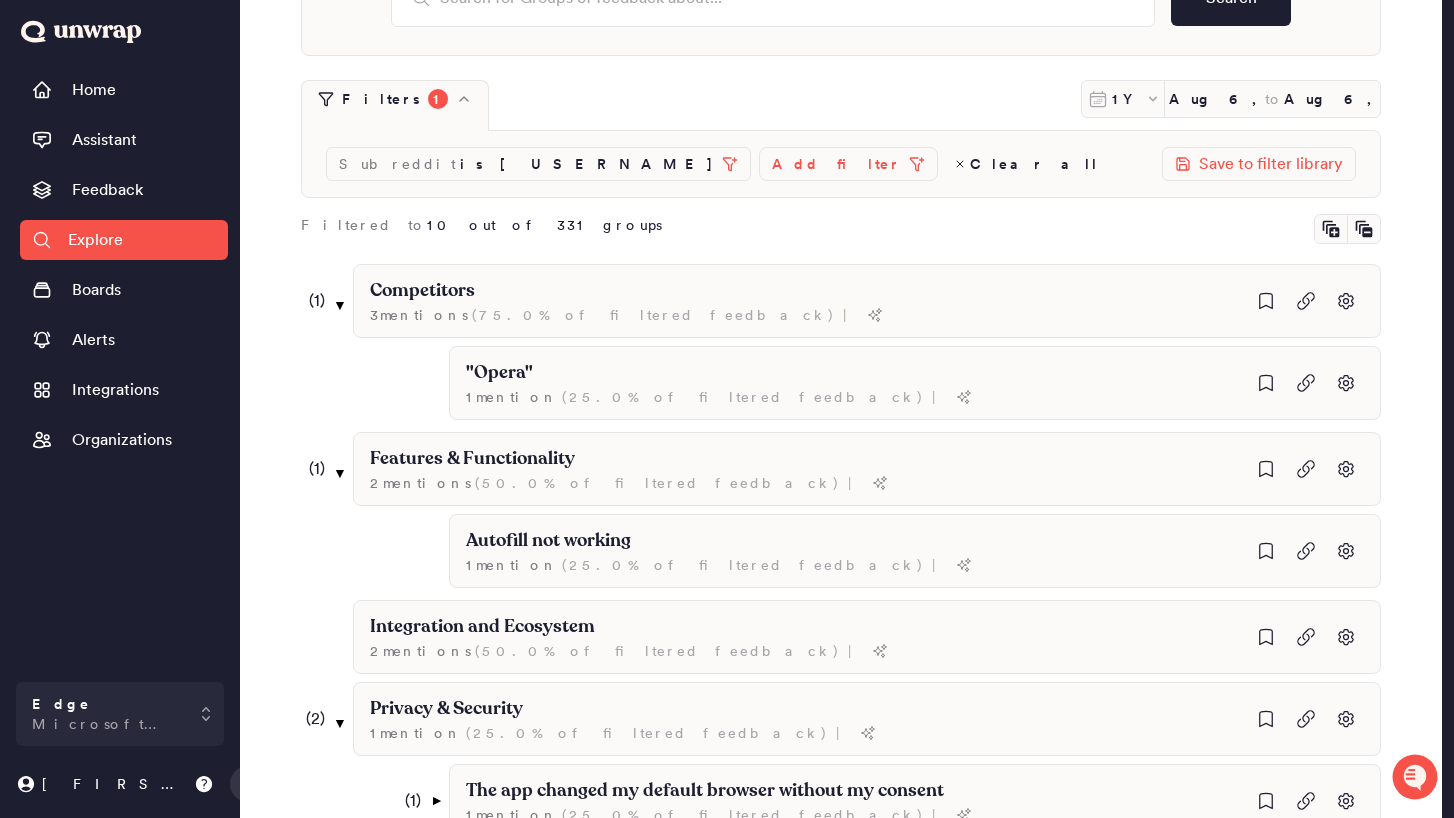 scroll, scrollTop: 0, scrollLeft: 0, axis: both 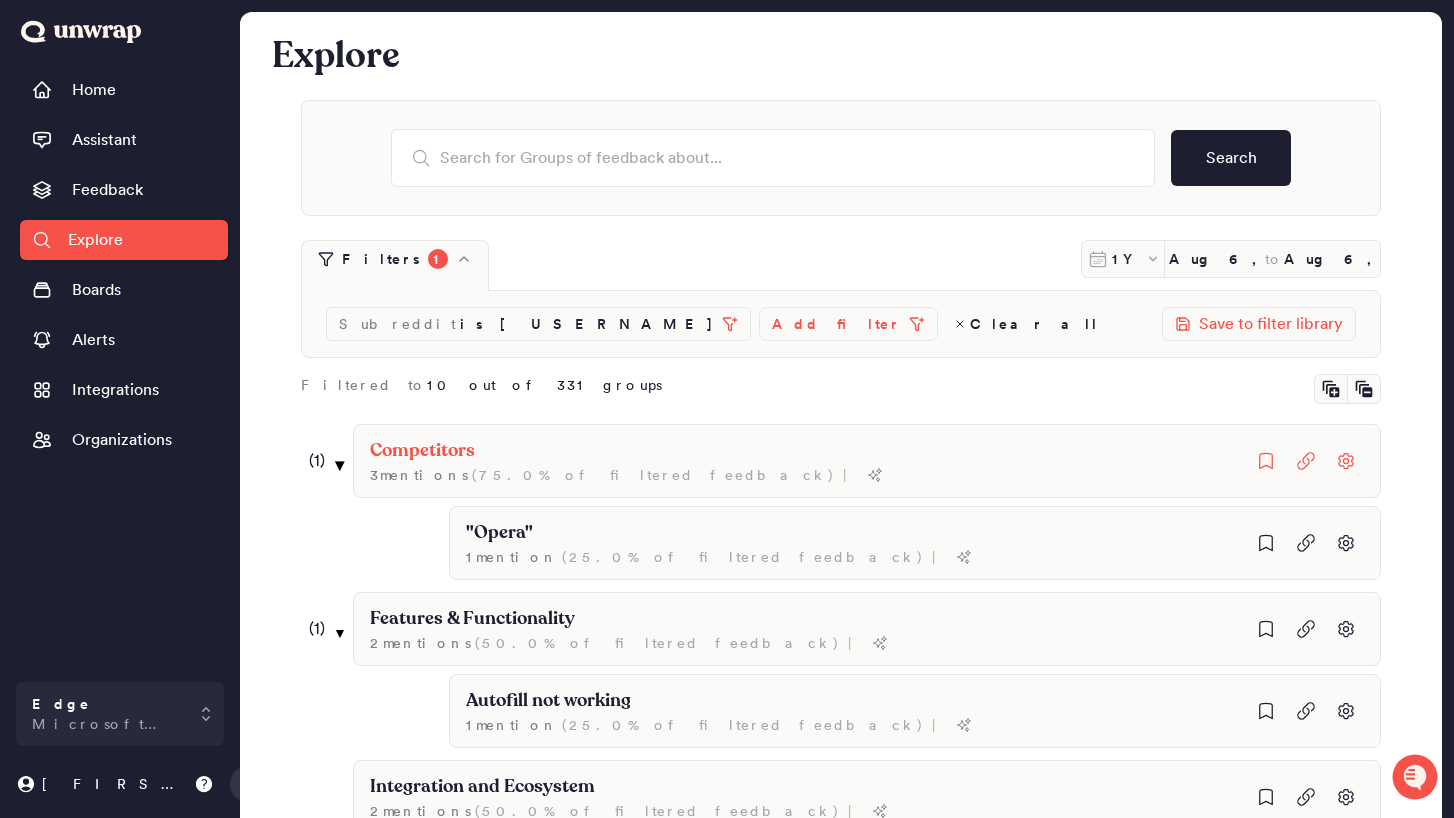 click on "▼" at bounding box center [340, 465] 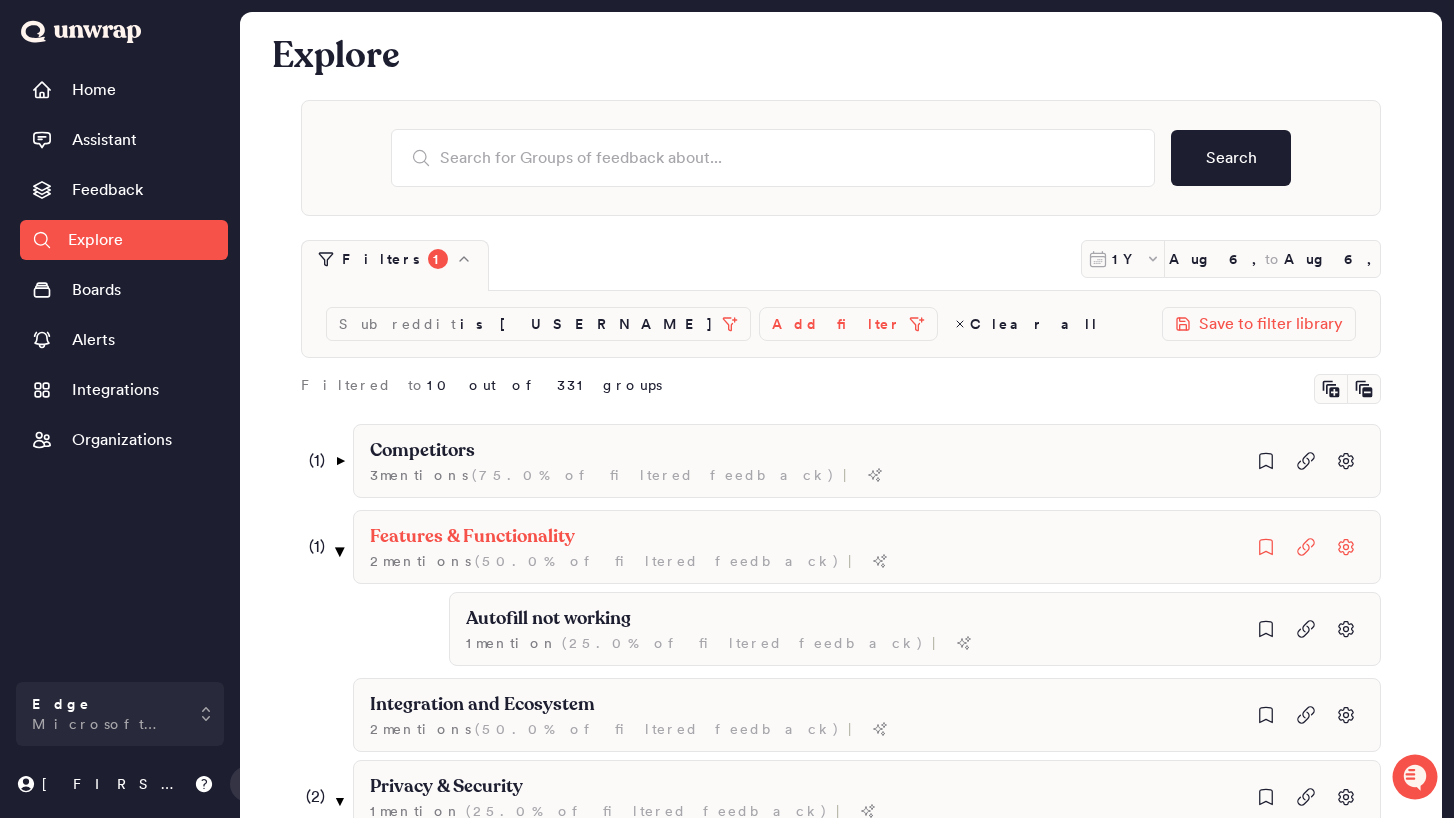 click on "▼" at bounding box center [340, 551] 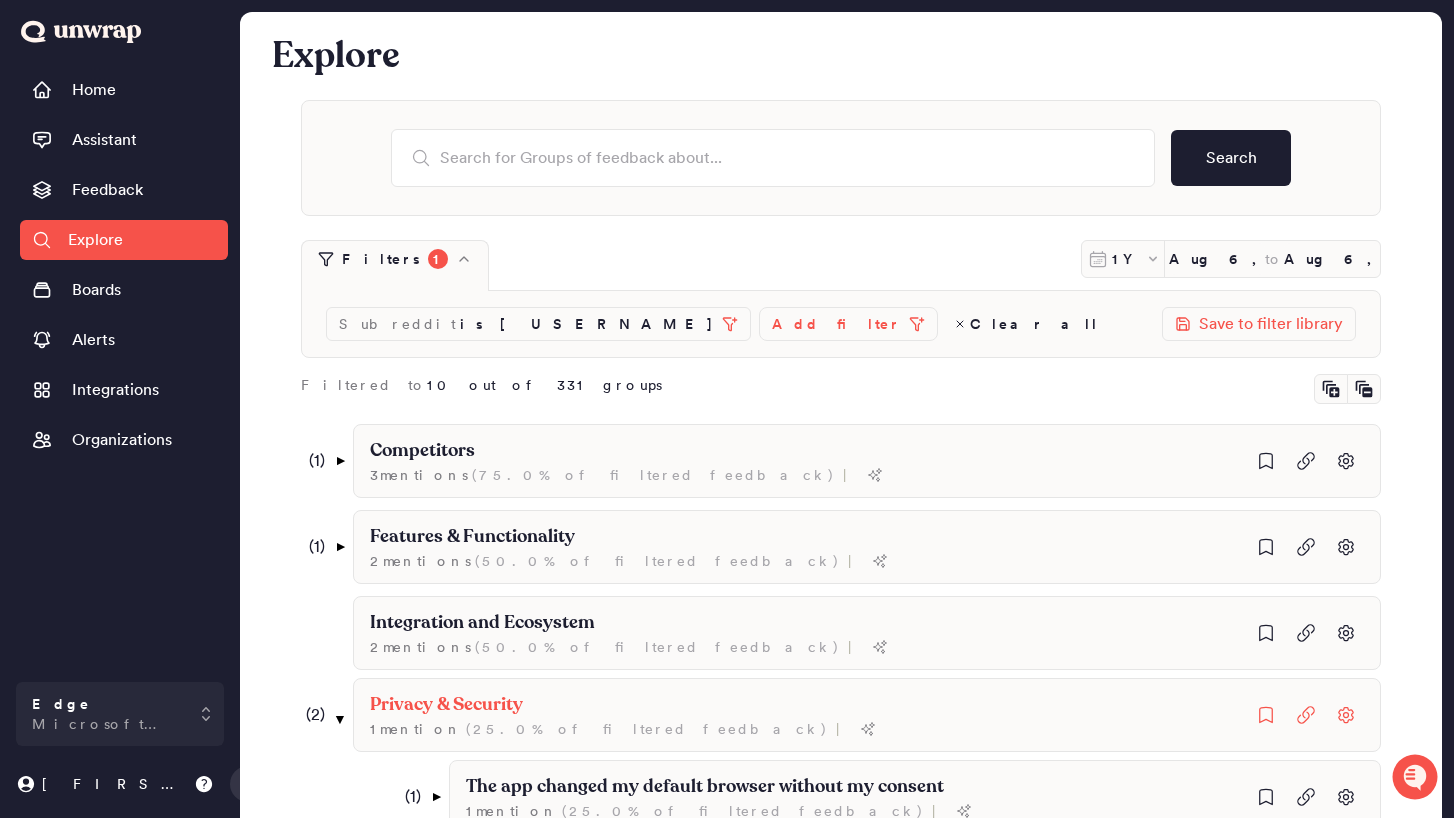 click on "( 2 ) ▼" at bounding box center [318, 715] 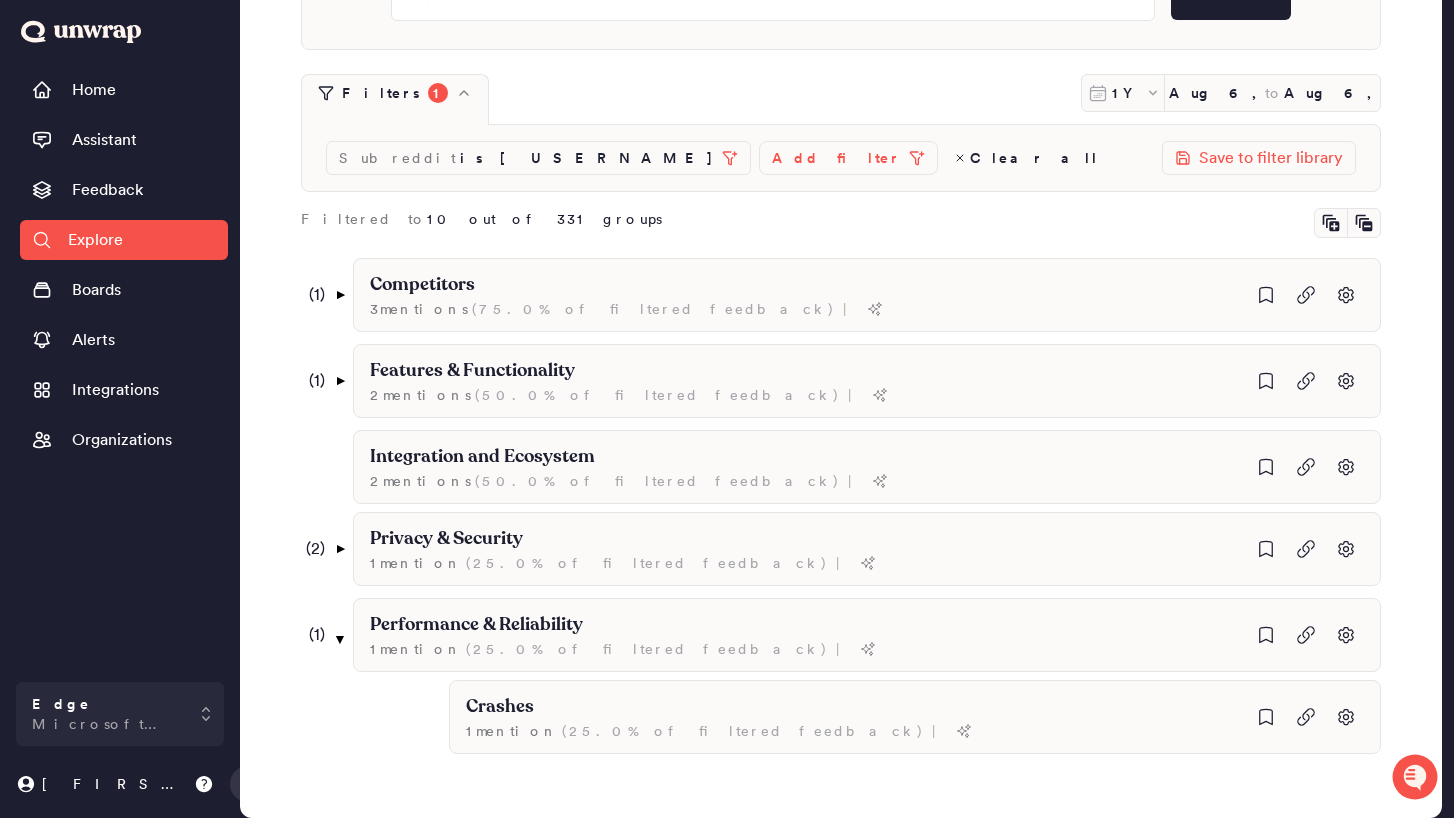 scroll, scrollTop: 178, scrollLeft: 0, axis: vertical 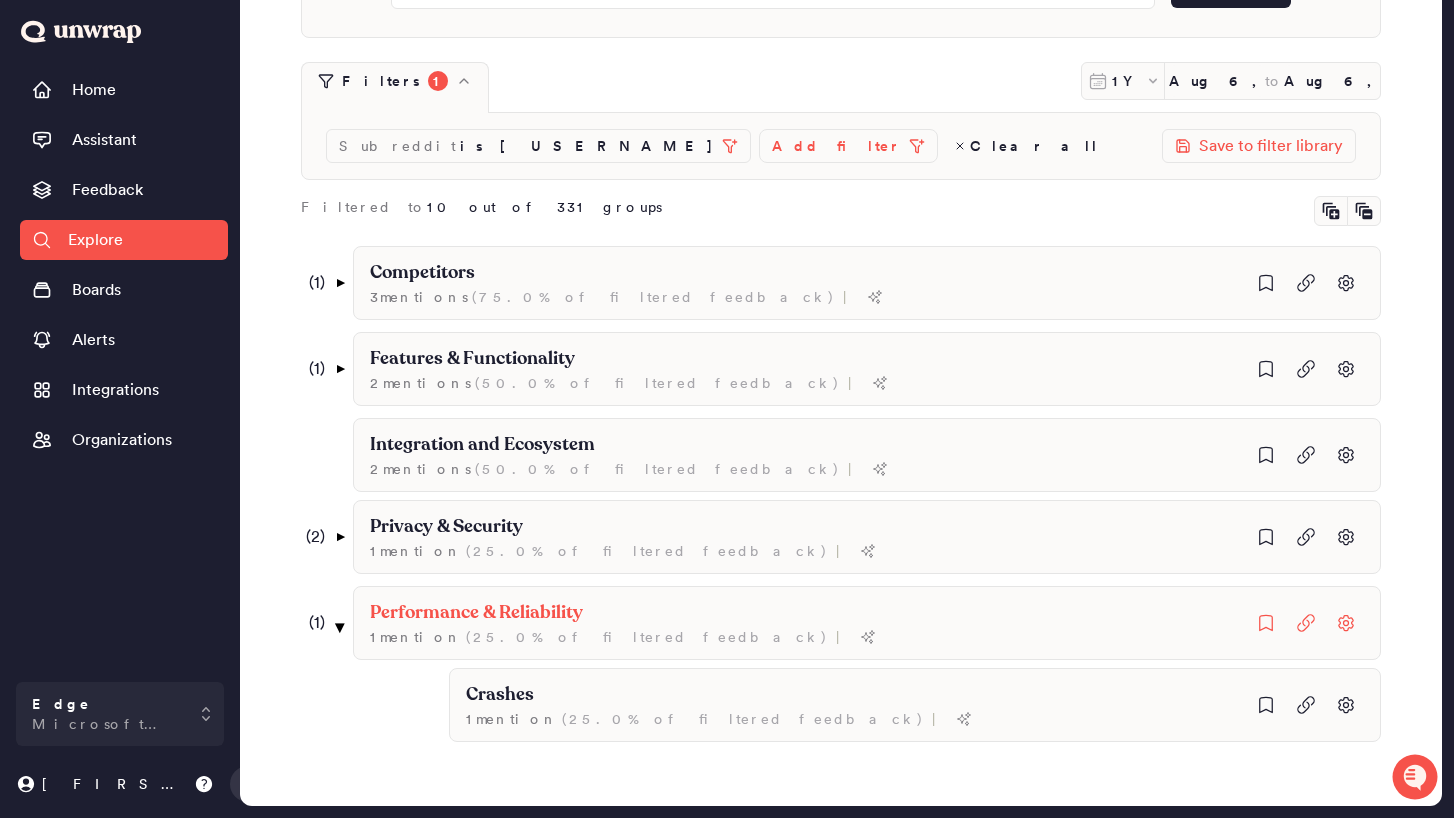 click on "▼" at bounding box center (340, 627) 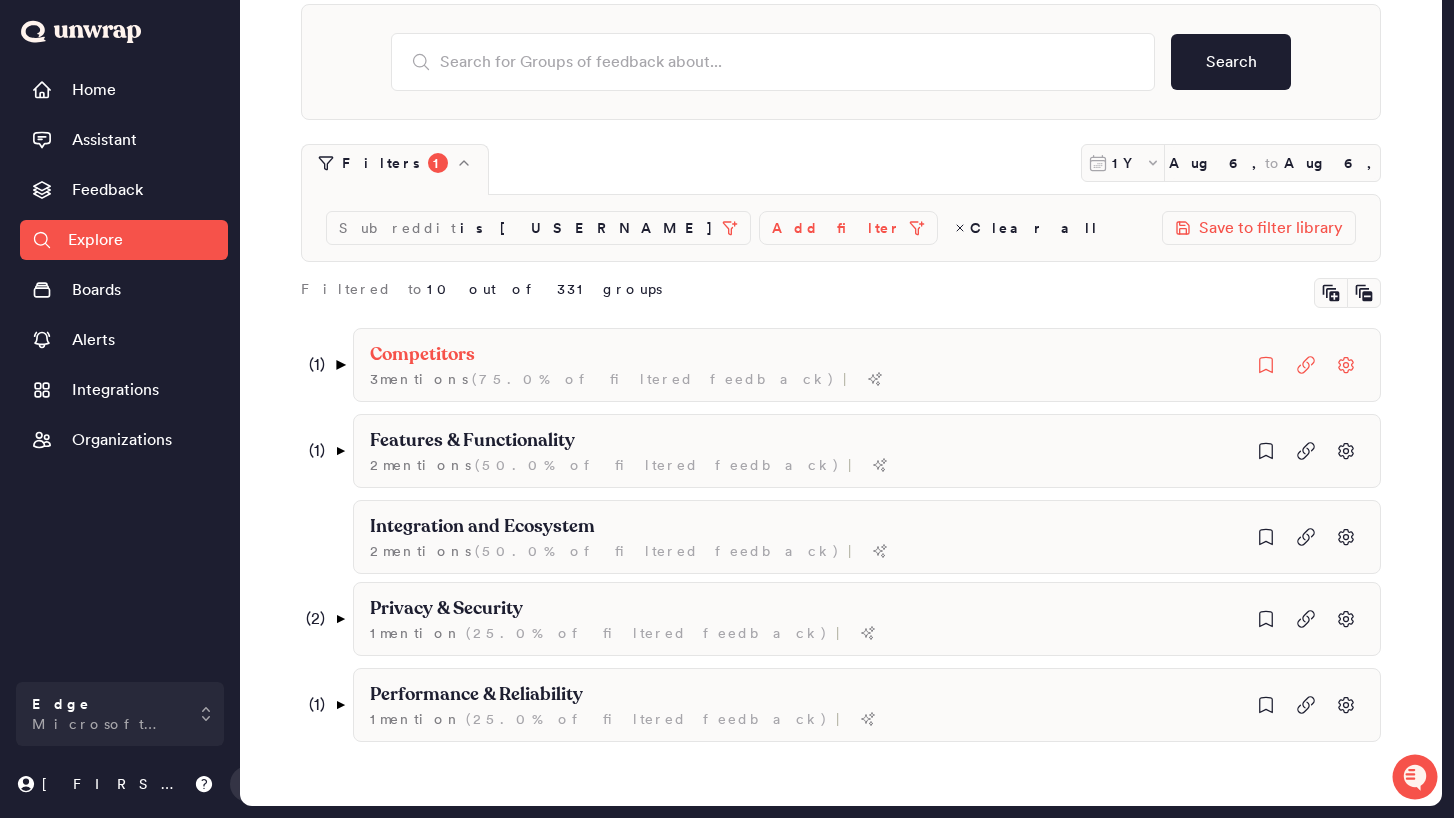 click on "▼" at bounding box center [340, 365] 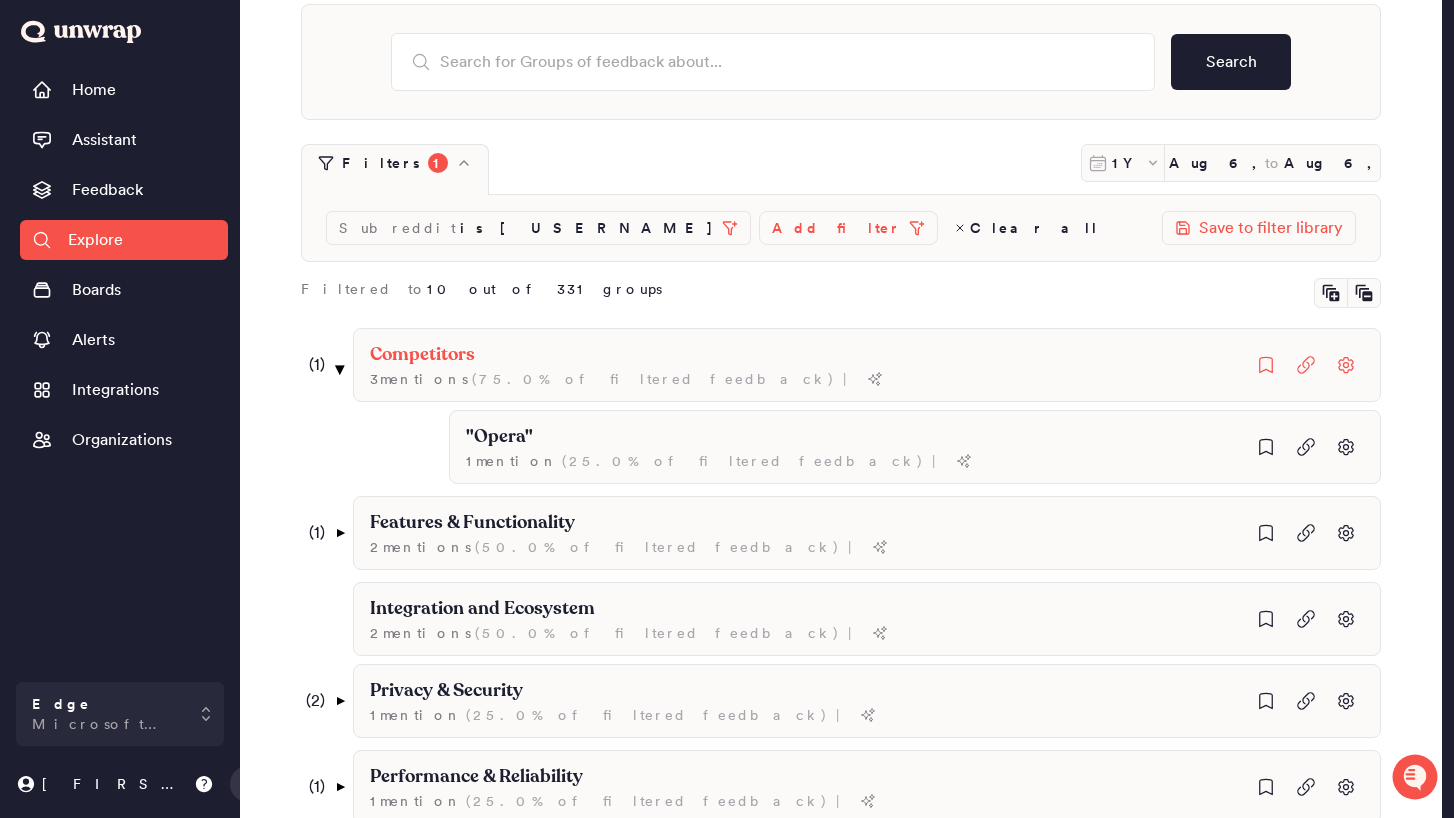 scroll, scrollTop: 178, scrollLeft: 0, axis: vertical 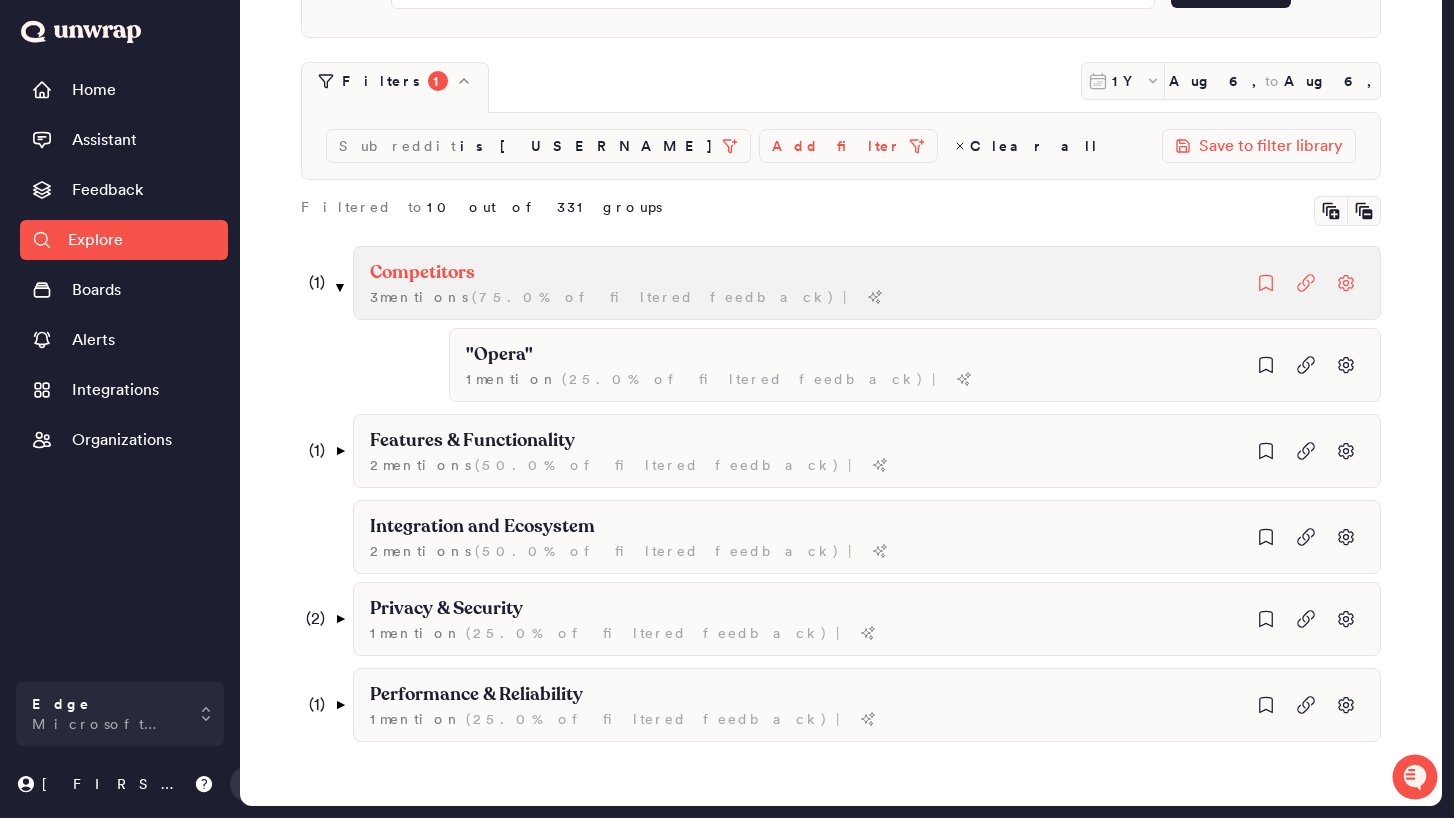 click on "3  mention s   ( 75.0% of filtered feedback )" at bounding box center (602, 297) 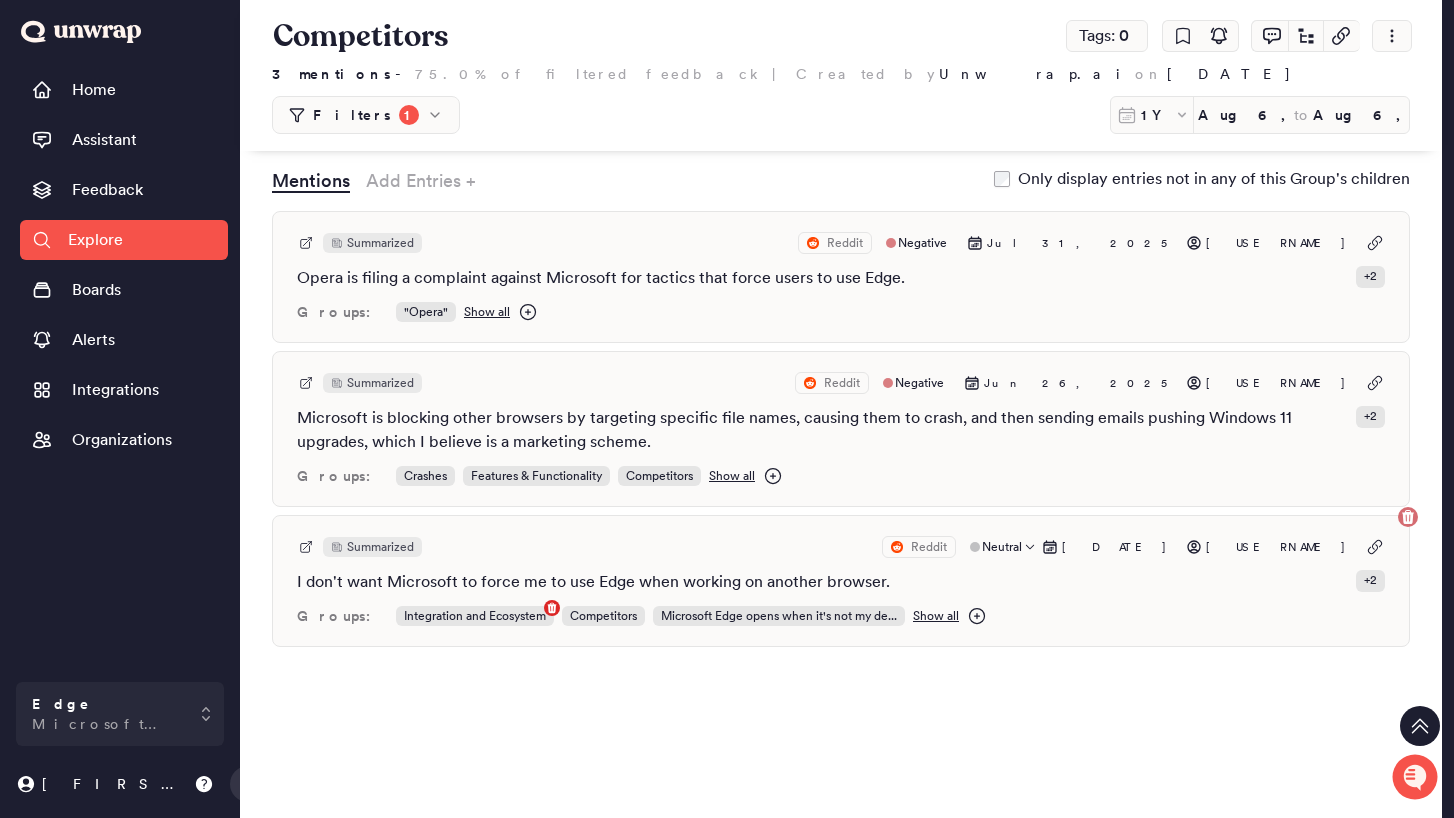 scroll, scrollTop: 0, scrollLeft: 0, axis: both 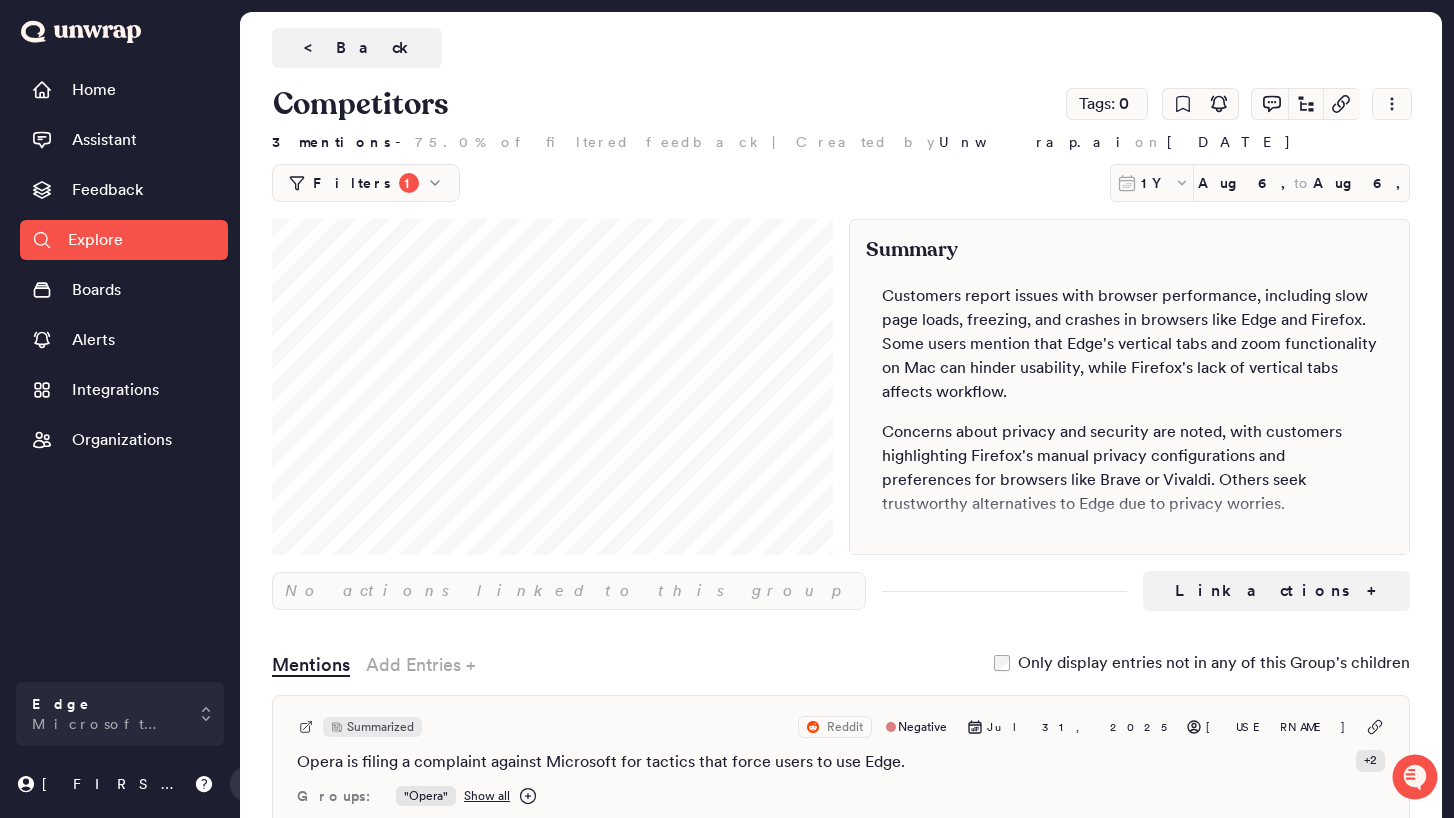 click on "Filters 1" at bounding box center (366, 183) 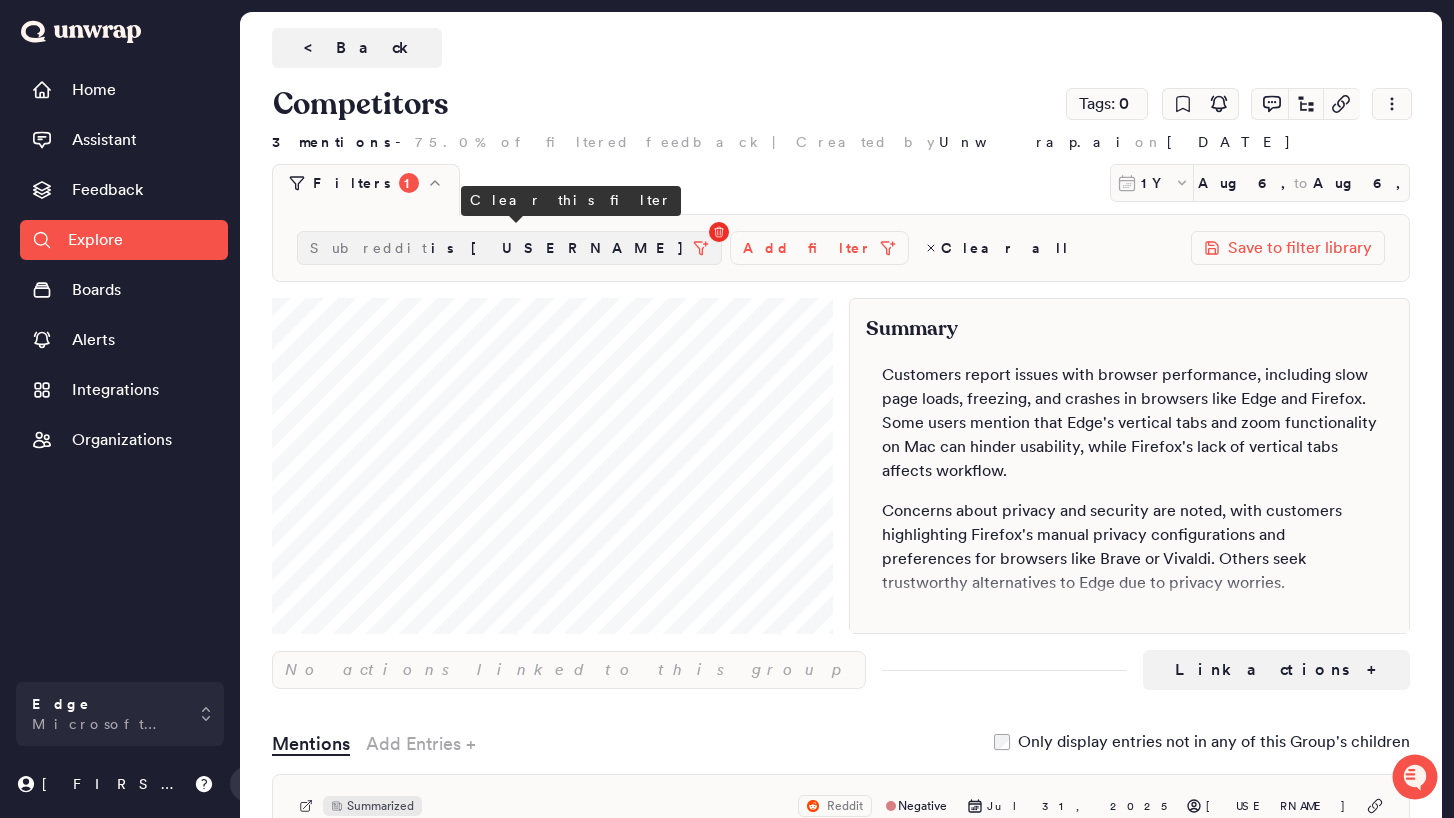 click 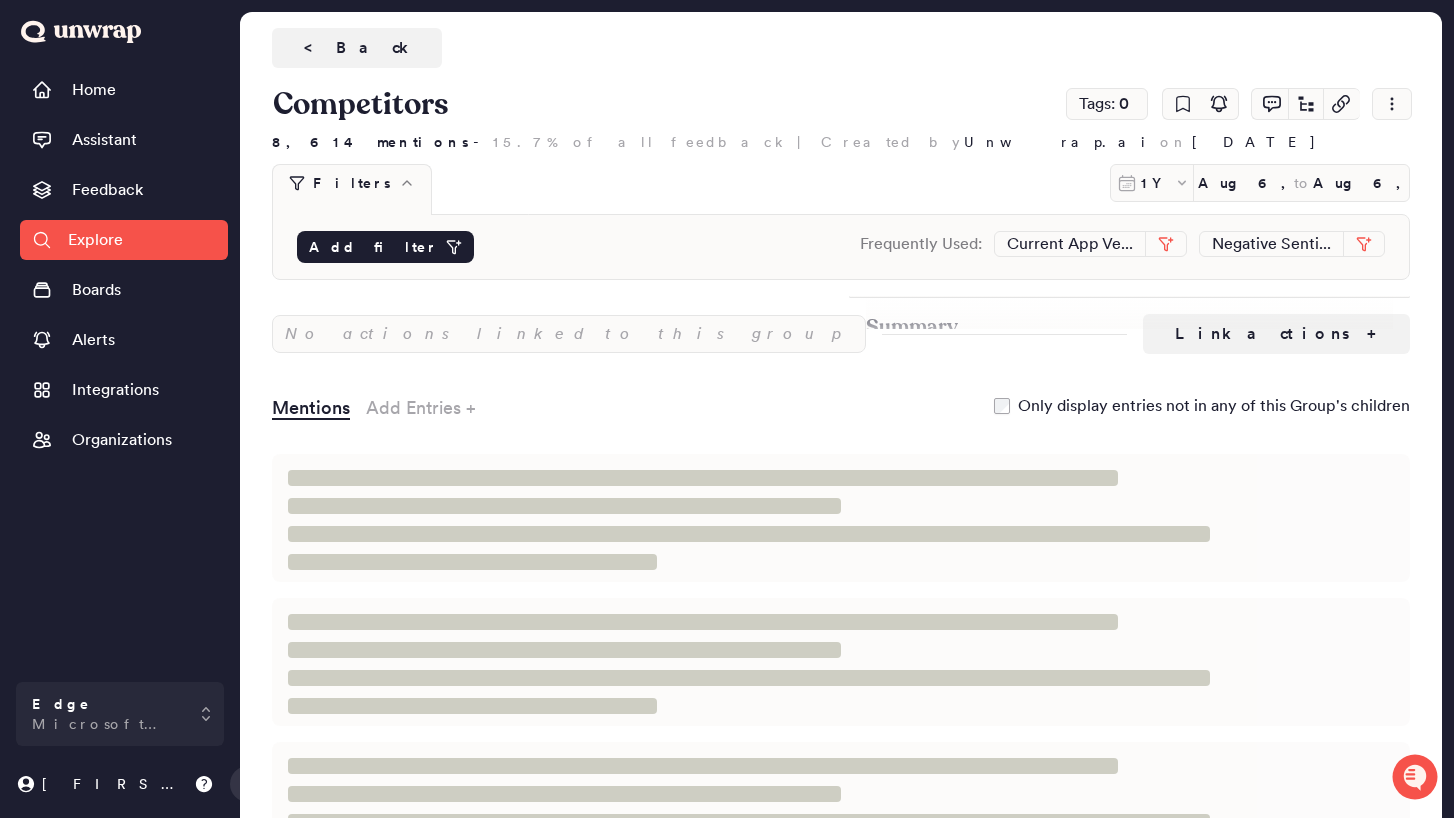click on "Add filter" at bounding box center [385, 247] 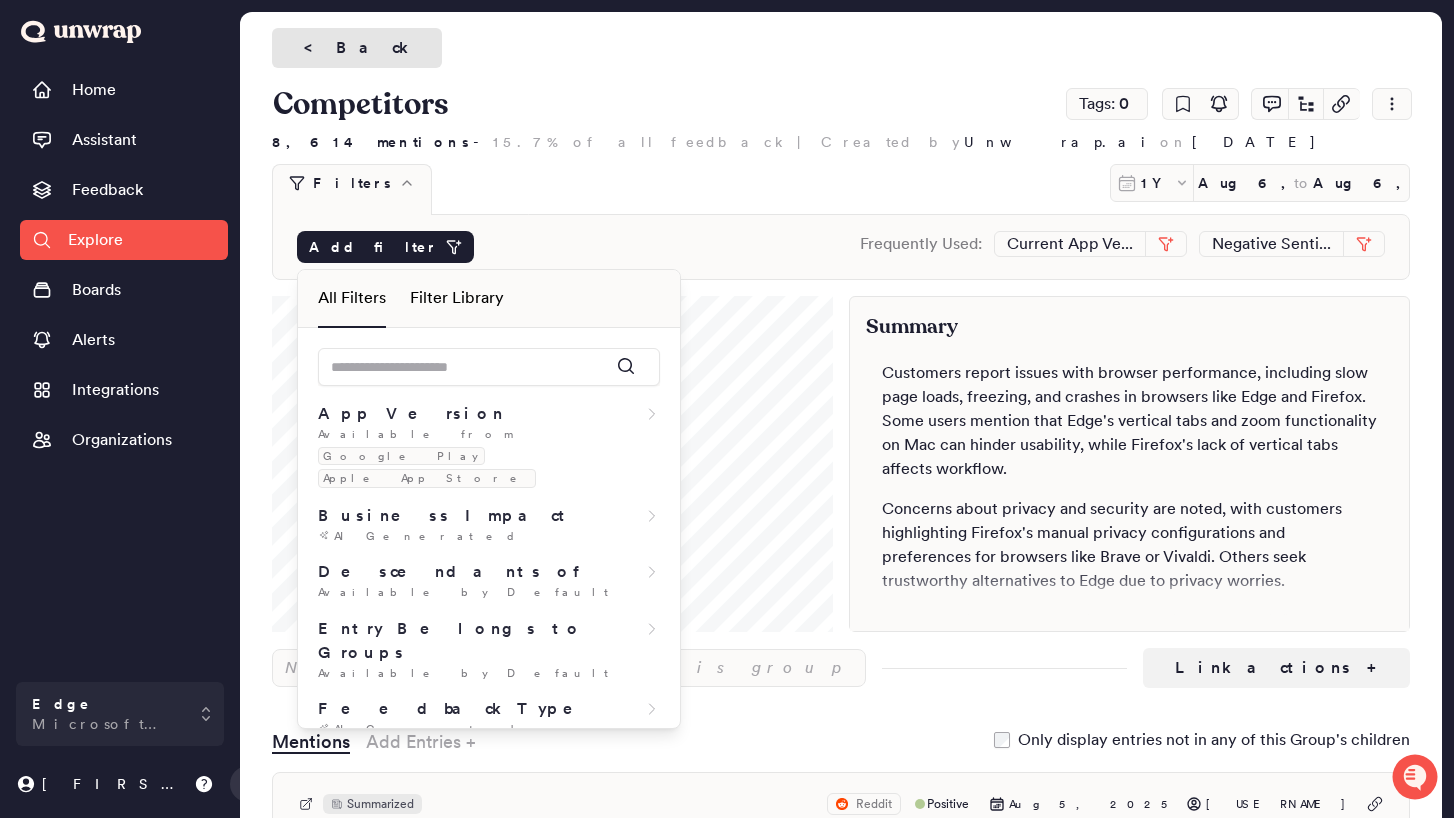 click on "< Back" at bounding box center [357, 48] 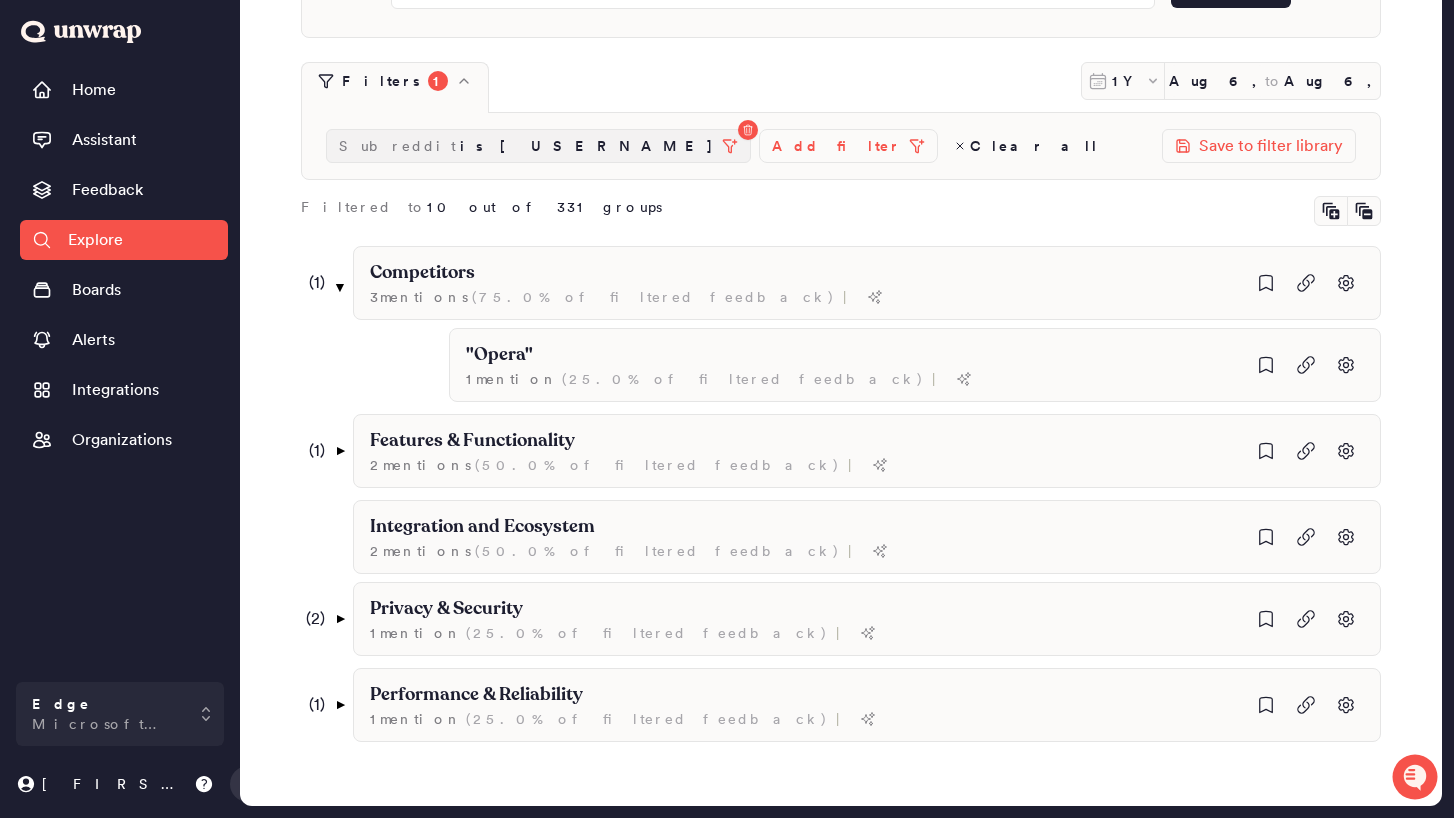 click on "is   Assholedesign" at bounding box center (587, 146) 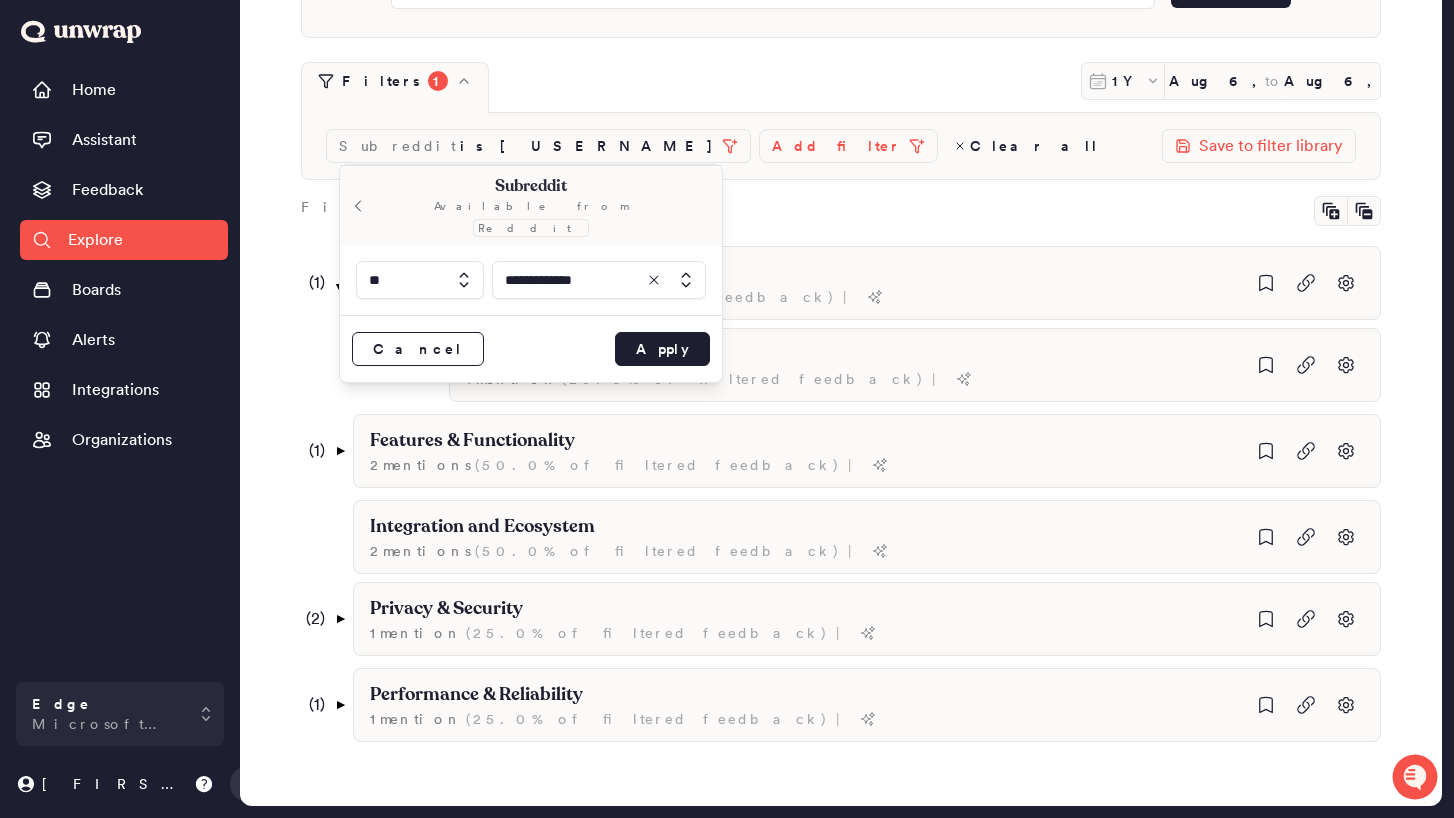 click at bounding box center [599, 280] 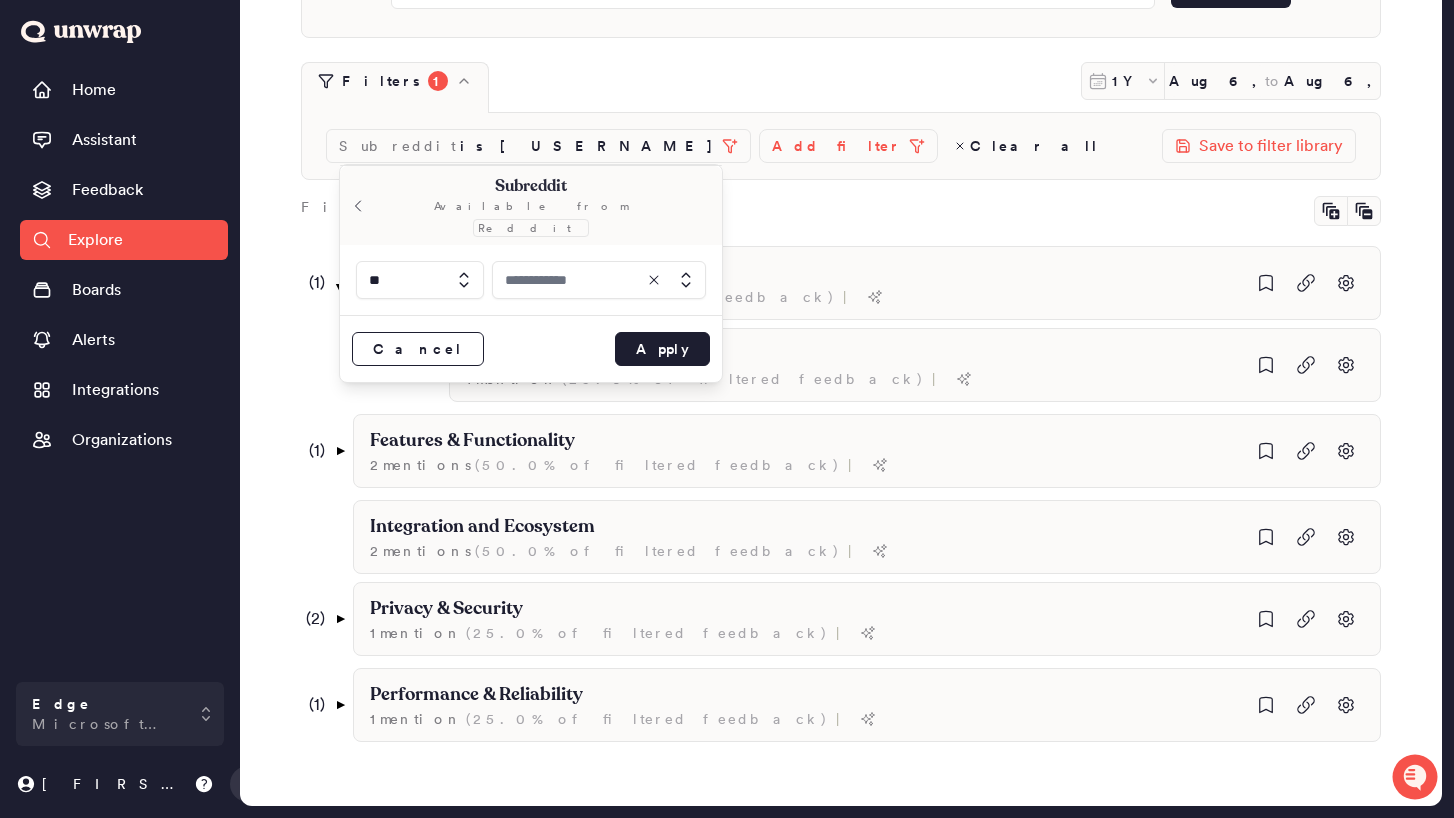 type on "**********" 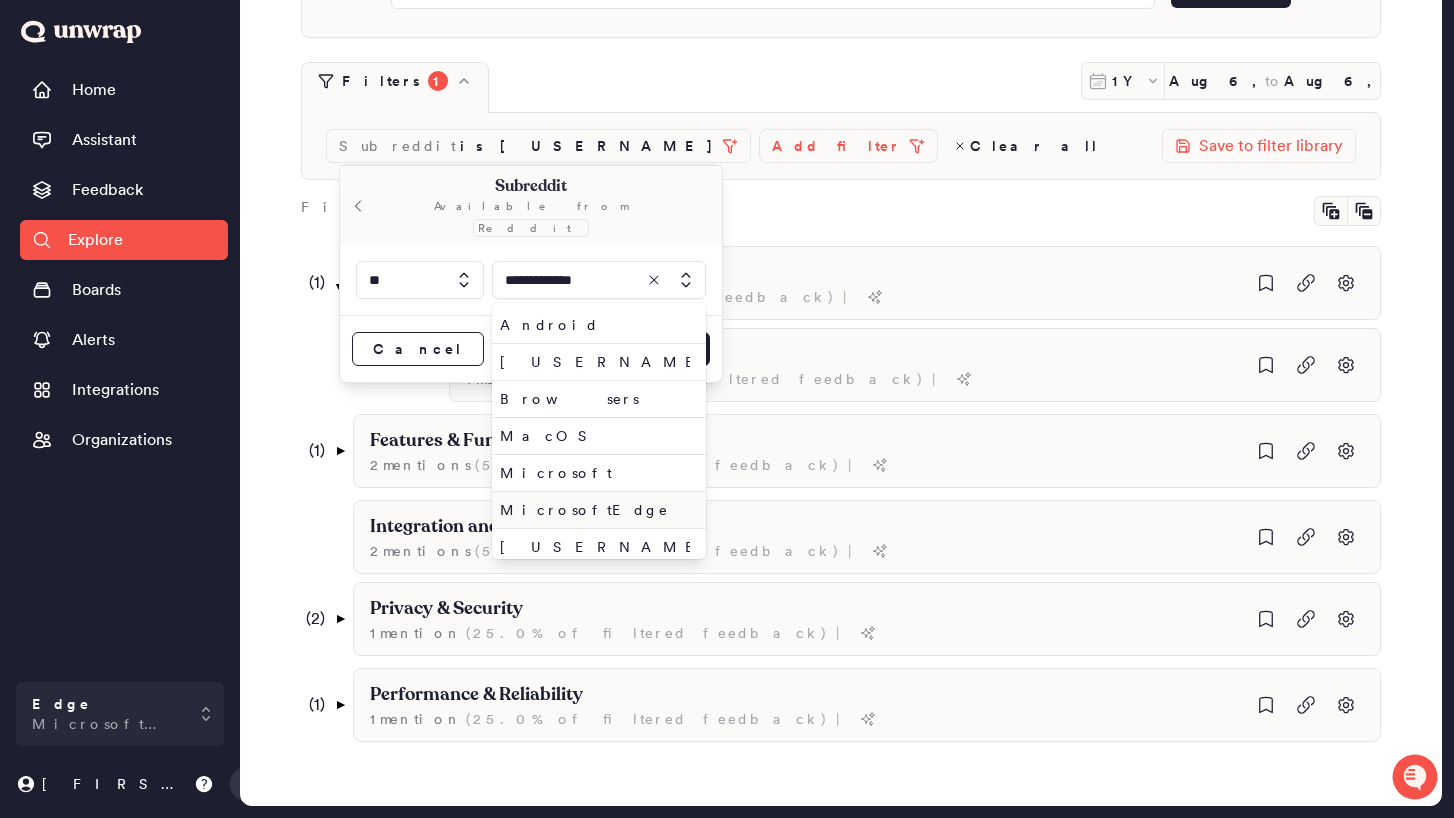 scroll, scrollTop: 121, scrollLeft: 0, axis: vertical 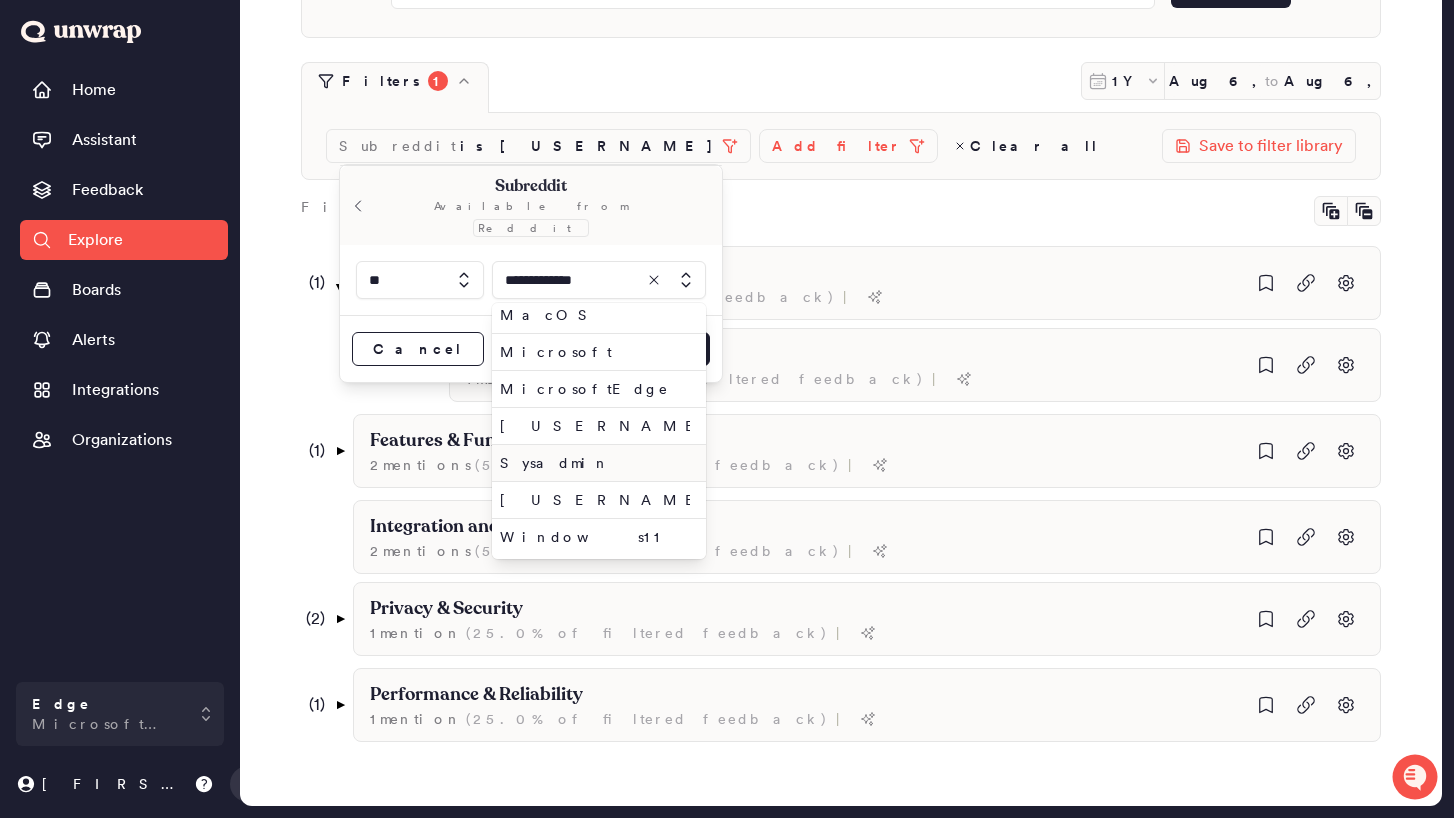 click on "Sysadmin" at bounding box center (595, 463) 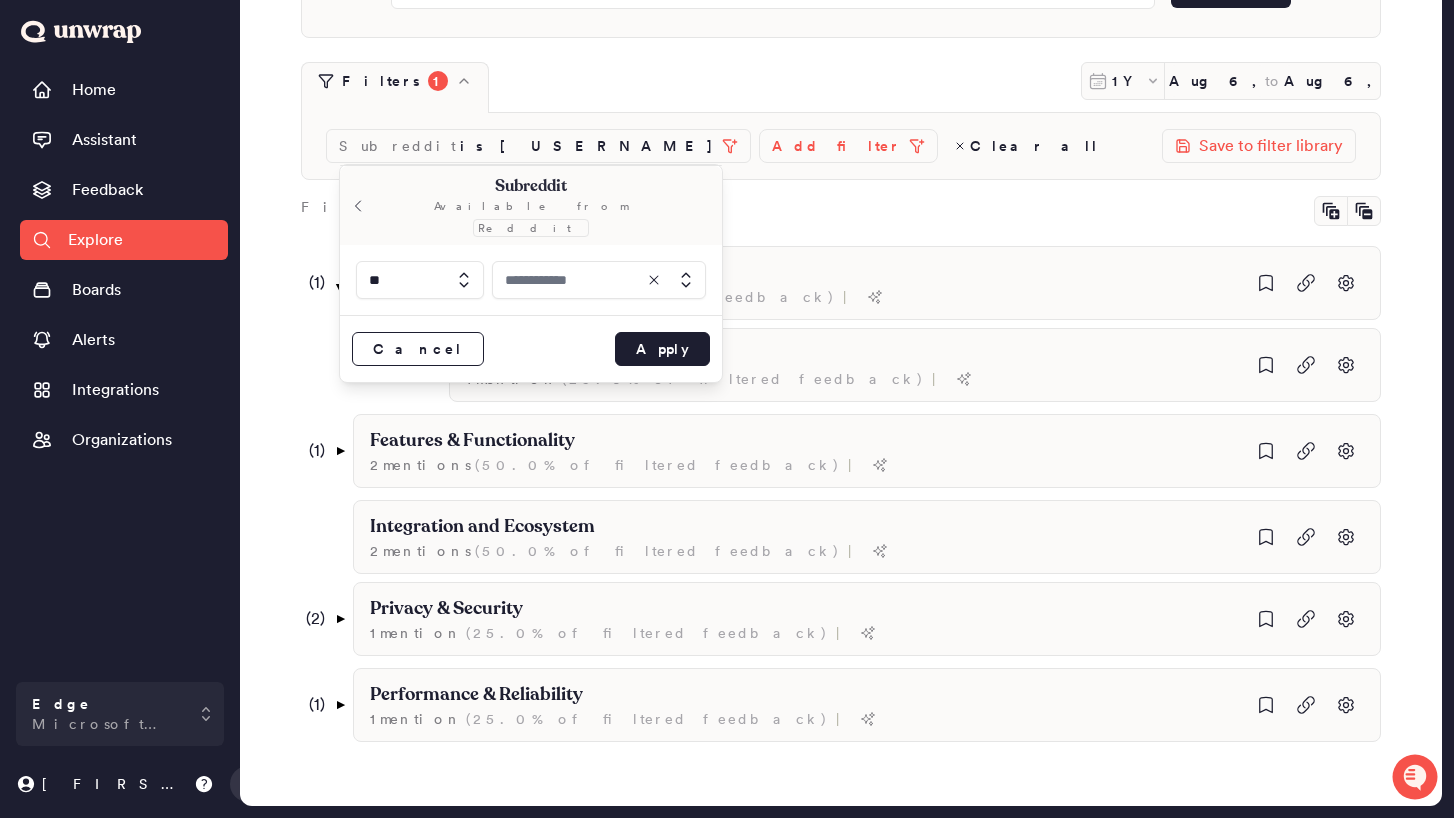 type on "********" 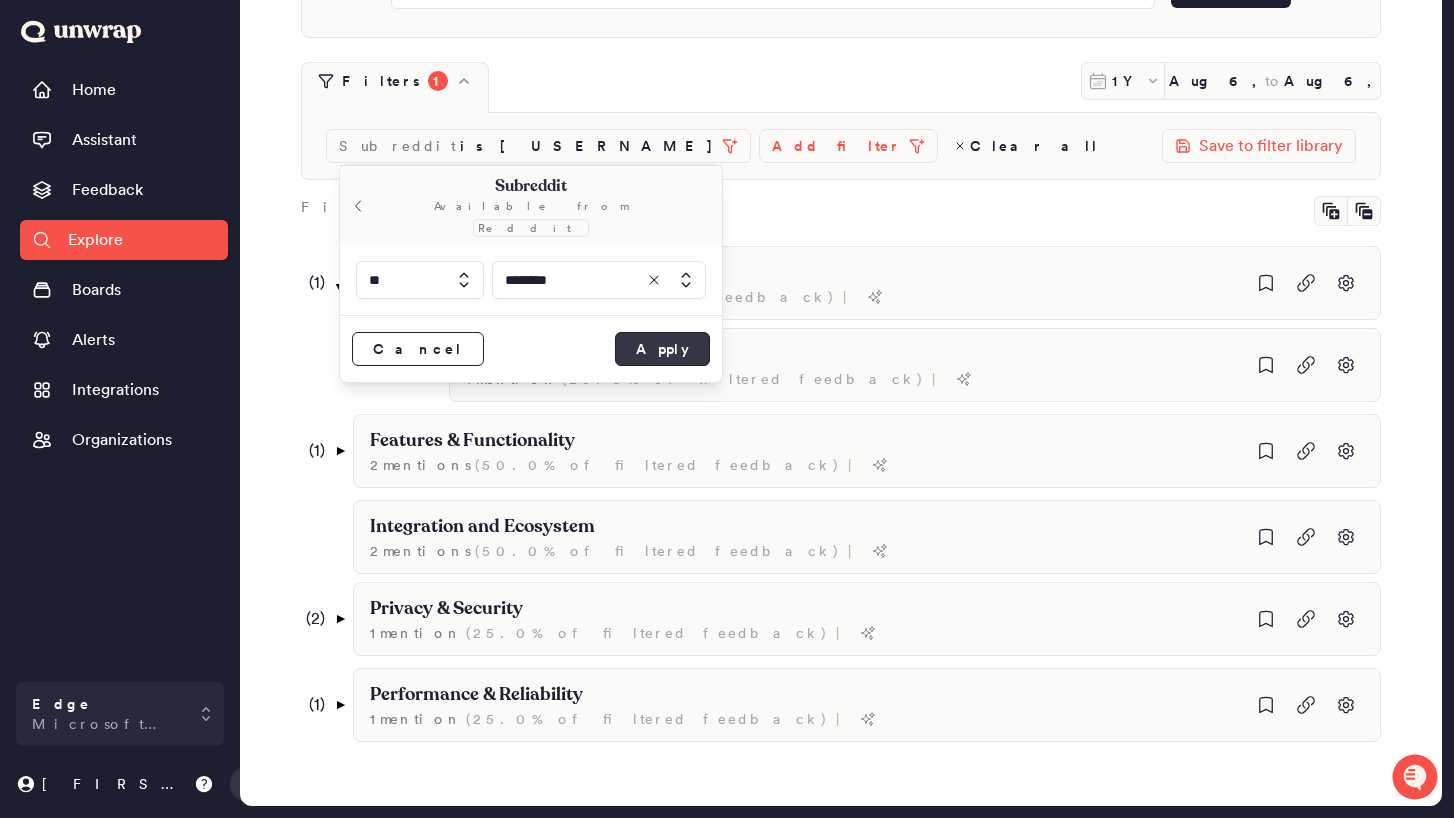 click on "Apply" at bounding box center [662, 349] 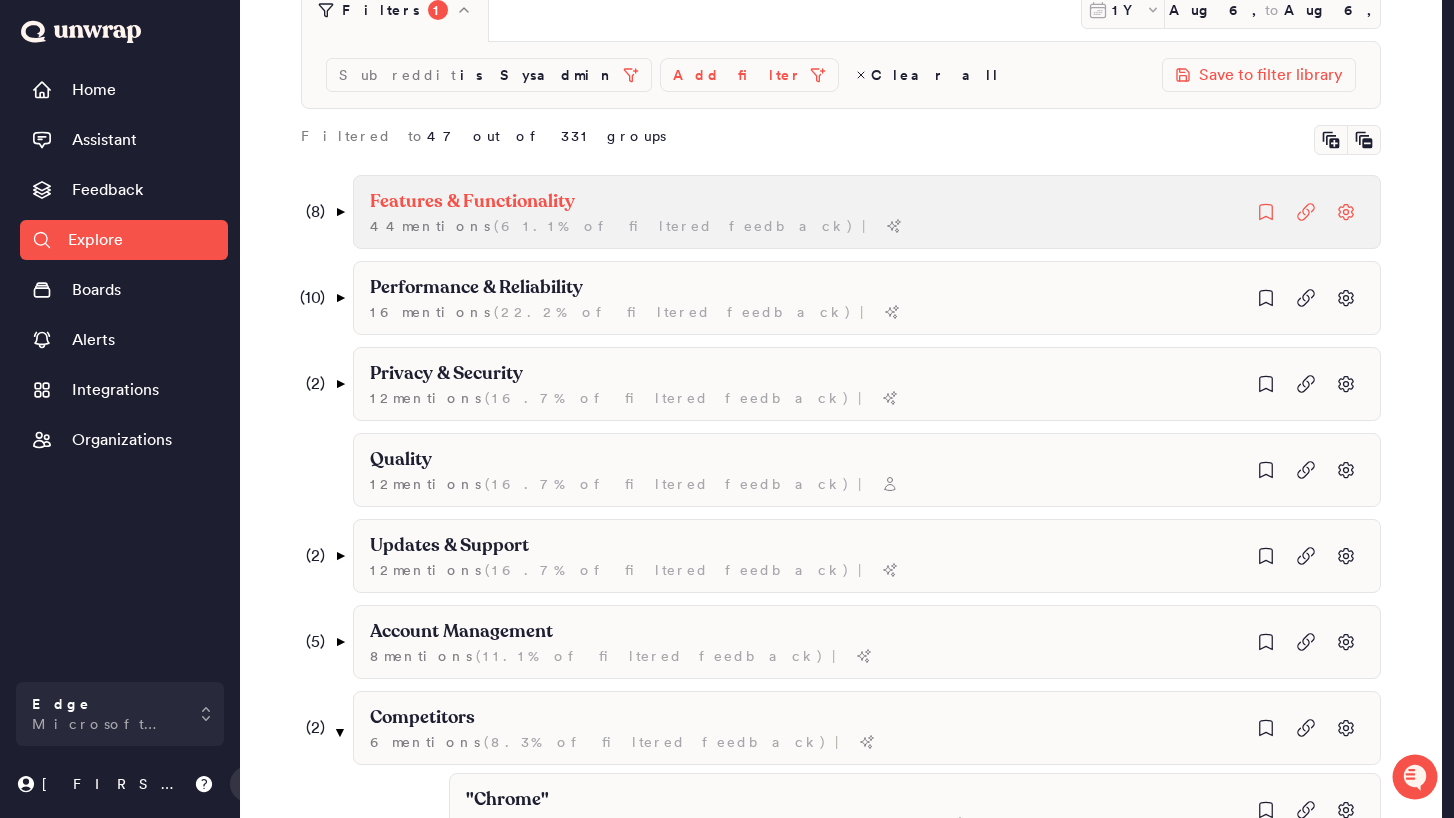 scroll, scrollTop: 382, scrollLeft: 0, axis: vertical 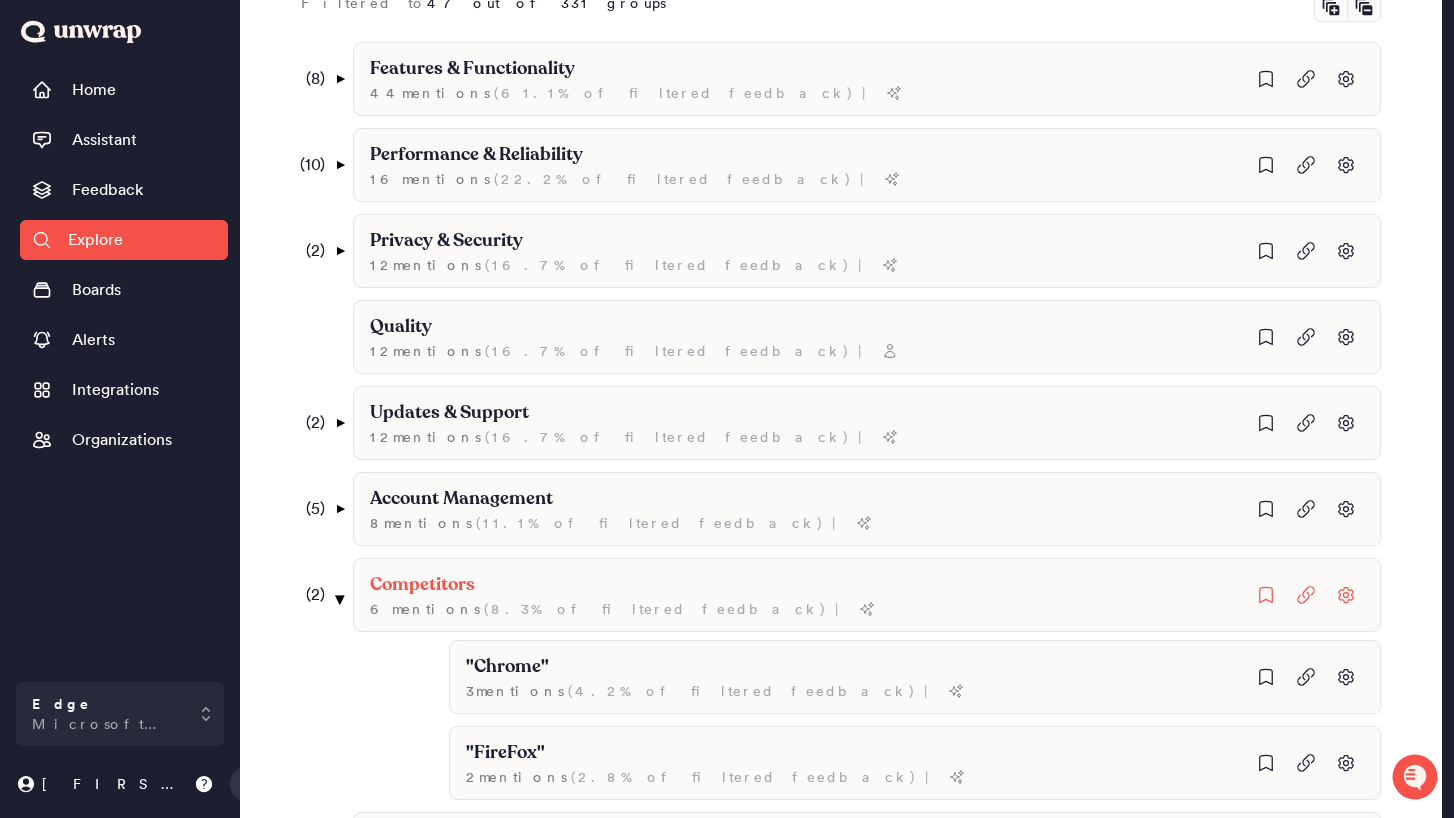 click on "▼" at bounding box center (340, 599) 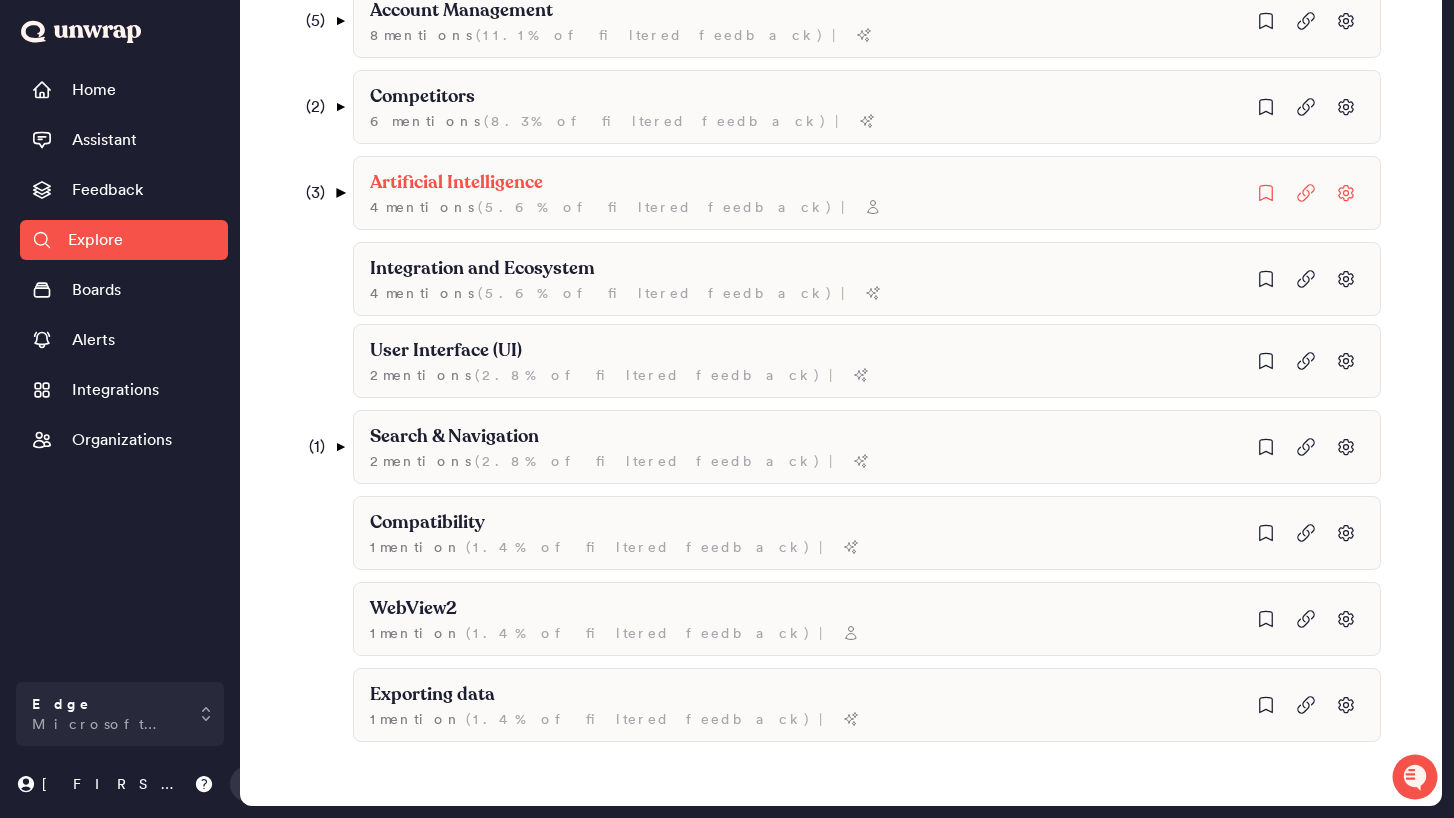 scroll, scrollTop: 870, scrollLeft: 0, axis: vertical 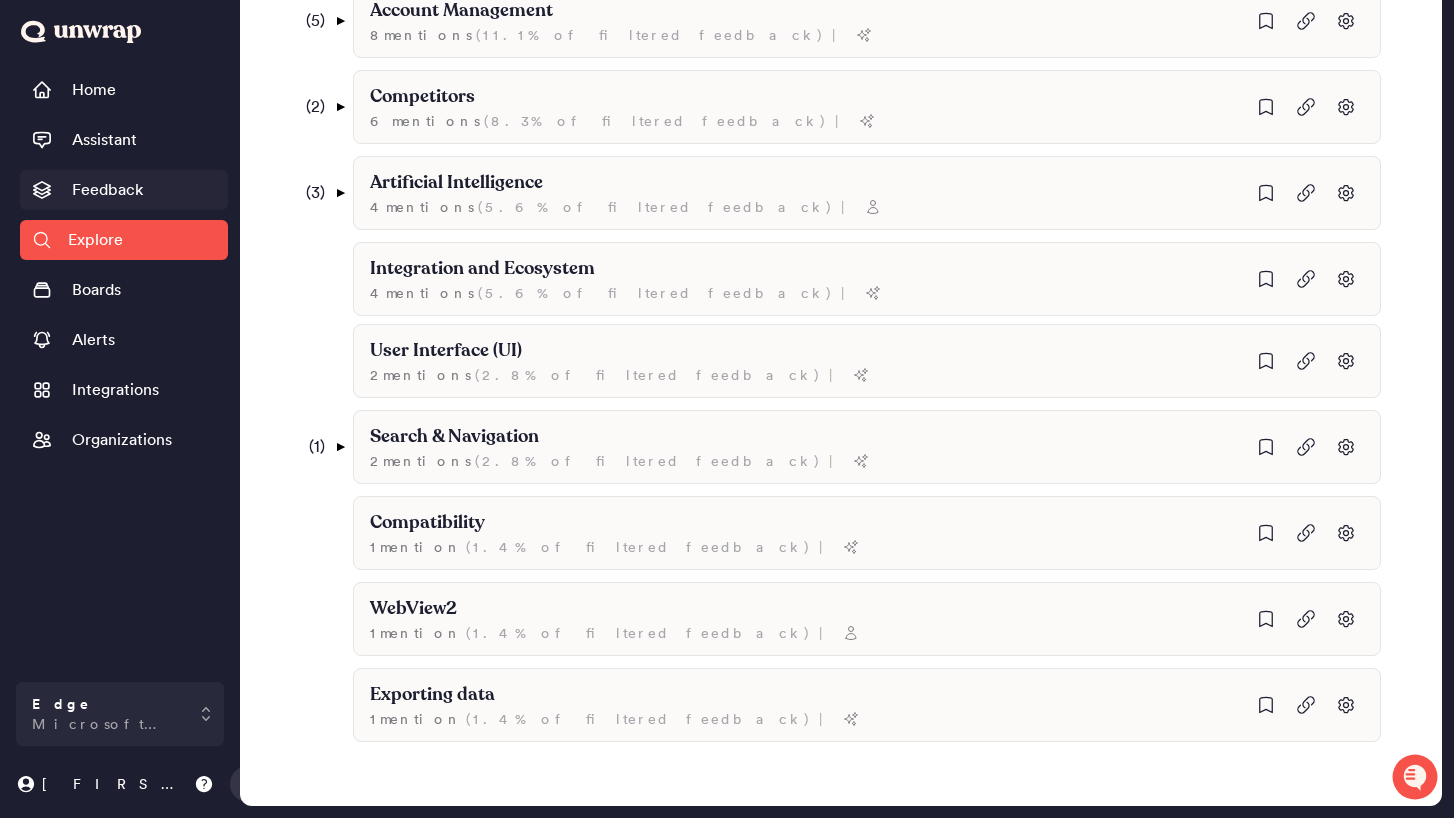 click on "Feedback" at bounding box center (107, 190) 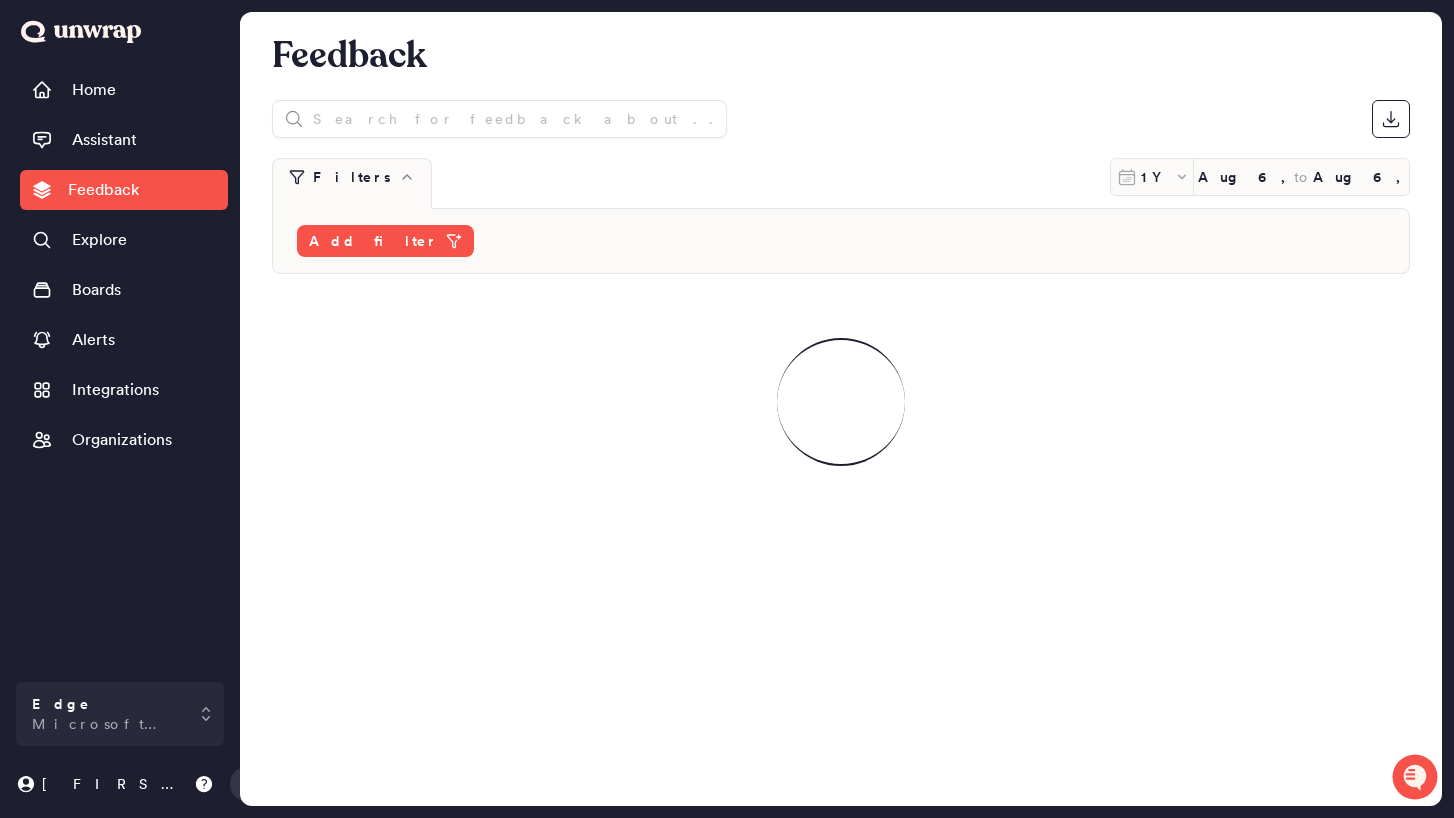 scroll, scrollTop: 0, scrollLeft: 0, axis: both 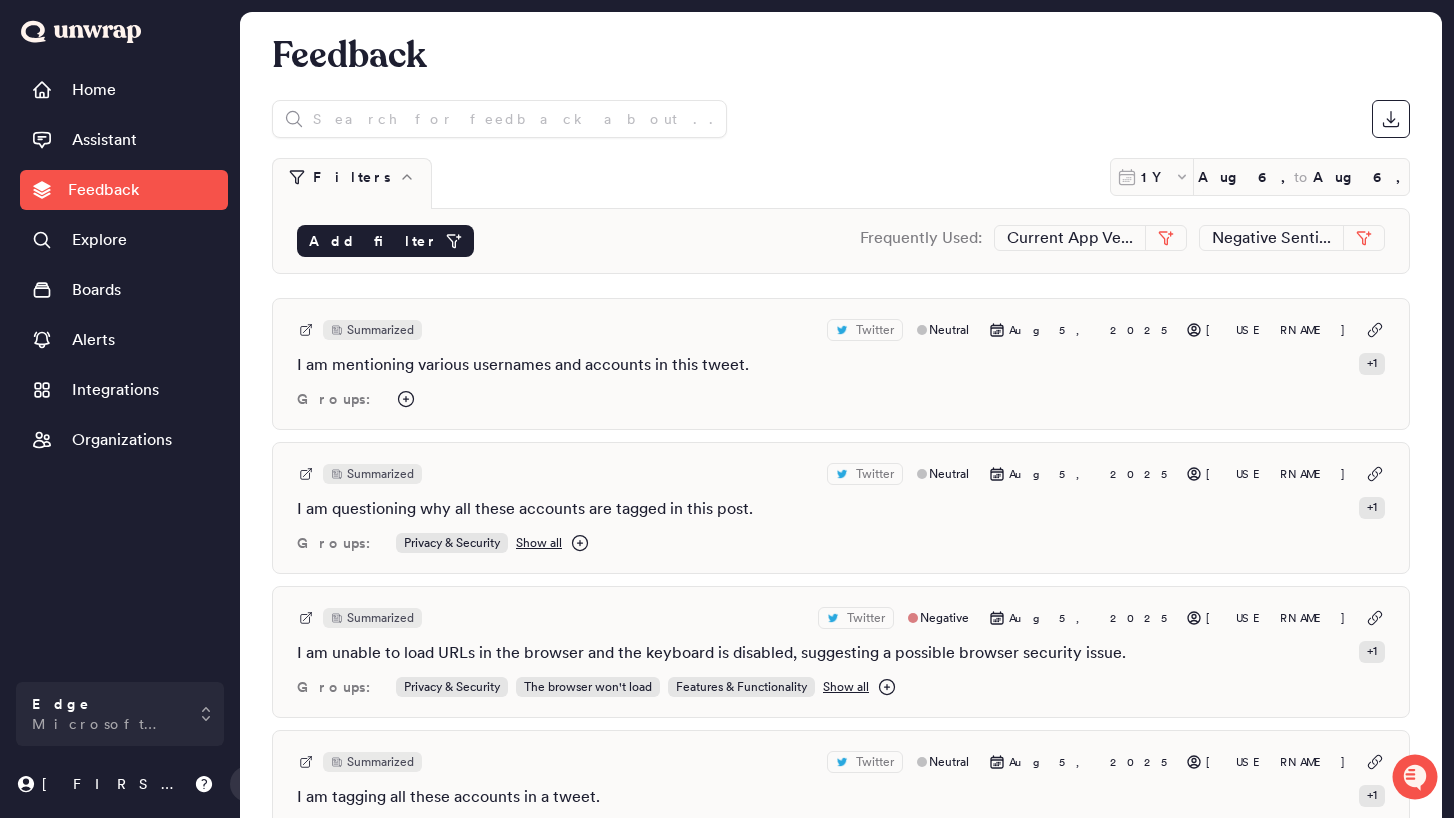 click on "Add filter" at bounding box center [373, 241] 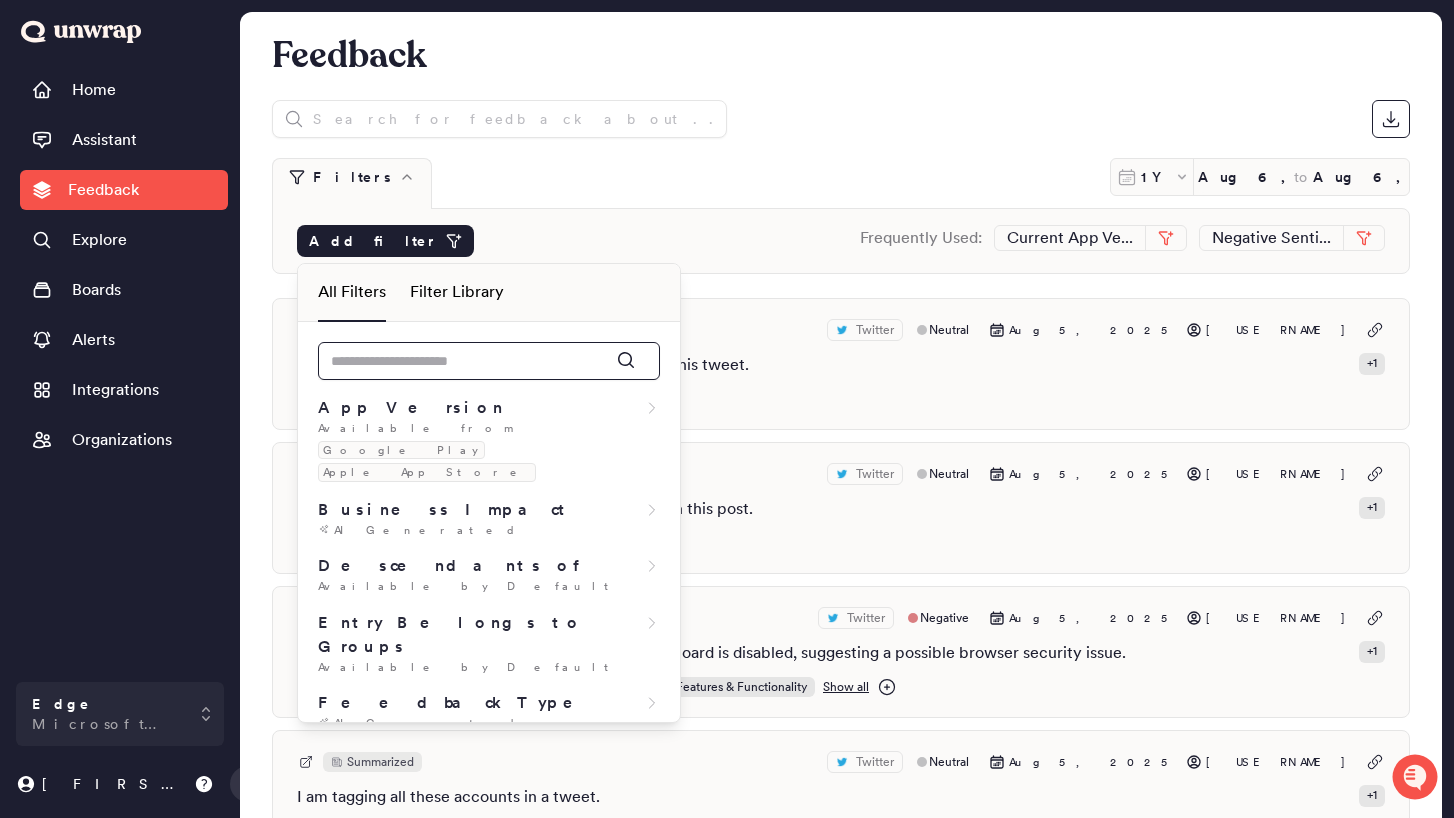 click at bounding box center [489, 361] 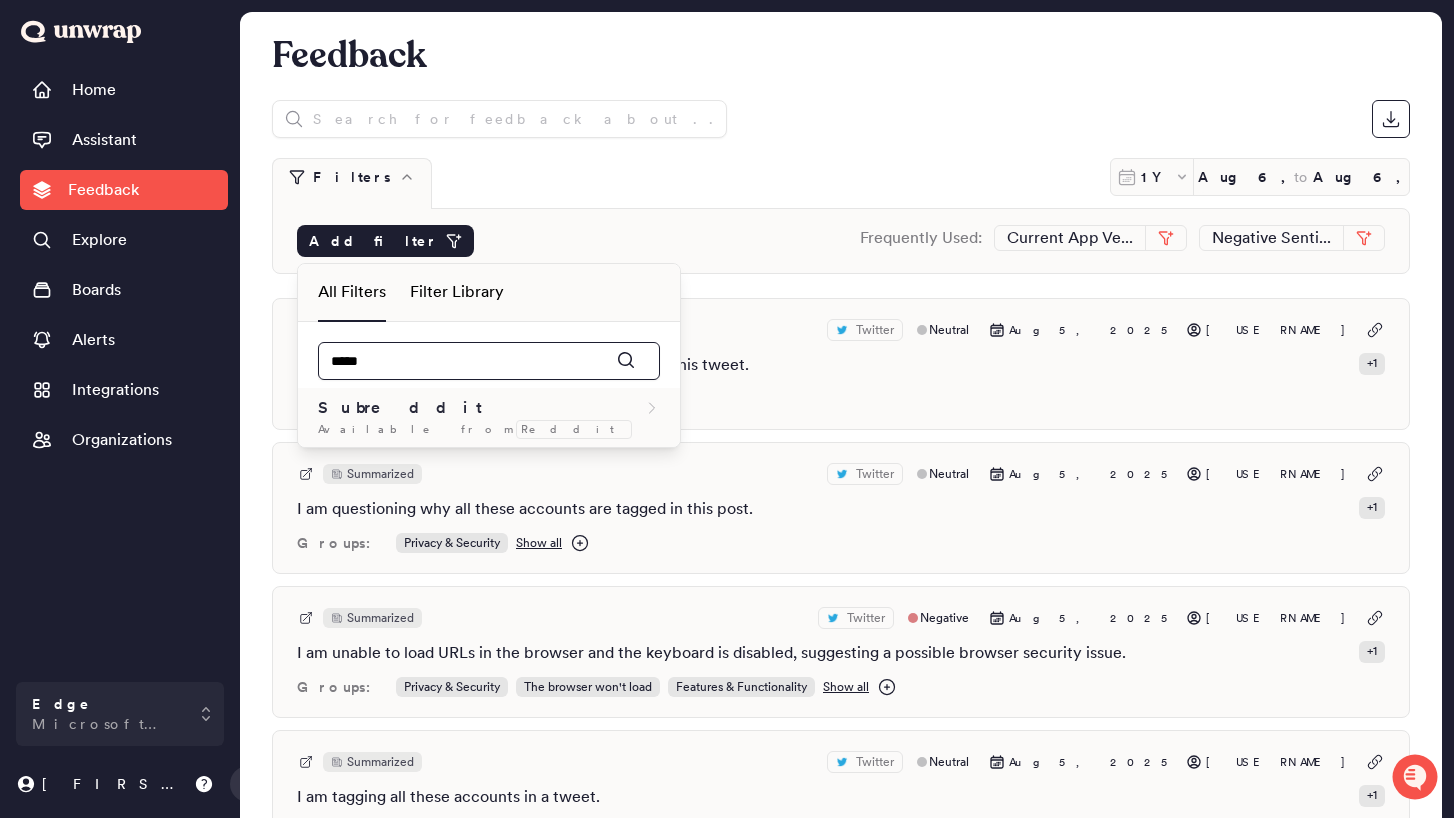type on "*****" 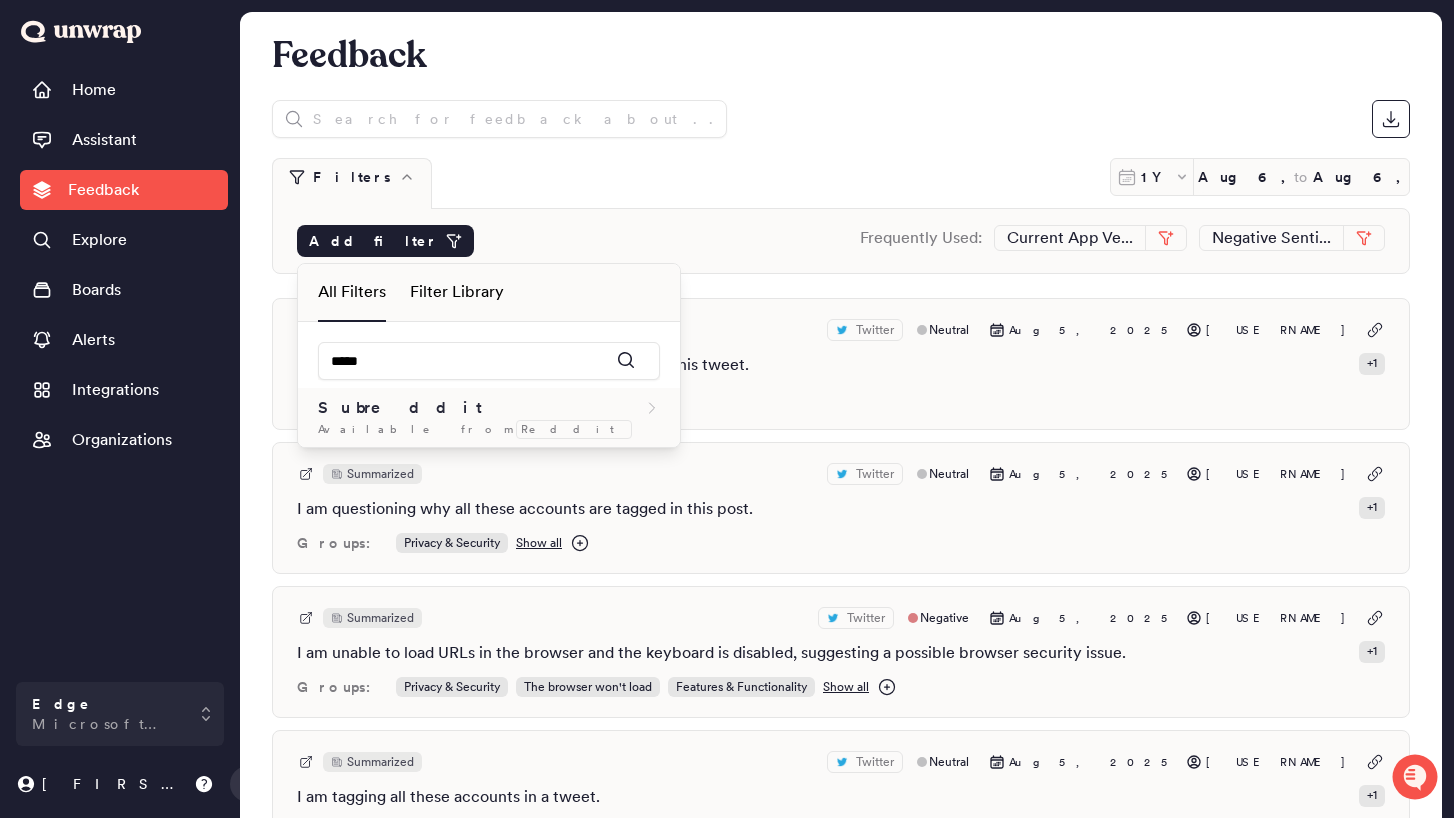click on "Subreddit" at bounding box center (489, 408) 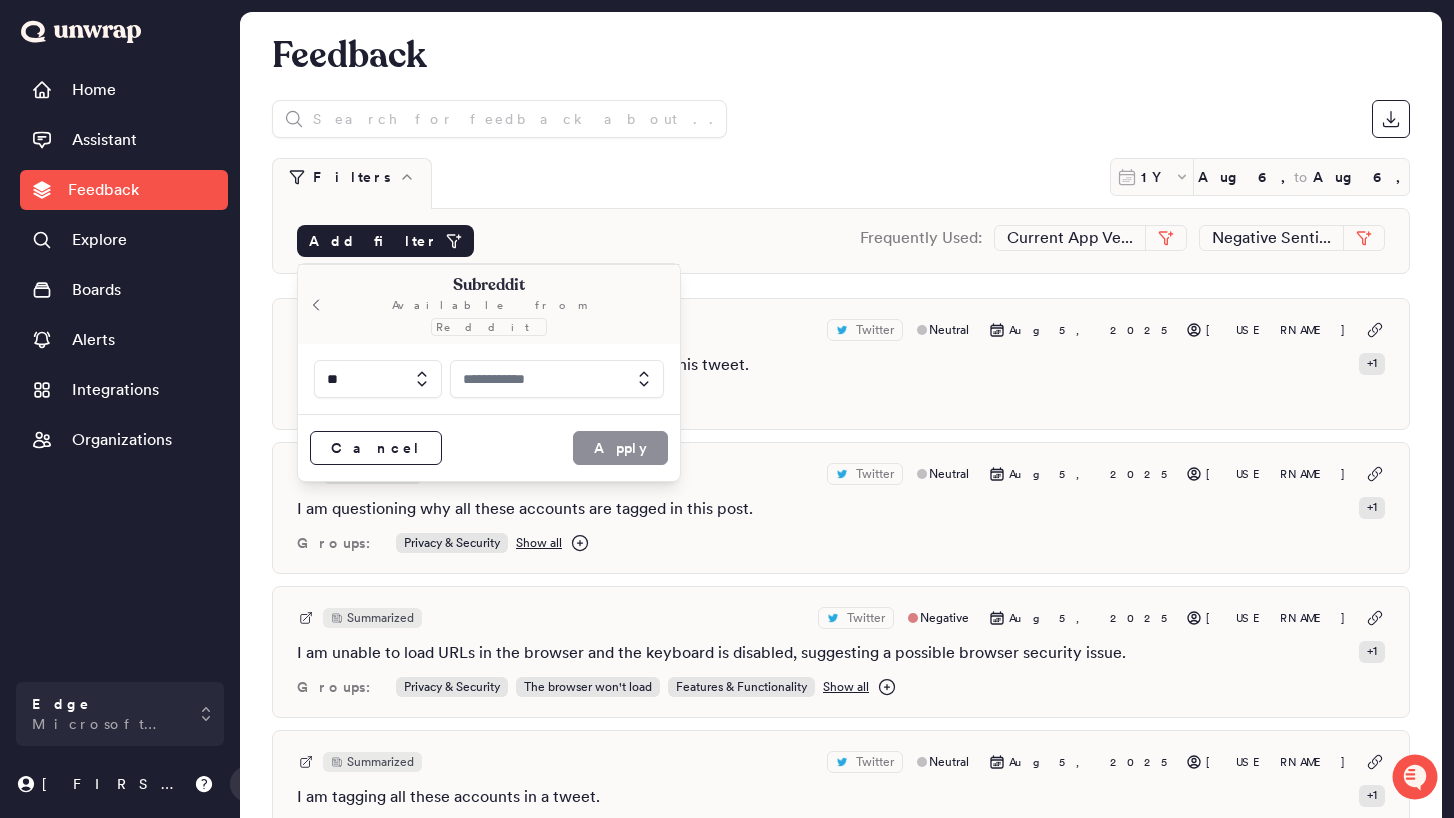 click at bounding box center (557, 379) 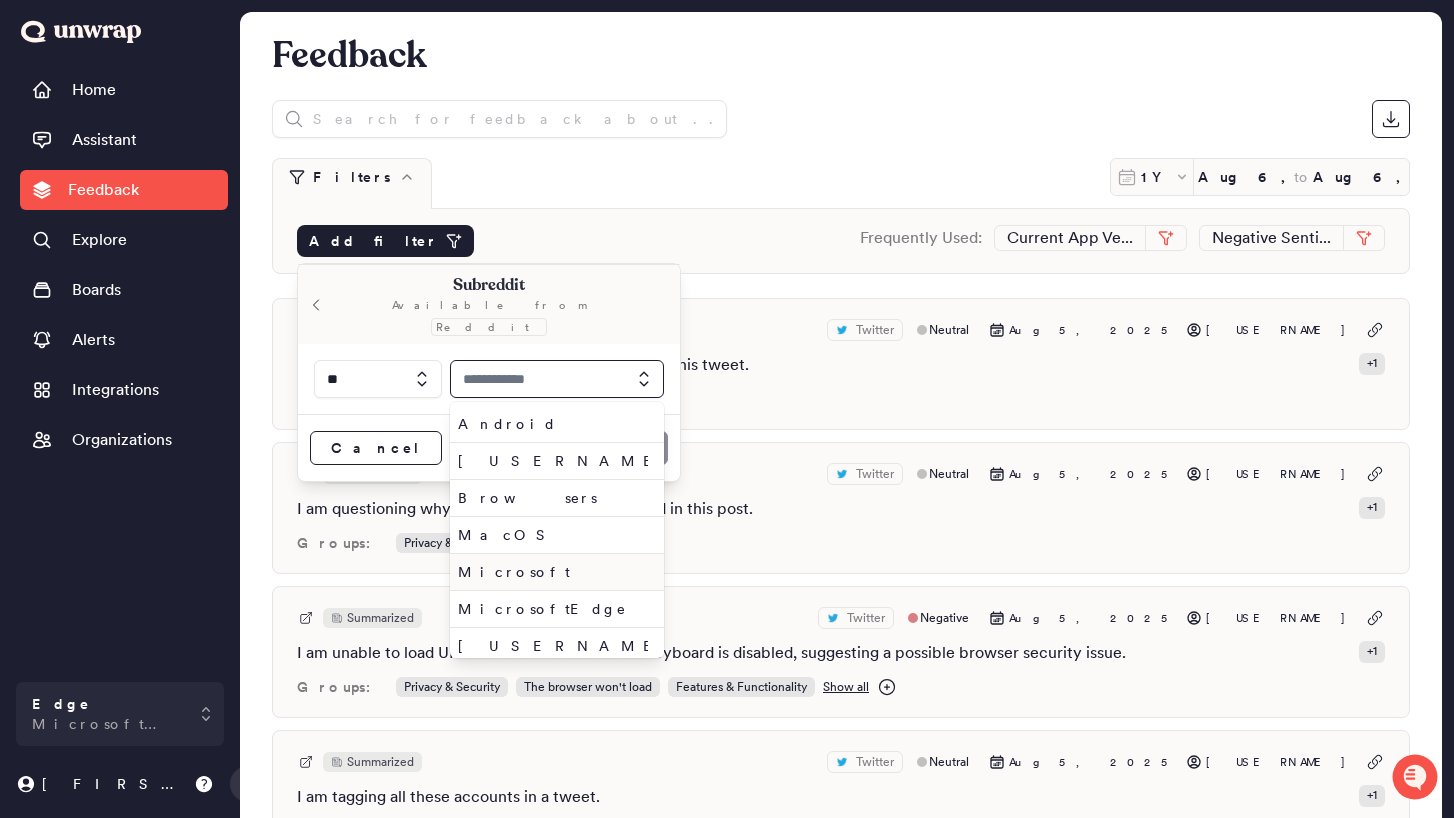 scroll, scrollTop: 121, scrollLeft: 0, axis: vertical 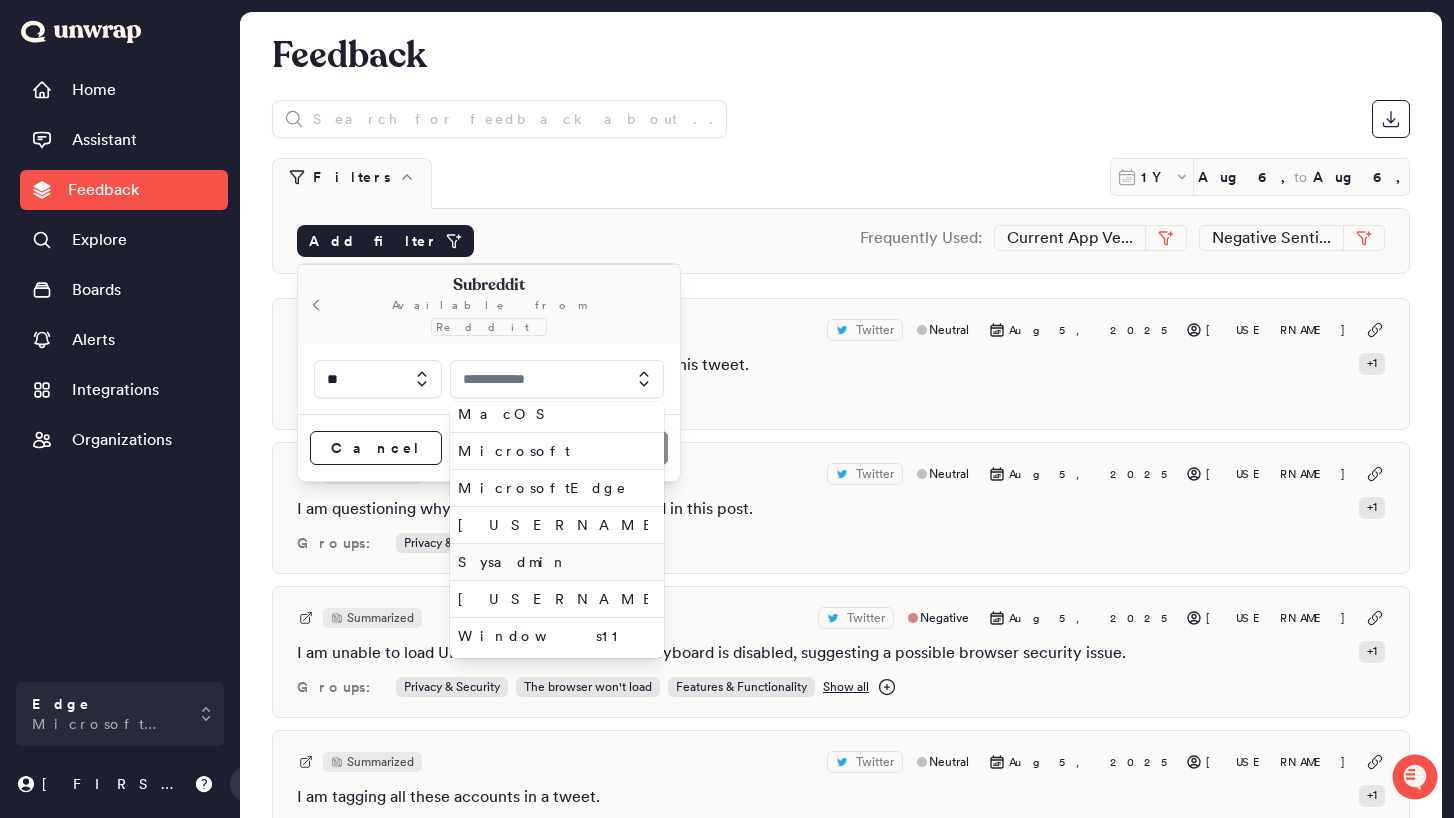click on "Sysadmin" at bounding box center (553, 562) 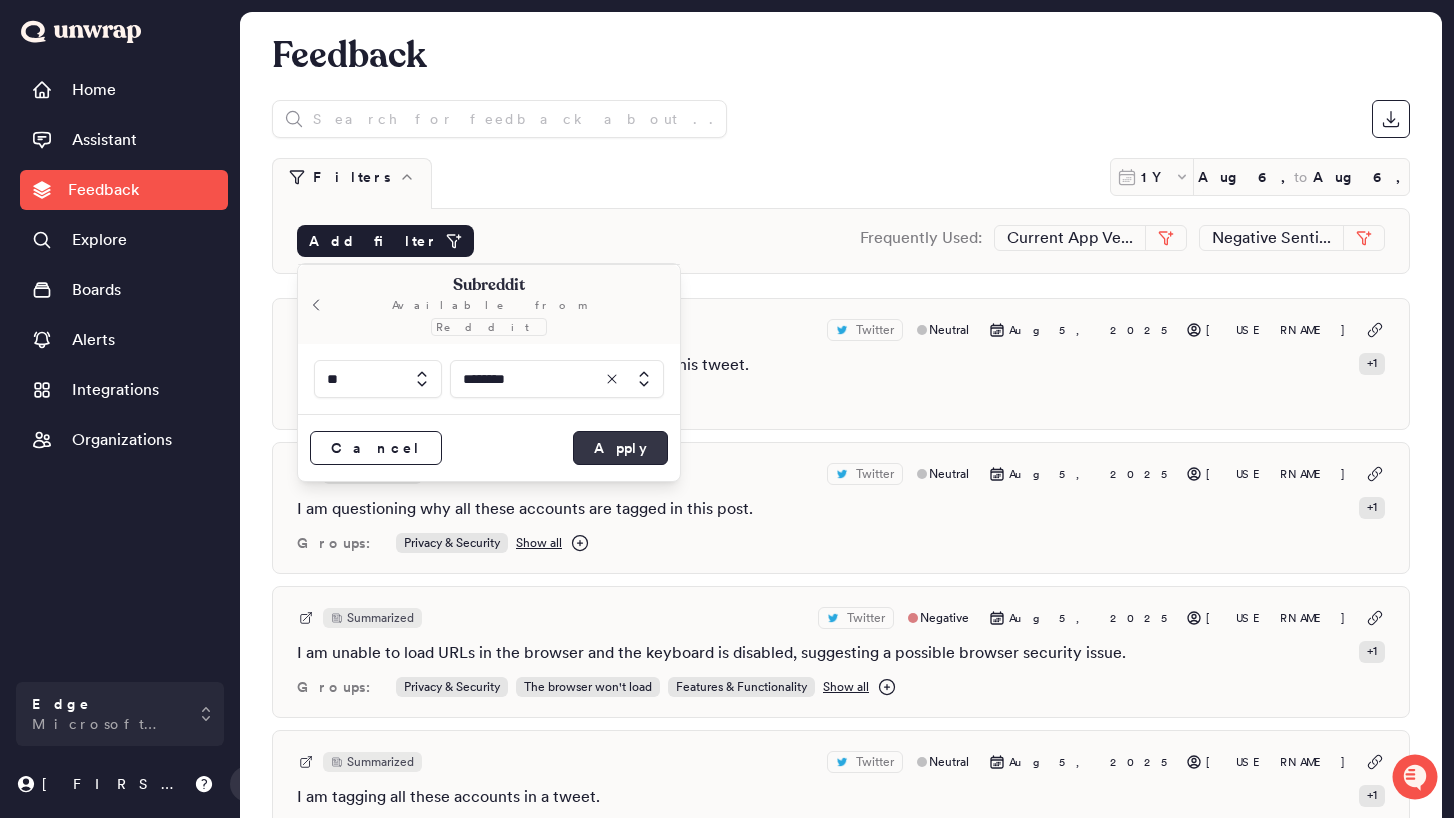 click on "Apply" at bounding box center [620, 448] 